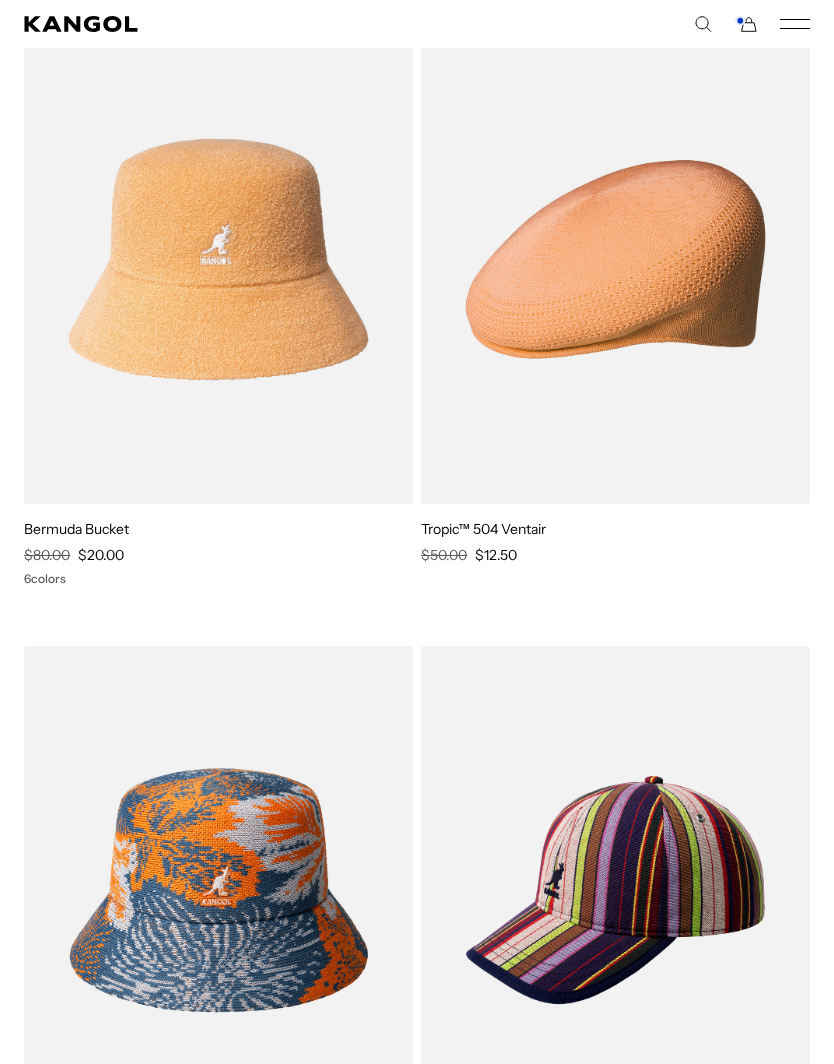 scroll, scrollTop: 5933, scrollLeft: 0, axis: vertical 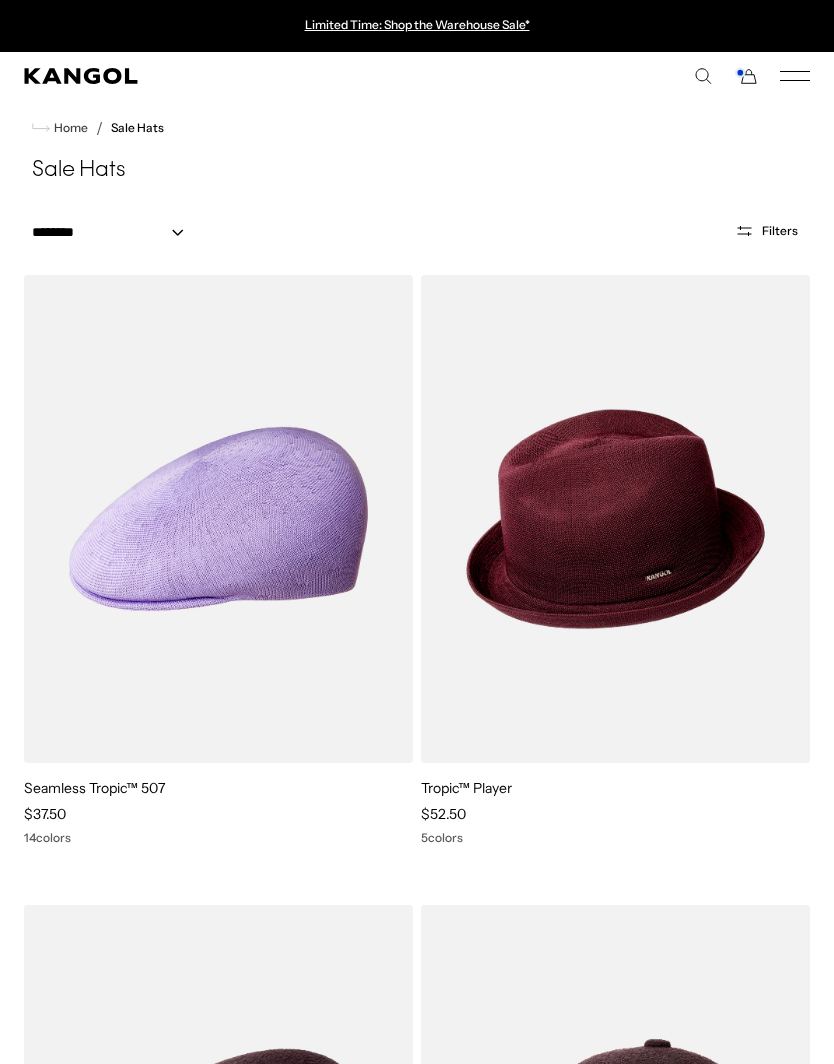click 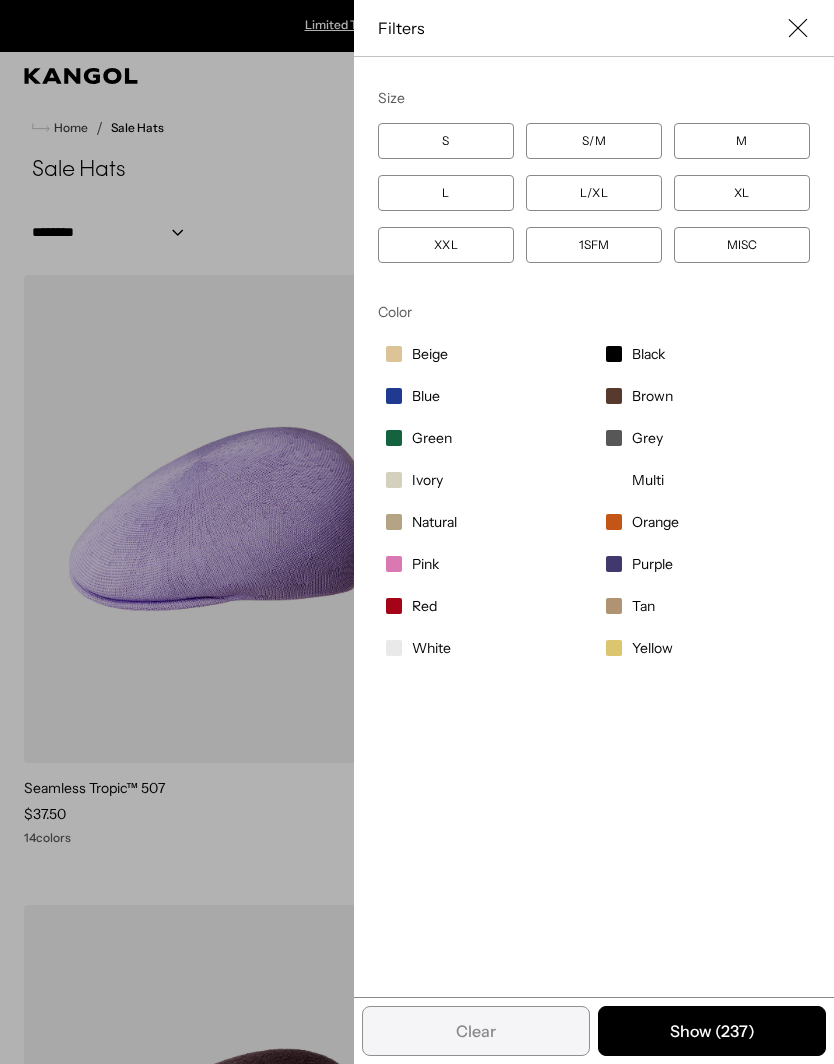 click on "L" at bounding box center [446, 193] 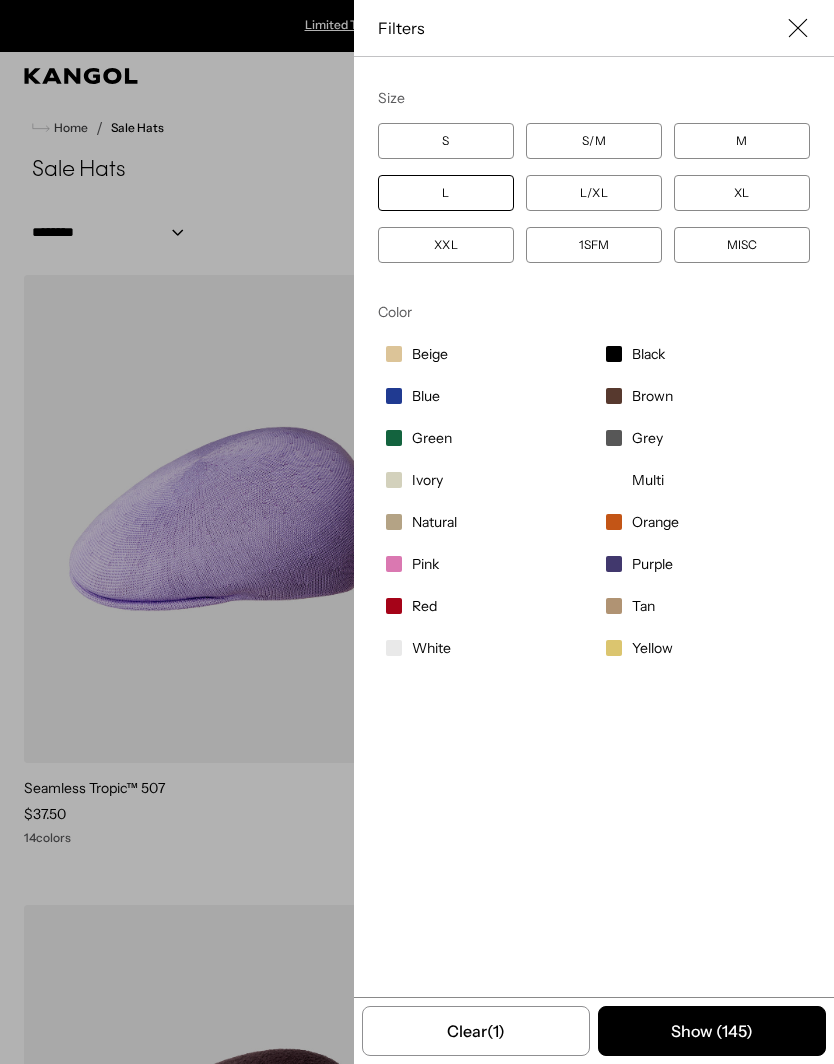 click on "Show ( 145 )" at bounding box center (712, 1031) 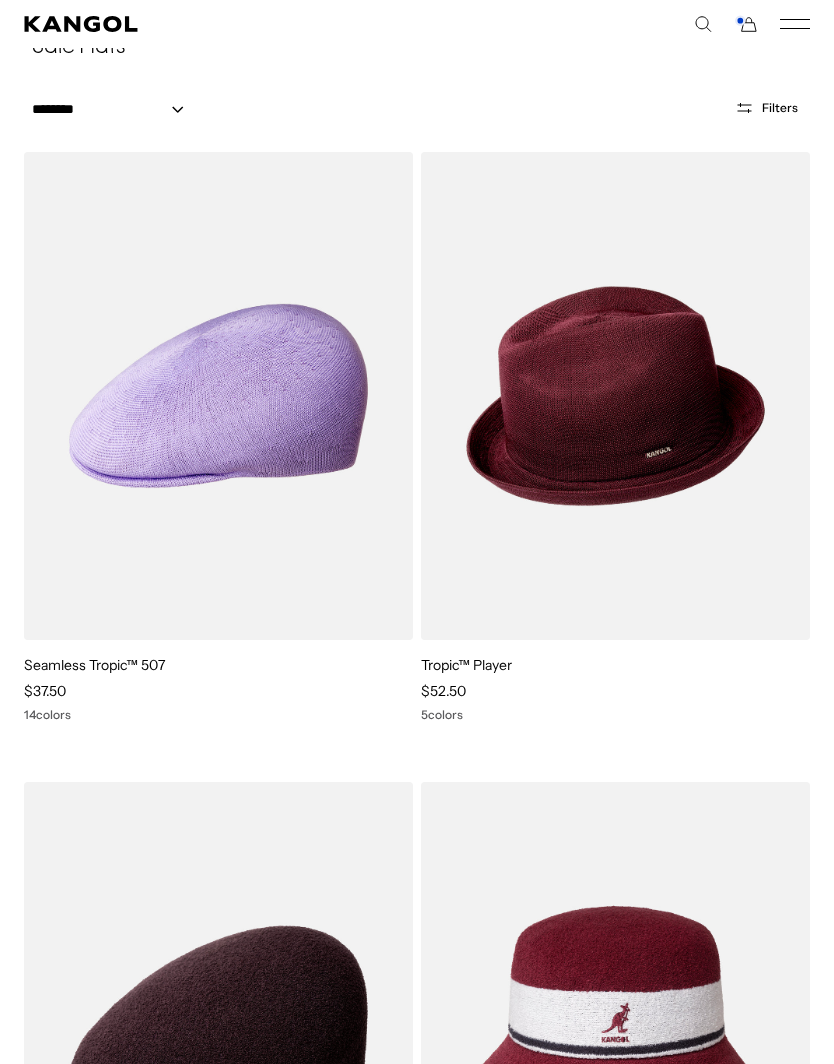 scroll, scrollTop: 0, scrollLeft: 0, axis: both 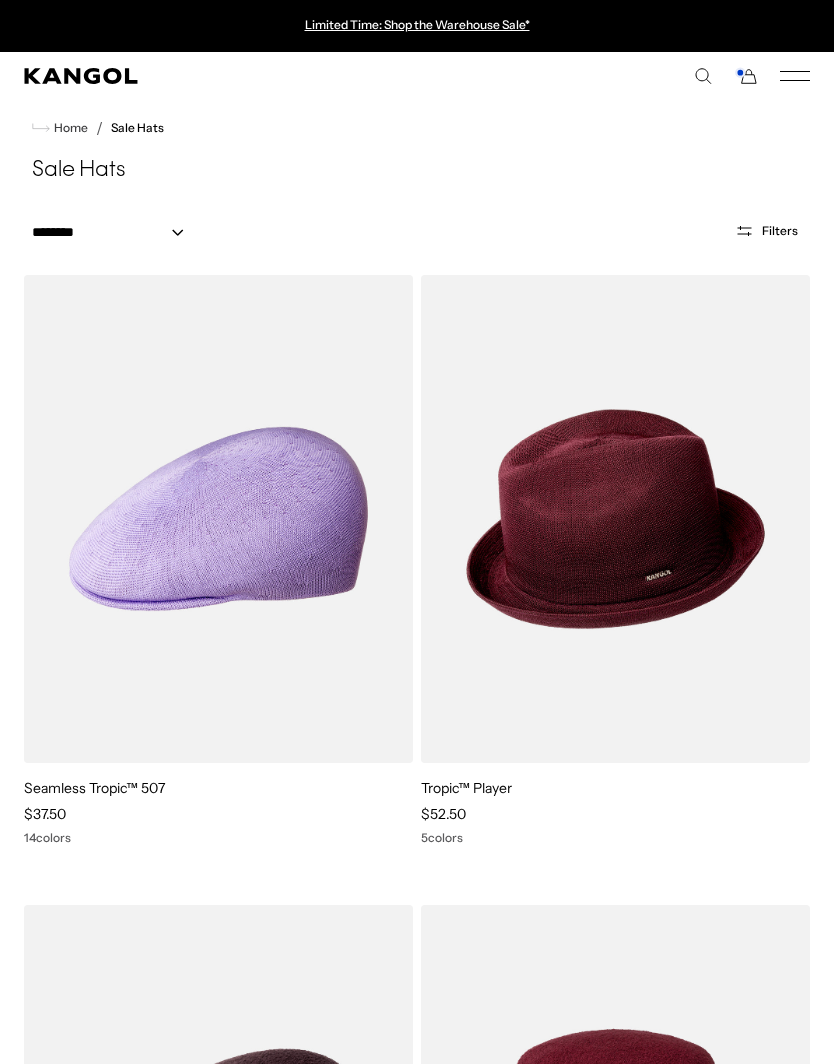 click 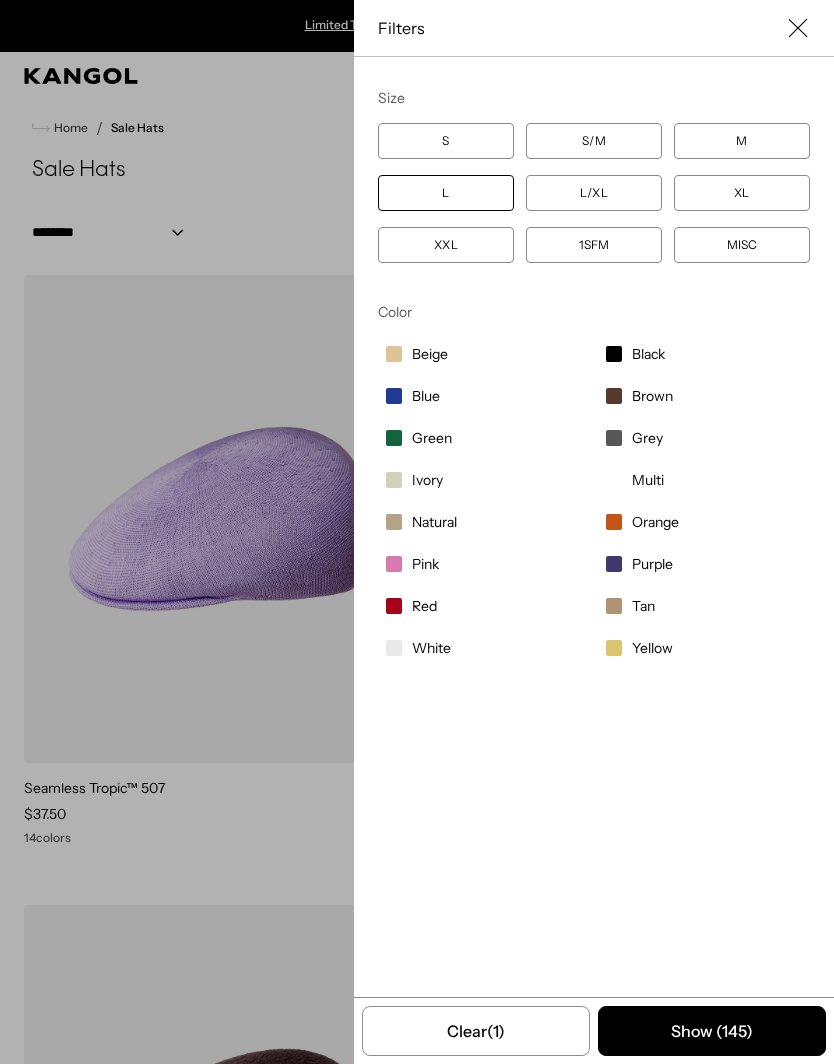 click on "L" at bounding box center (446, 193) 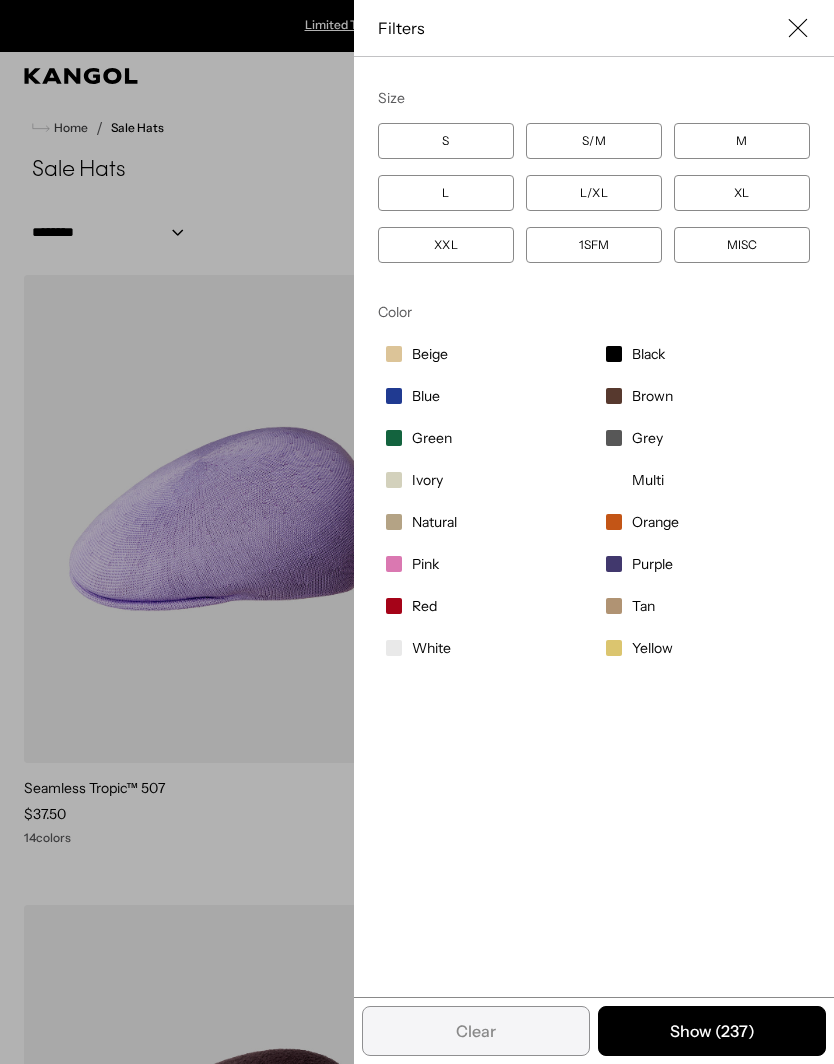 click on "L" at bounding box center [446, 193] 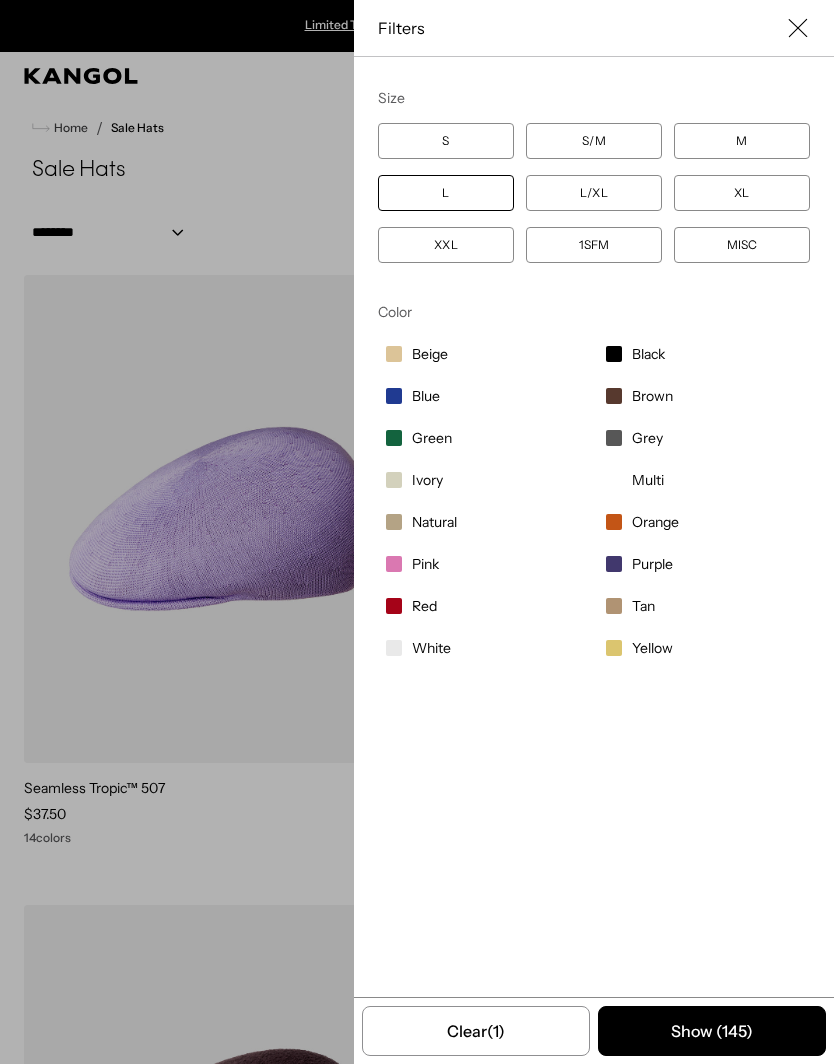 click on "Show ( 145 )" at bounding box center (712, 1031) 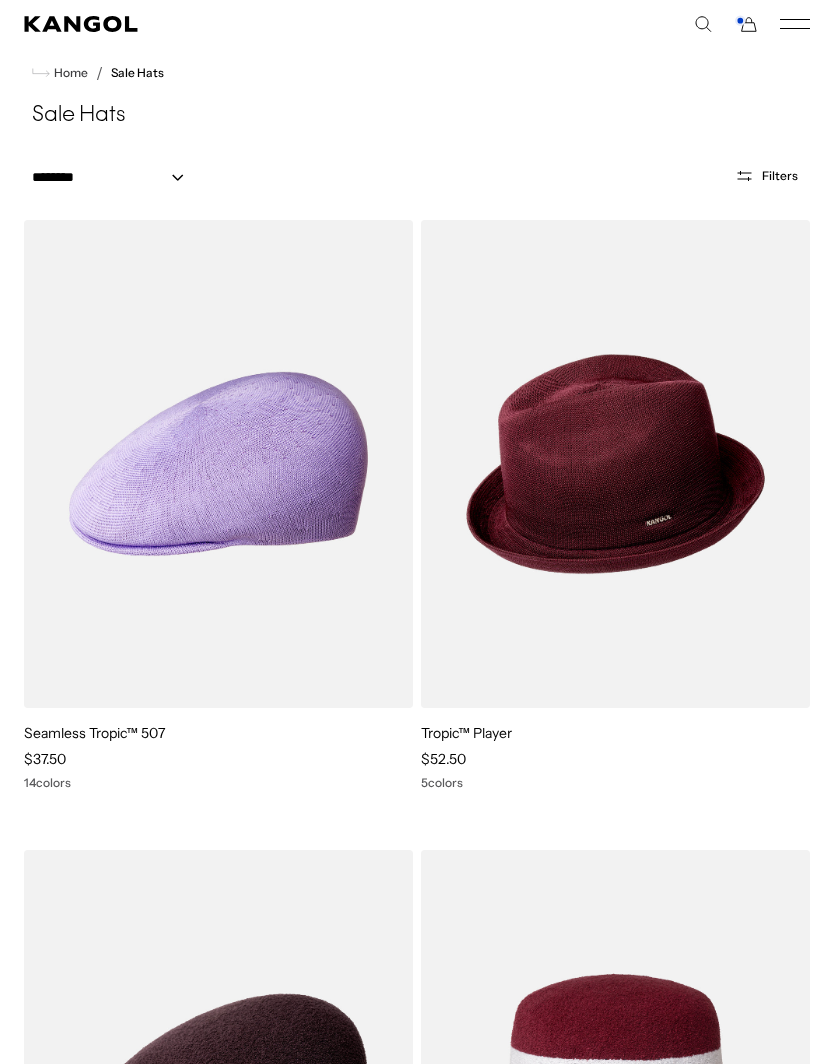 scroll, scrollTop: 53, scrollLeft: 0, axis: vertical 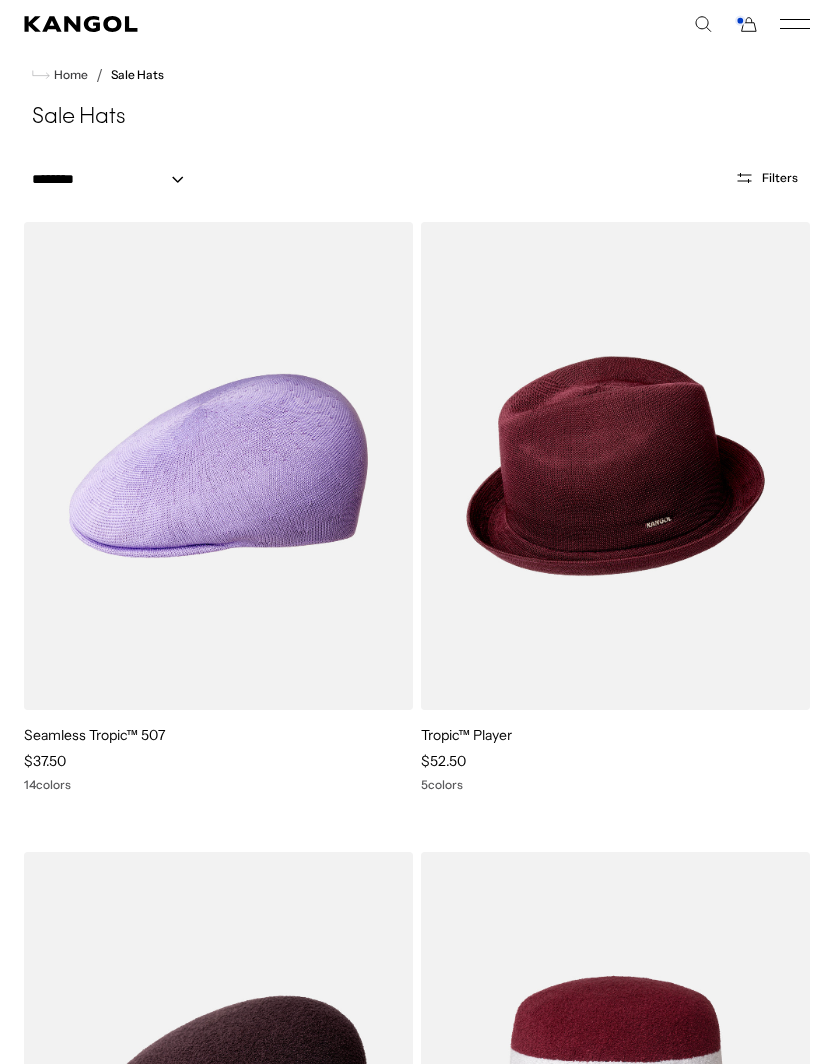 click at bounding box center [0, 0] 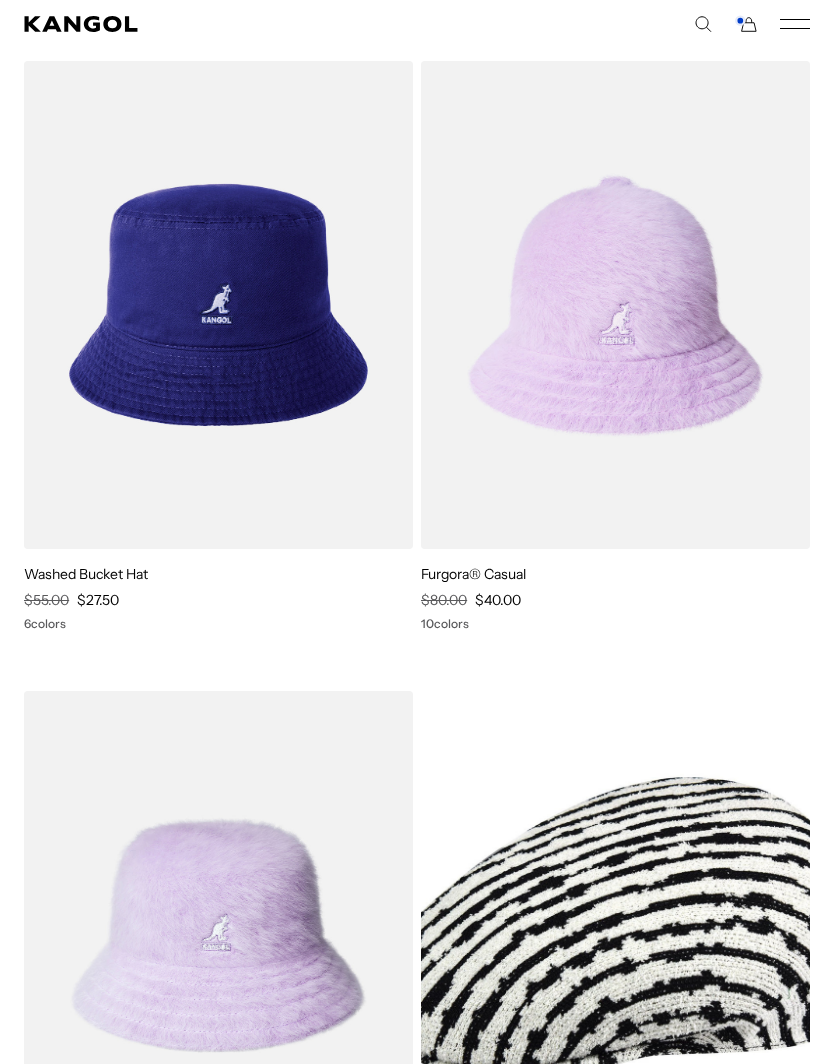 scroll, scrollTop: 15973, scrollLeft: 0, axis: vertical 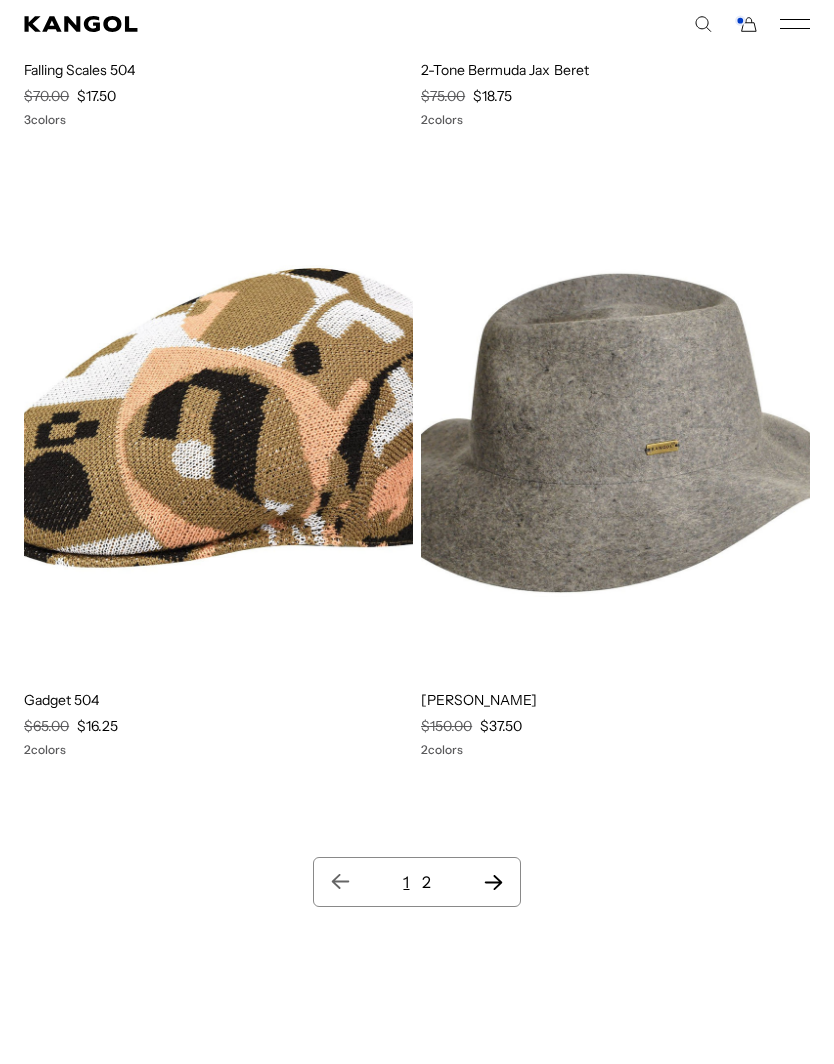 click at bounding box center (0, 0) 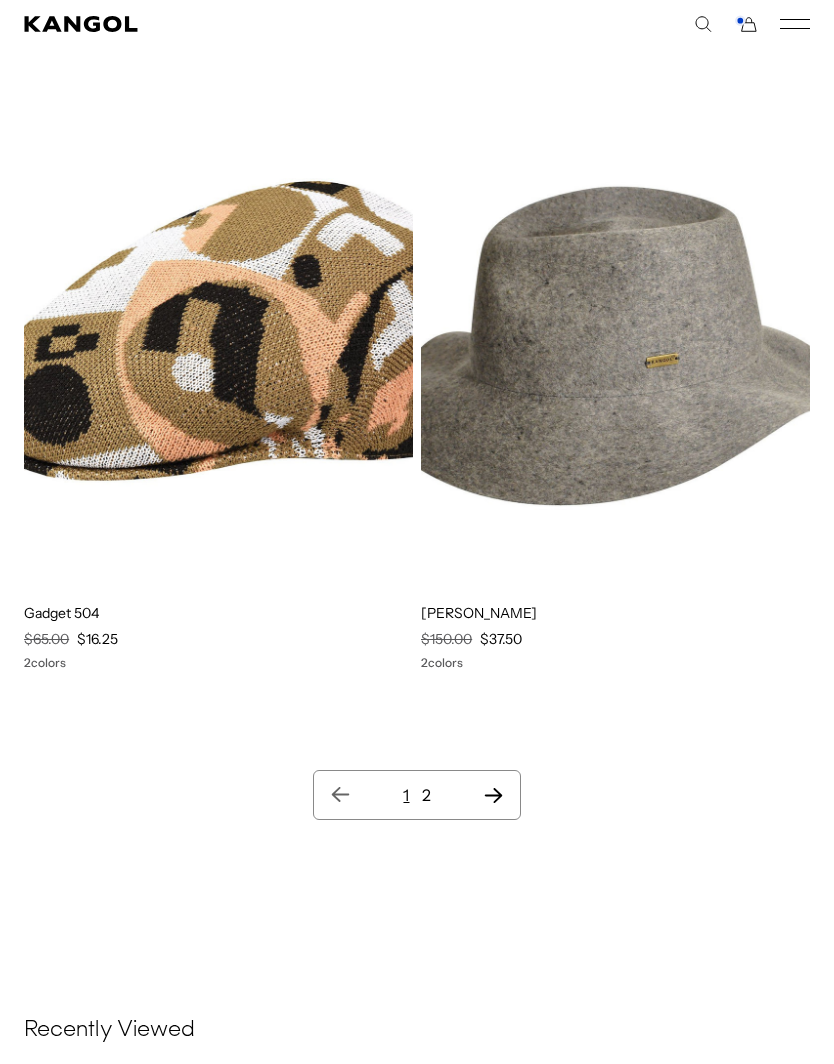 click 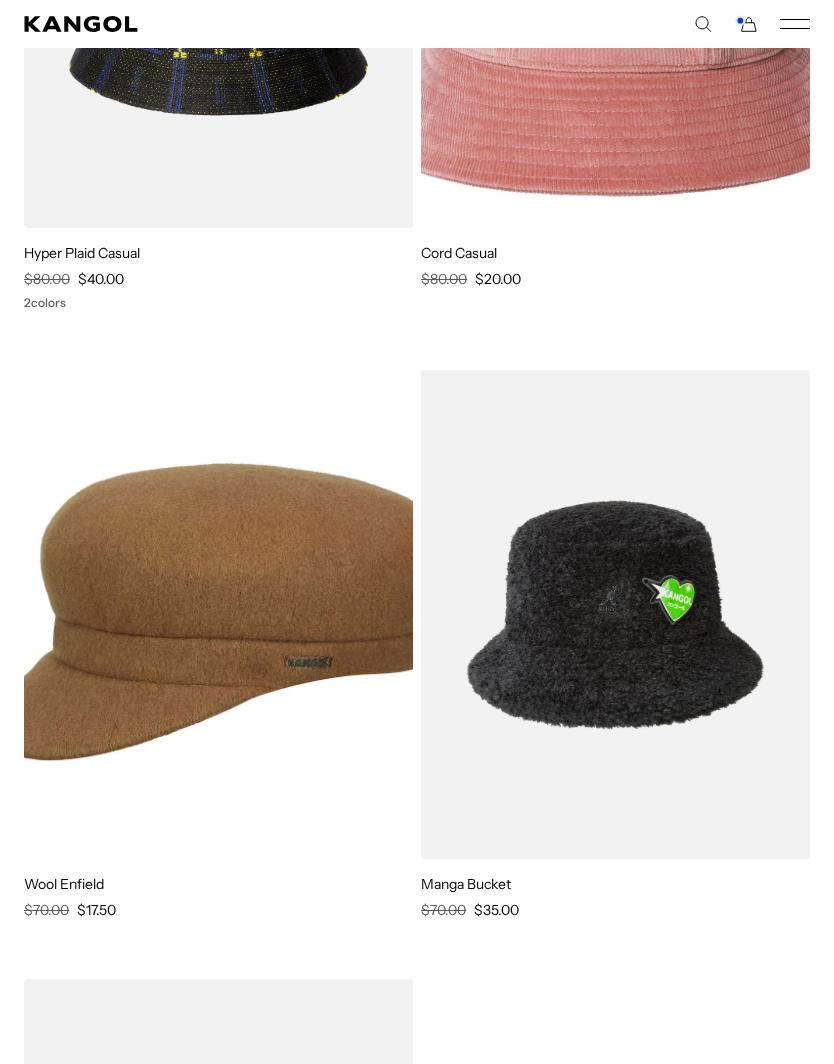 scroll, scrollTop: 14311, scrollLeft: 0, axis: vertical 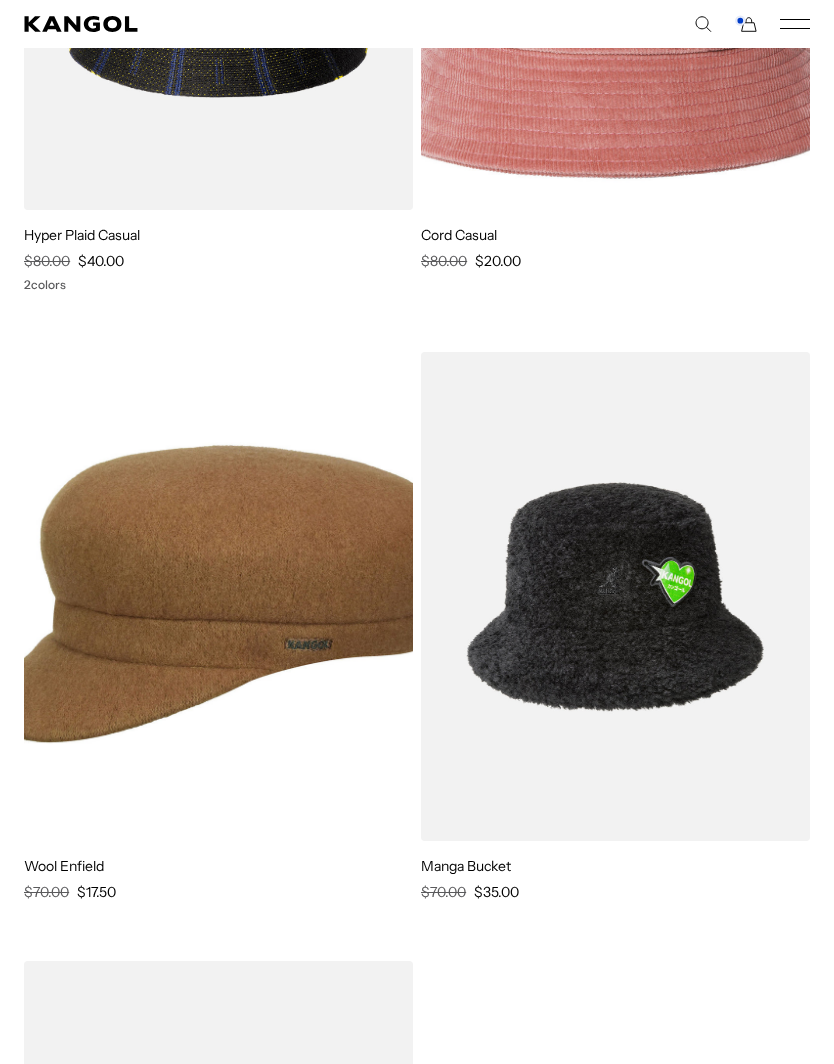 click at bounding box center (218, 596) 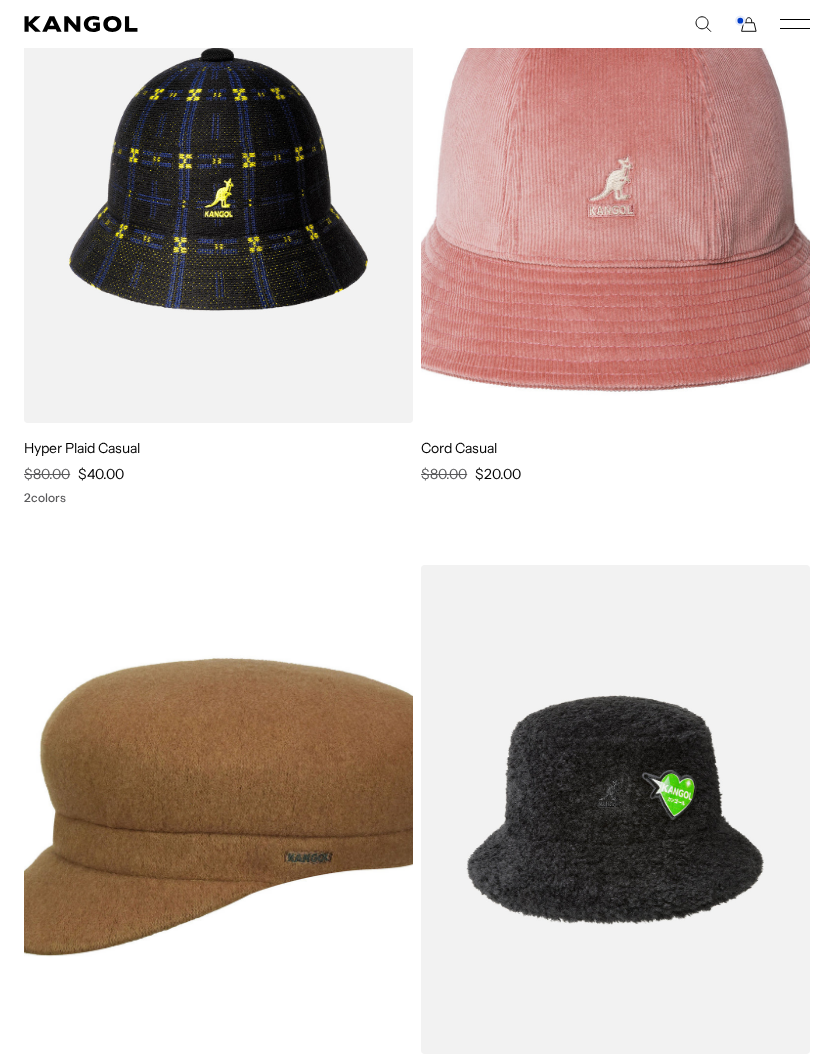 scroll, scrollTop: 14099, scrollLeft: 0, axis: vertical 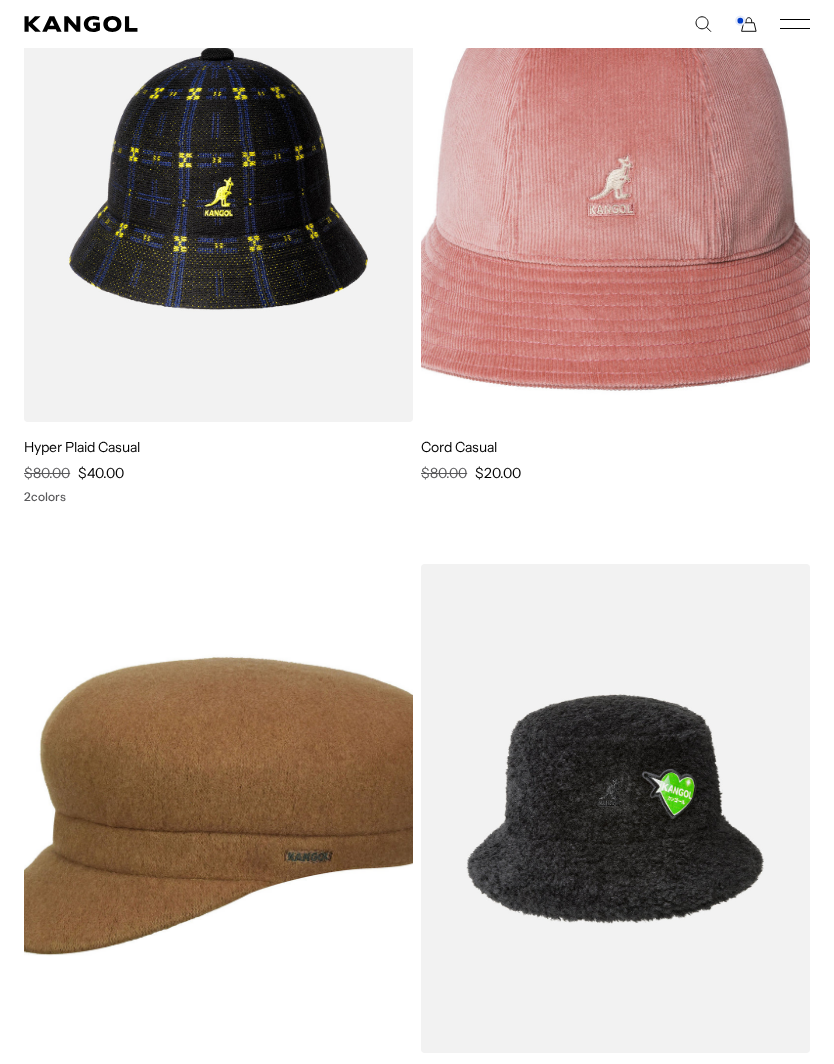 click at bounding box center (218, 808) 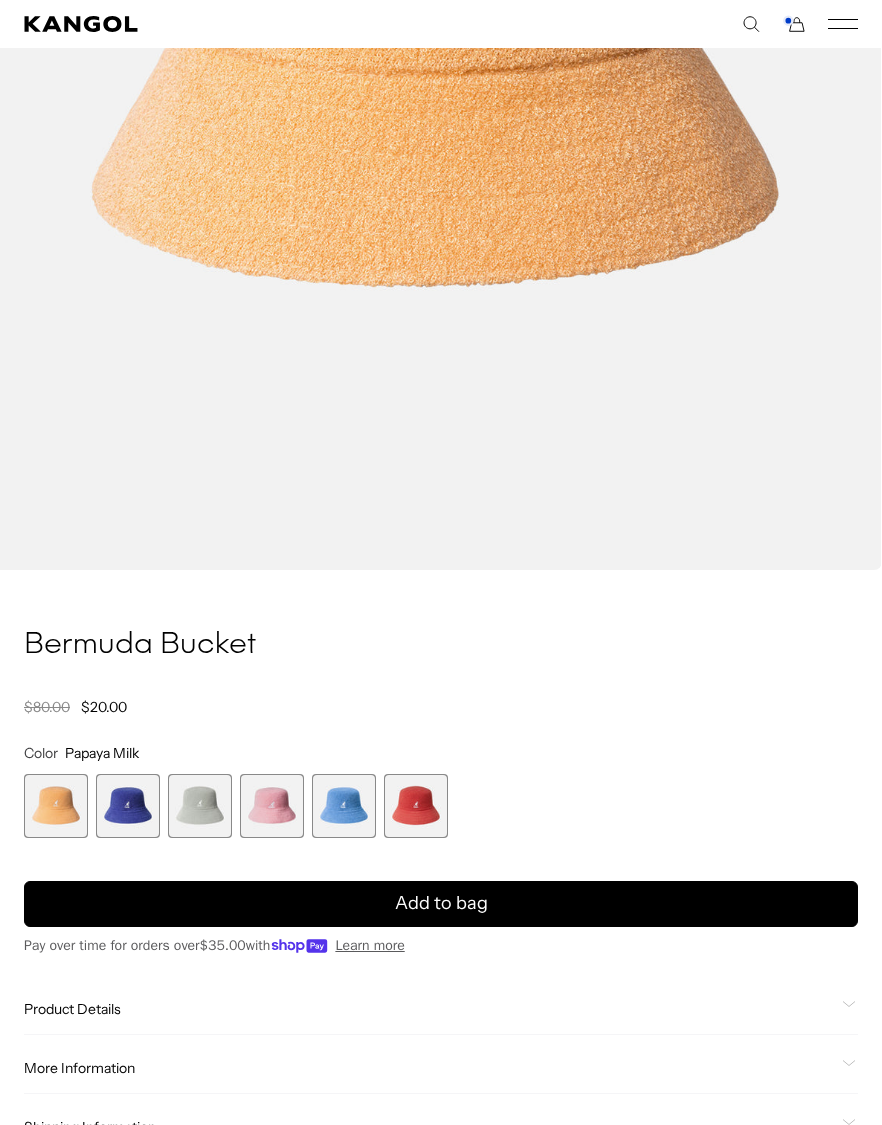 scroll, scrollTop: 740, scrollLeft: 0, axis: vertical 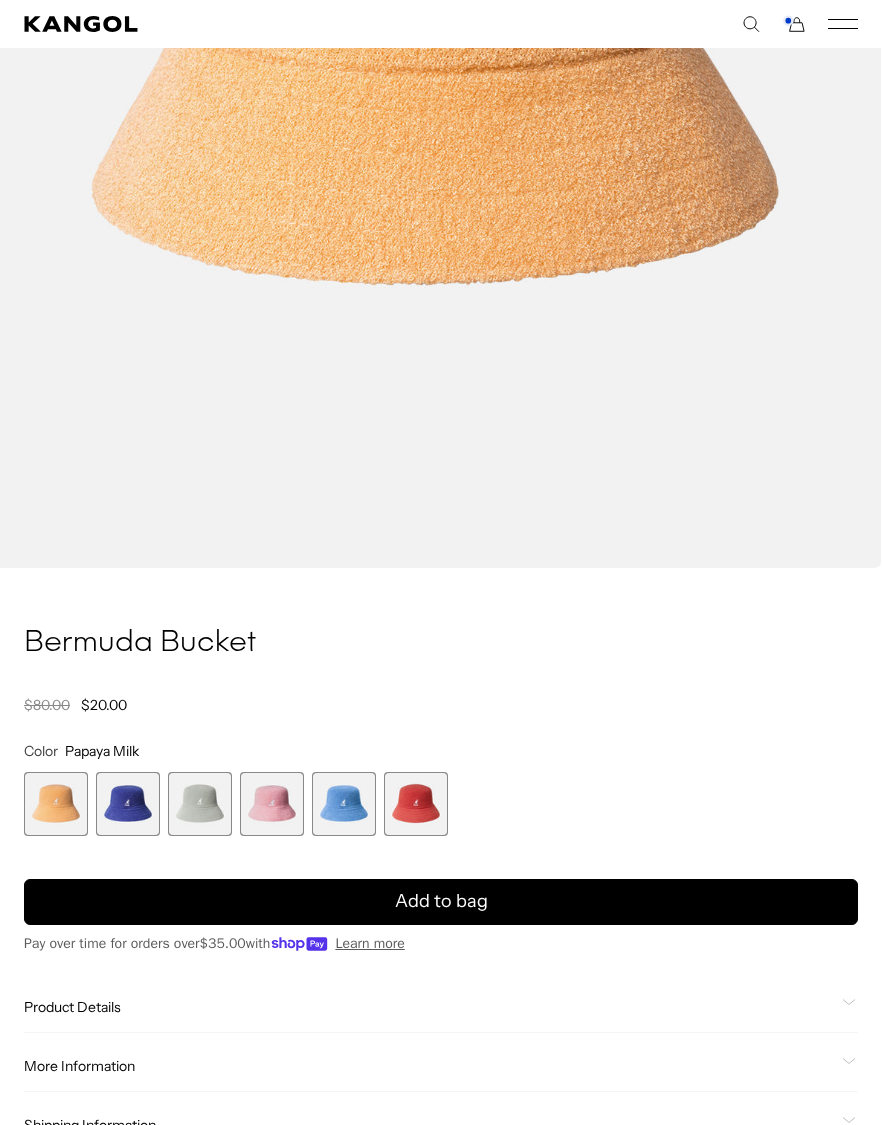 click on "Add to bag" at bounding box center [441, 902] 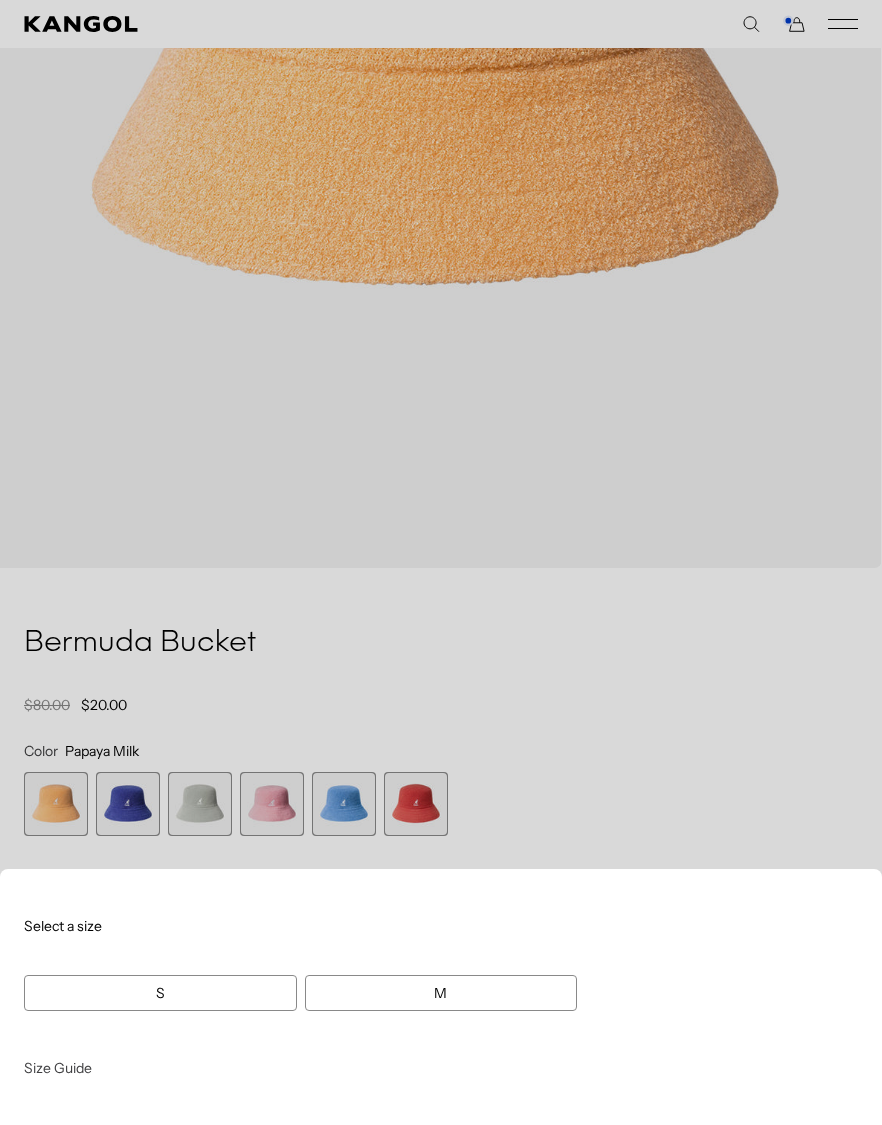 click at bounding box center (441, 562) 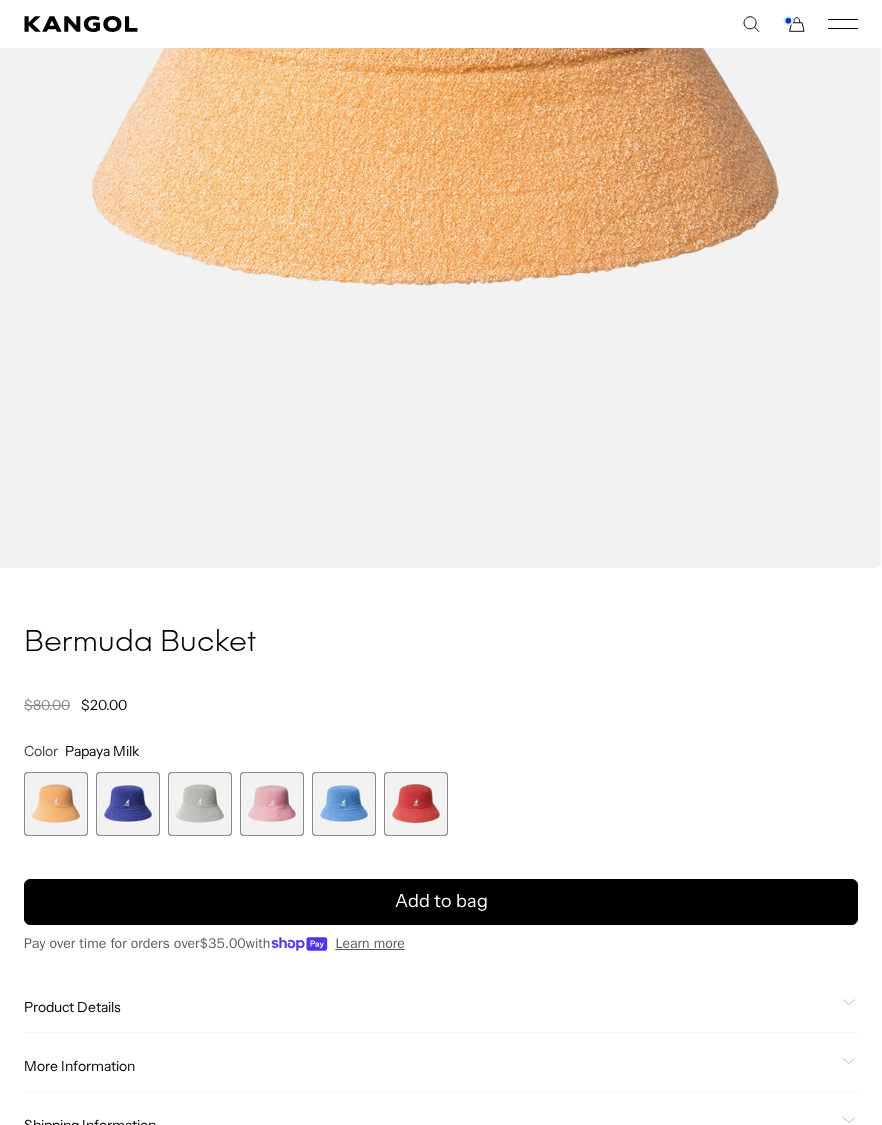 click at bounding box center [416, 804] 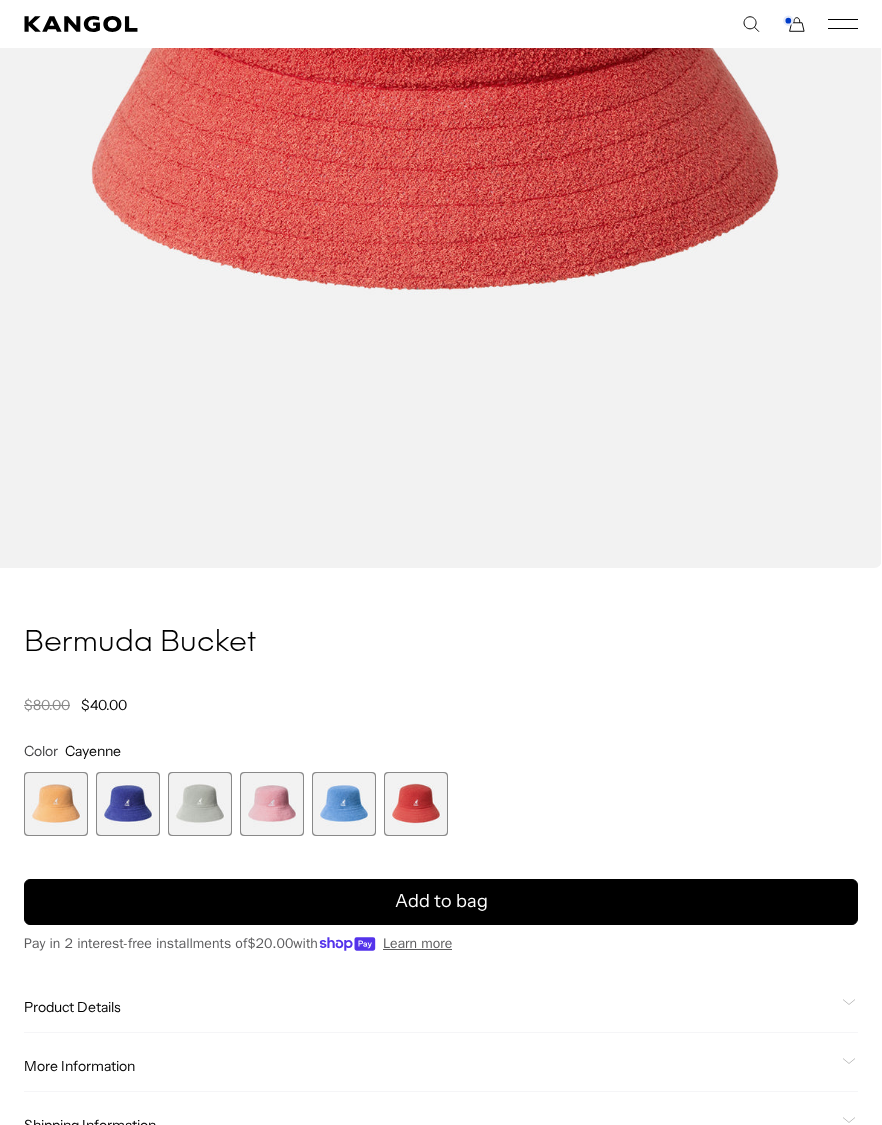 click on "Add to bag" at bounding box center [441, 902] 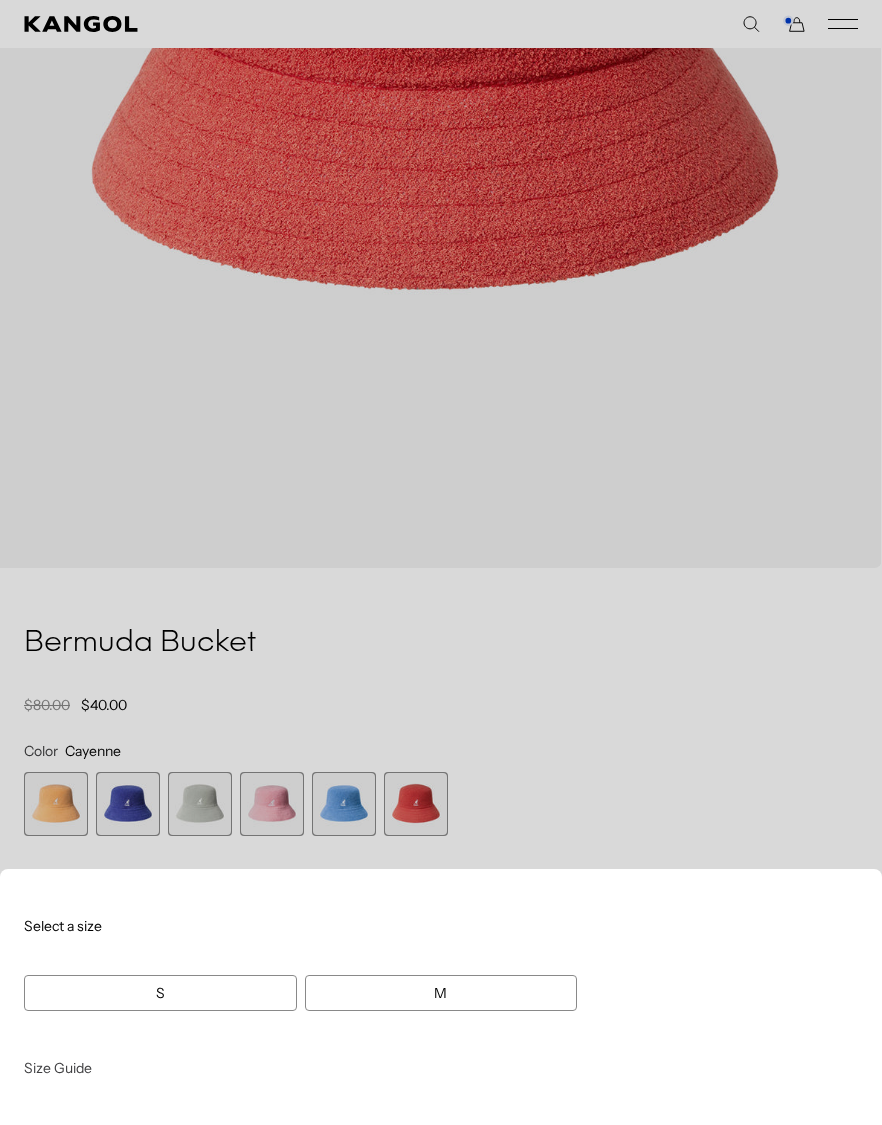 click at bounding box center (441, 562) 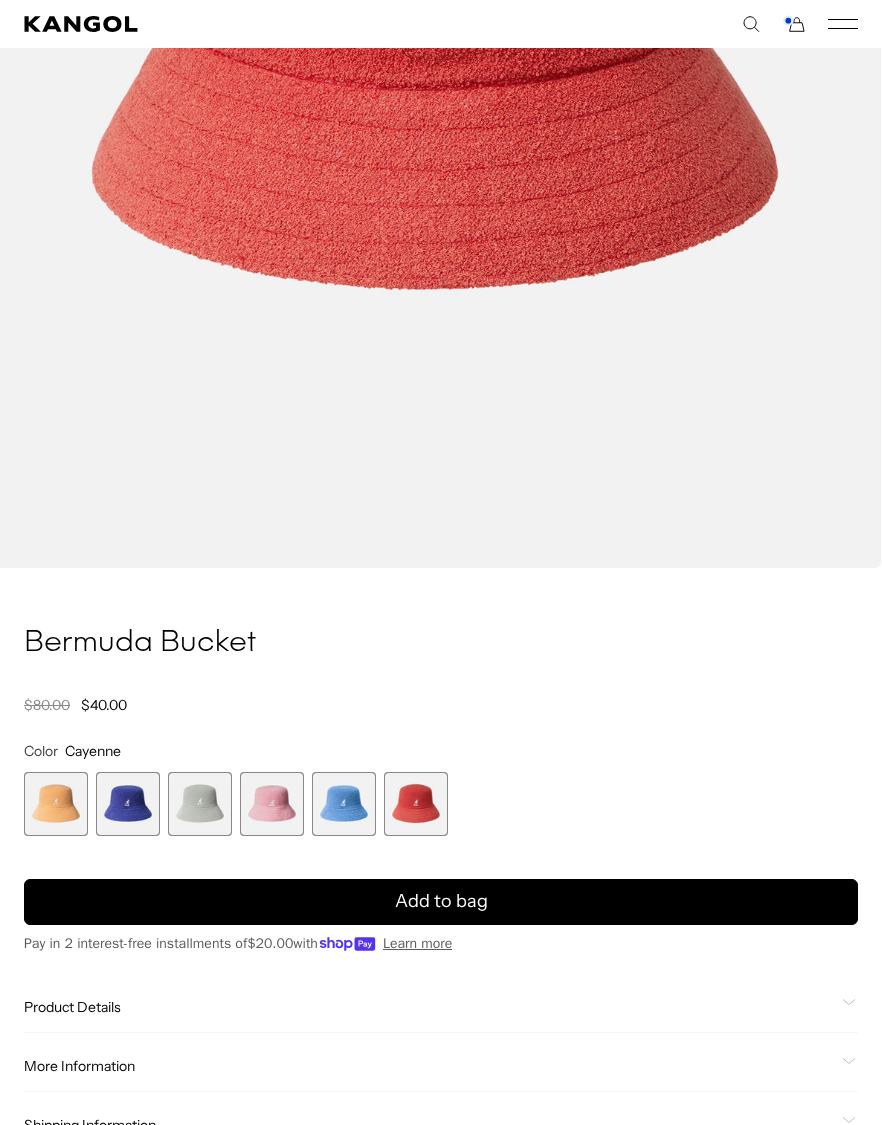 click at bounding box center (344, 804) 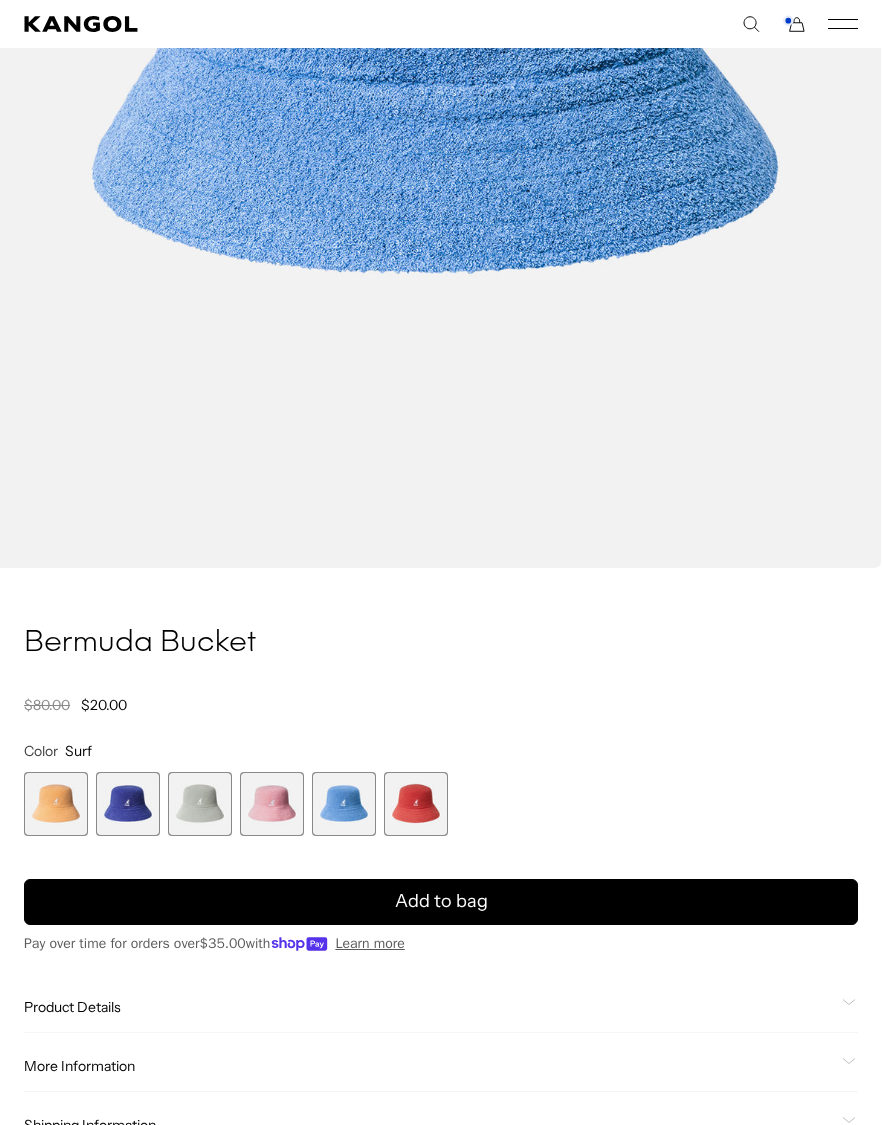click at bounding box center (272, 804) 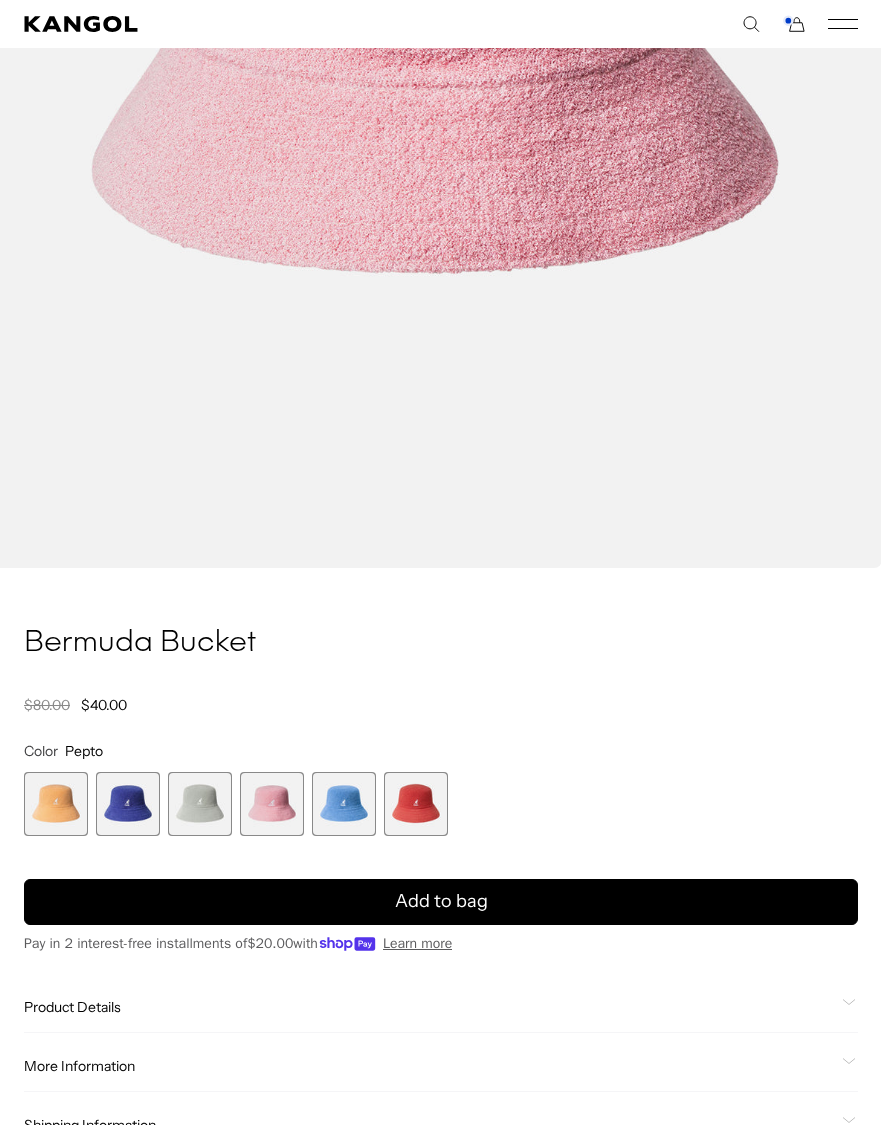 click at bounding box center [344, 804] 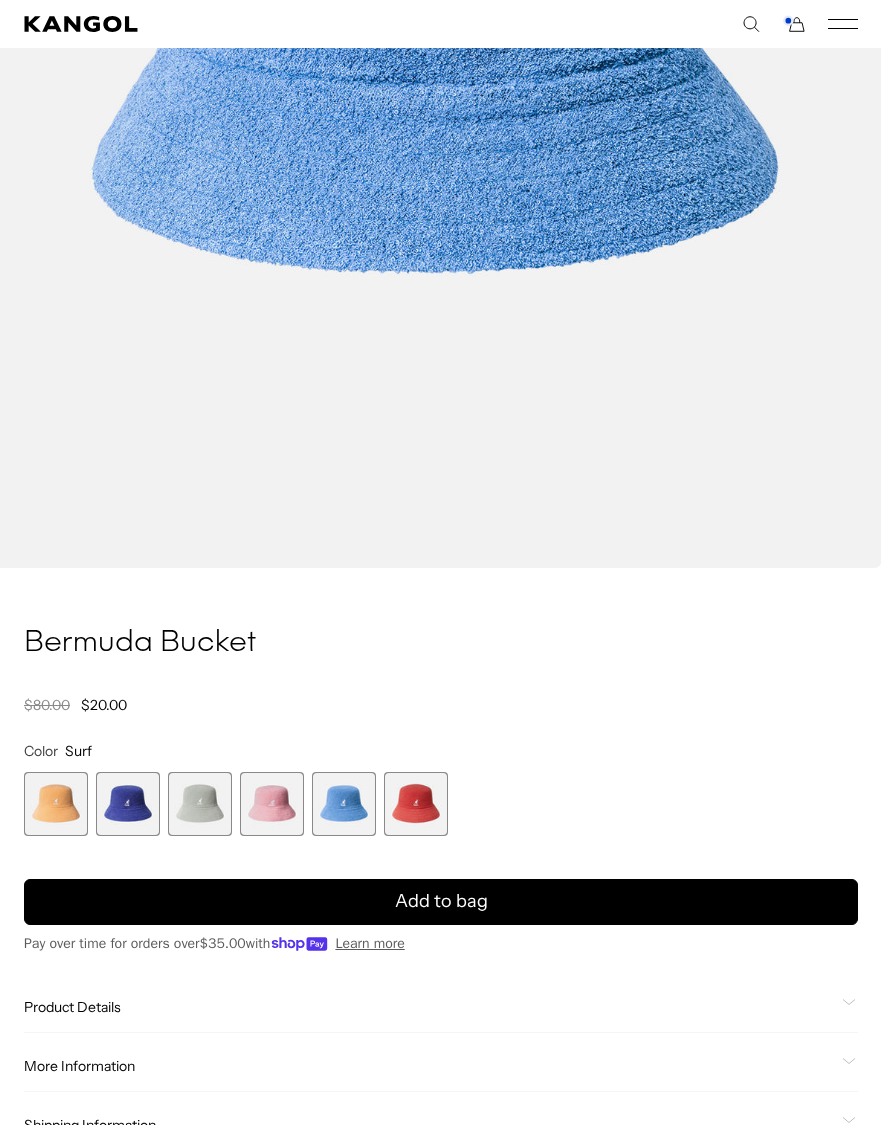 click on "Add to bag" at bounding box center (441, 902) 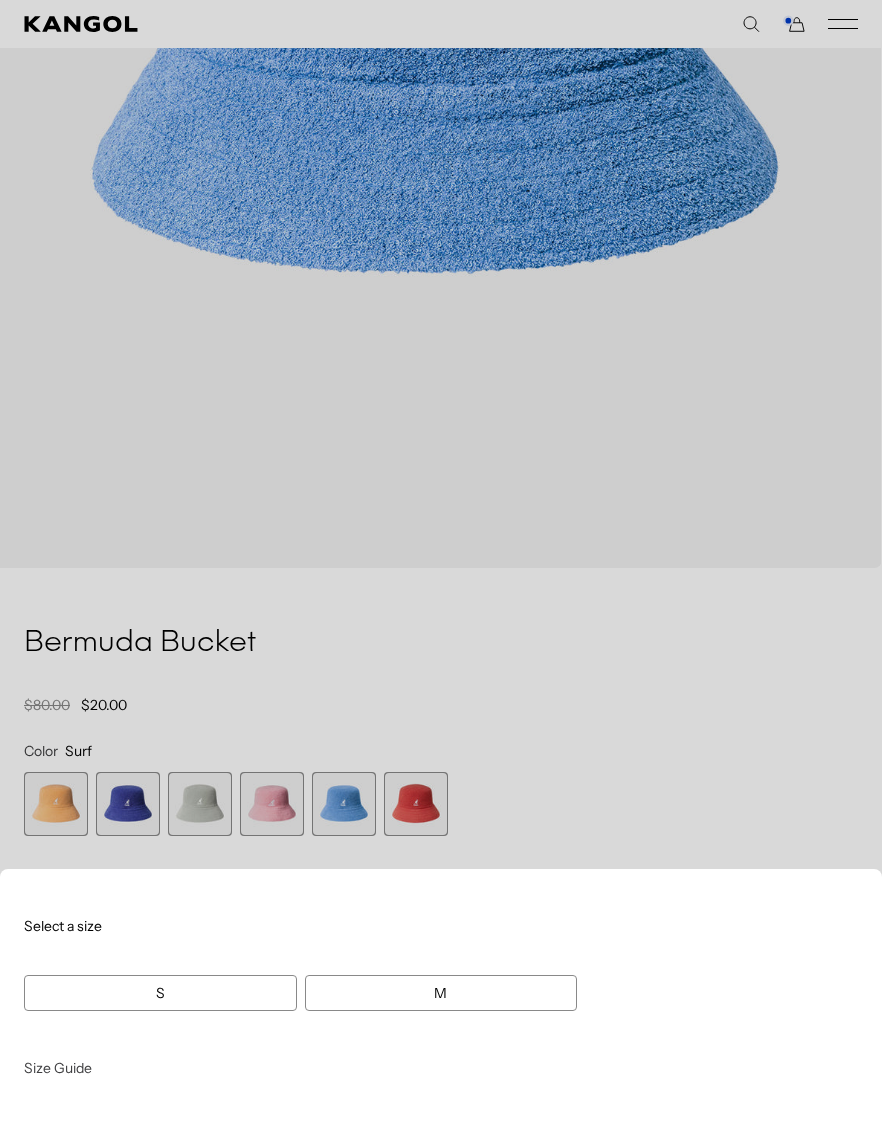 click at bounding box center [441, 562] 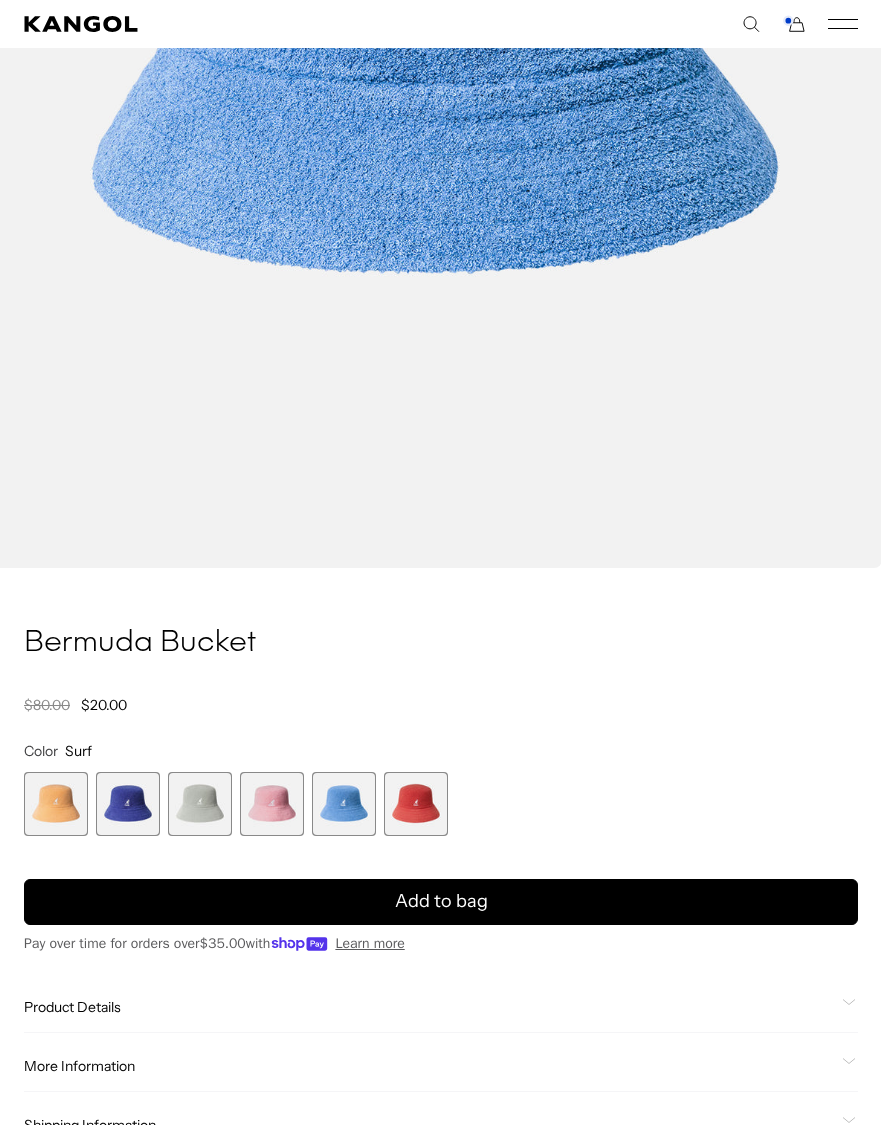 click at bounding box center (200, 804) 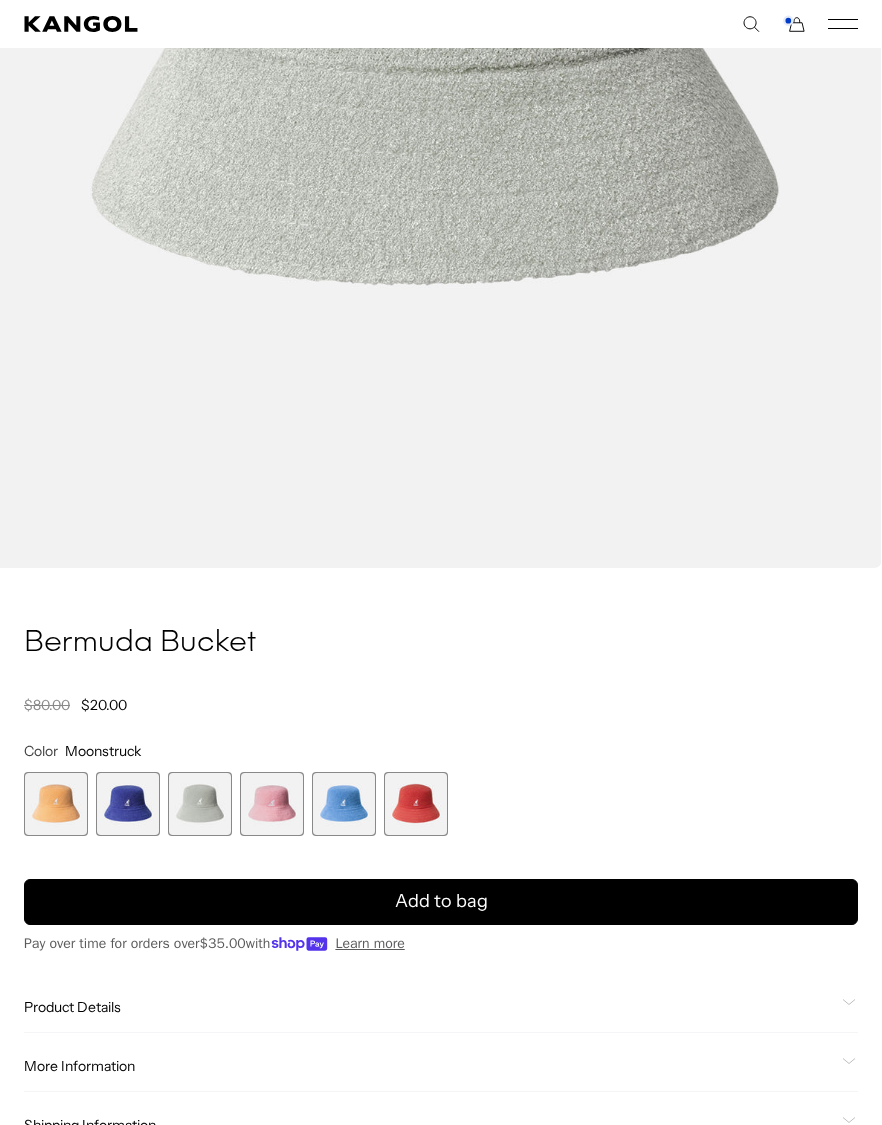 click on "Add to bag" at bounding box center (441, 902) 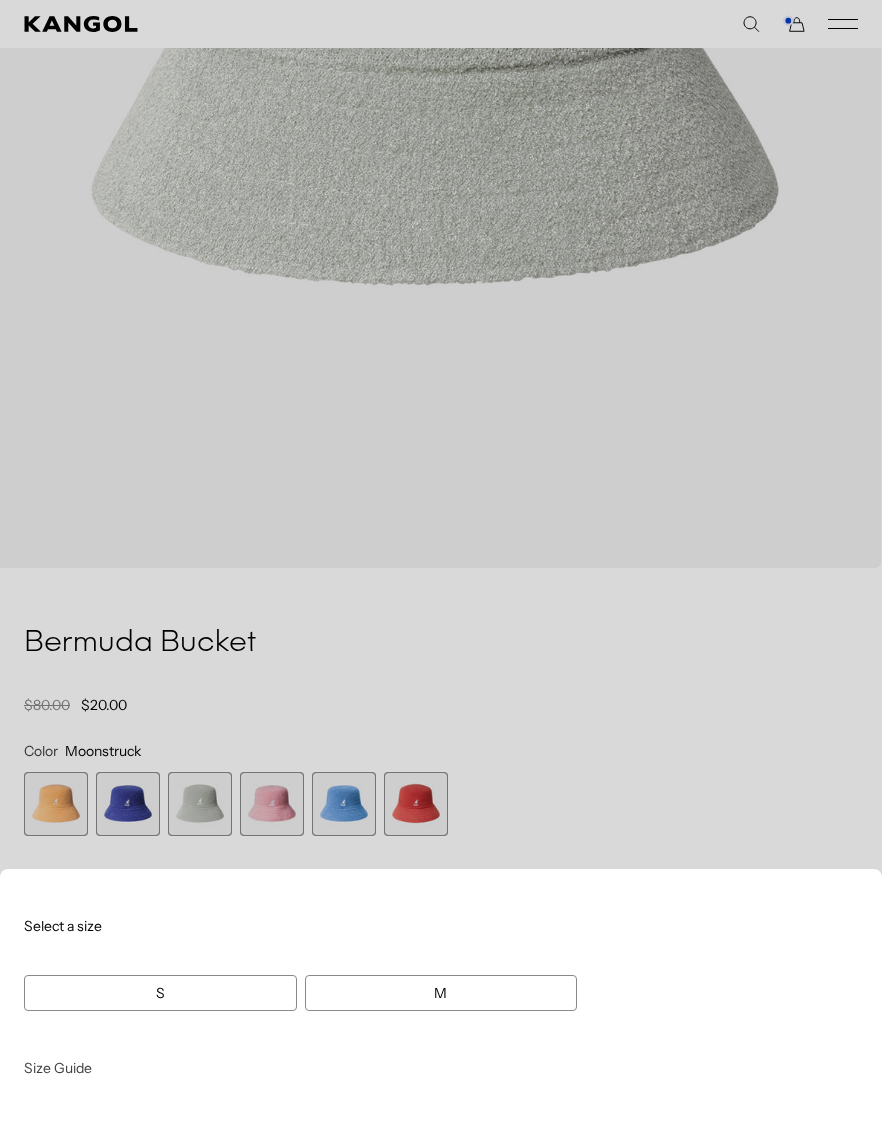 click at bounding box center (441, 562) 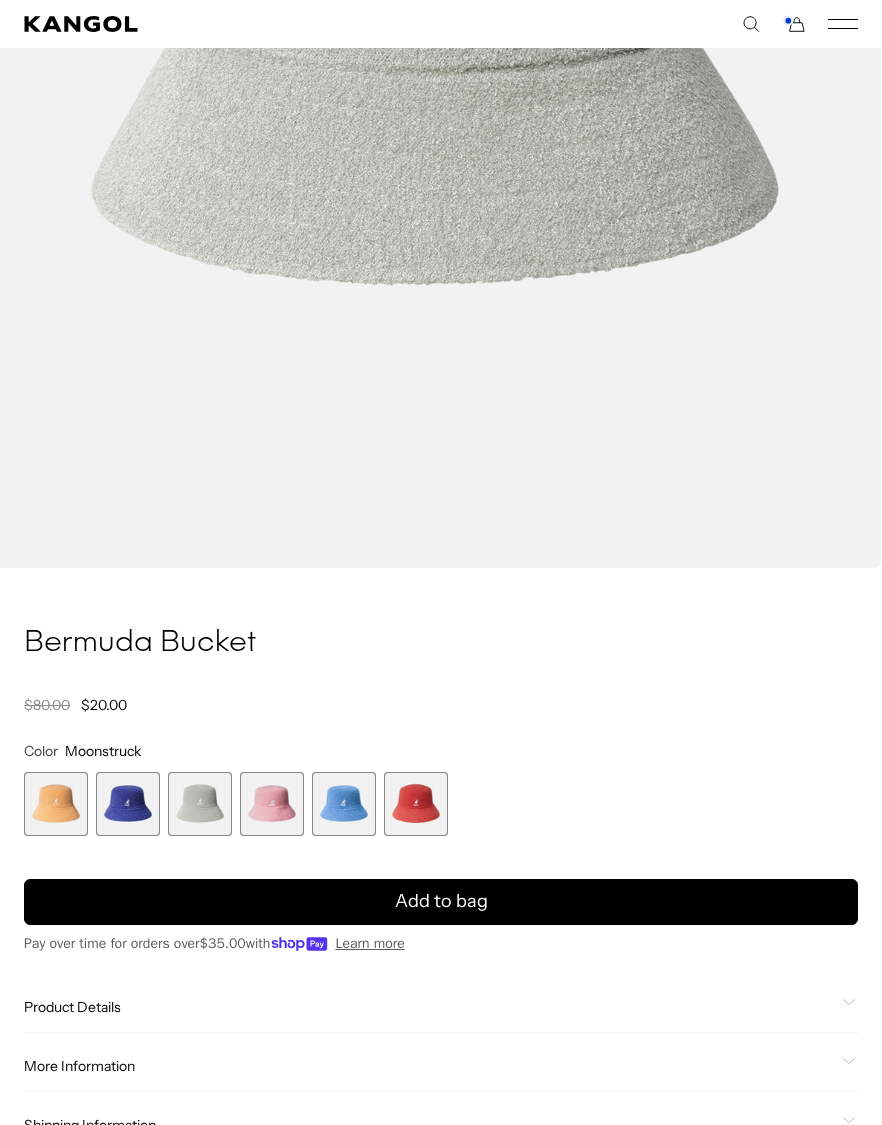 click on "Add to bag" at bounding box center (441, 902) 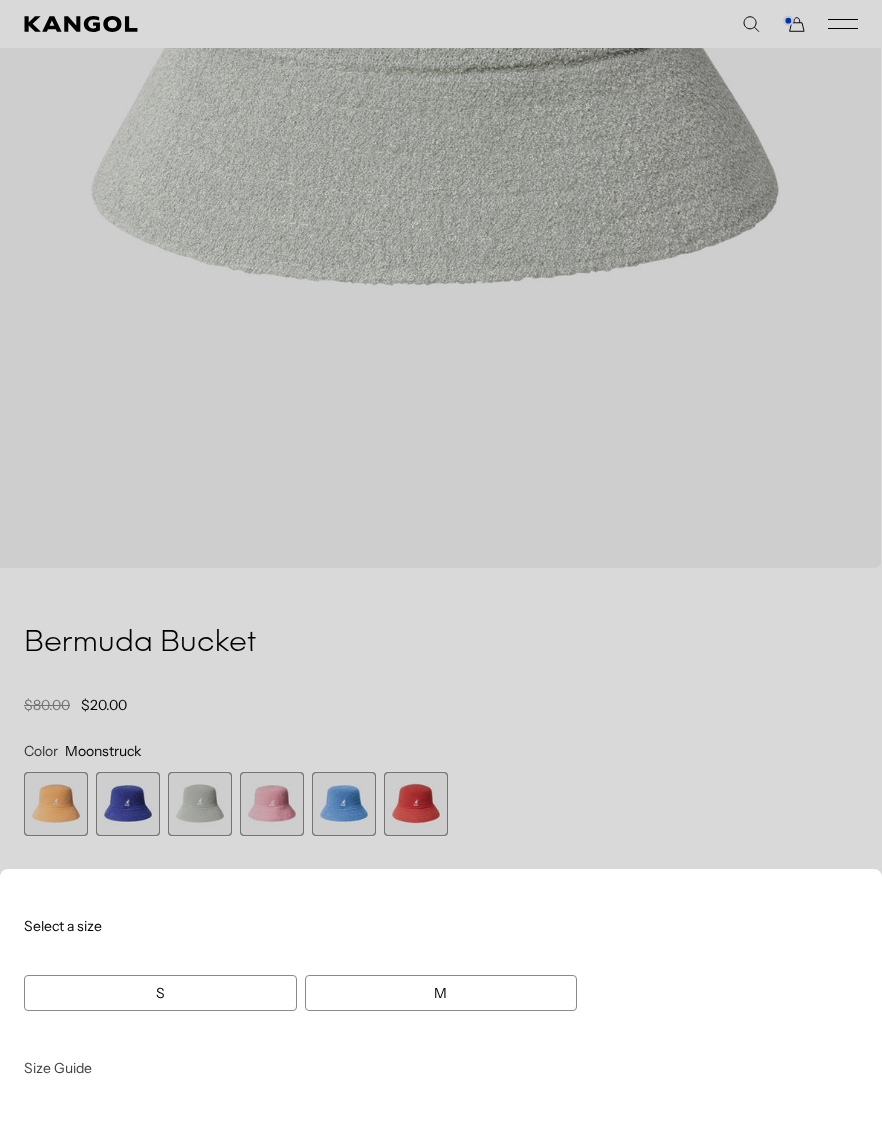 click at bounding box center (441, 562) 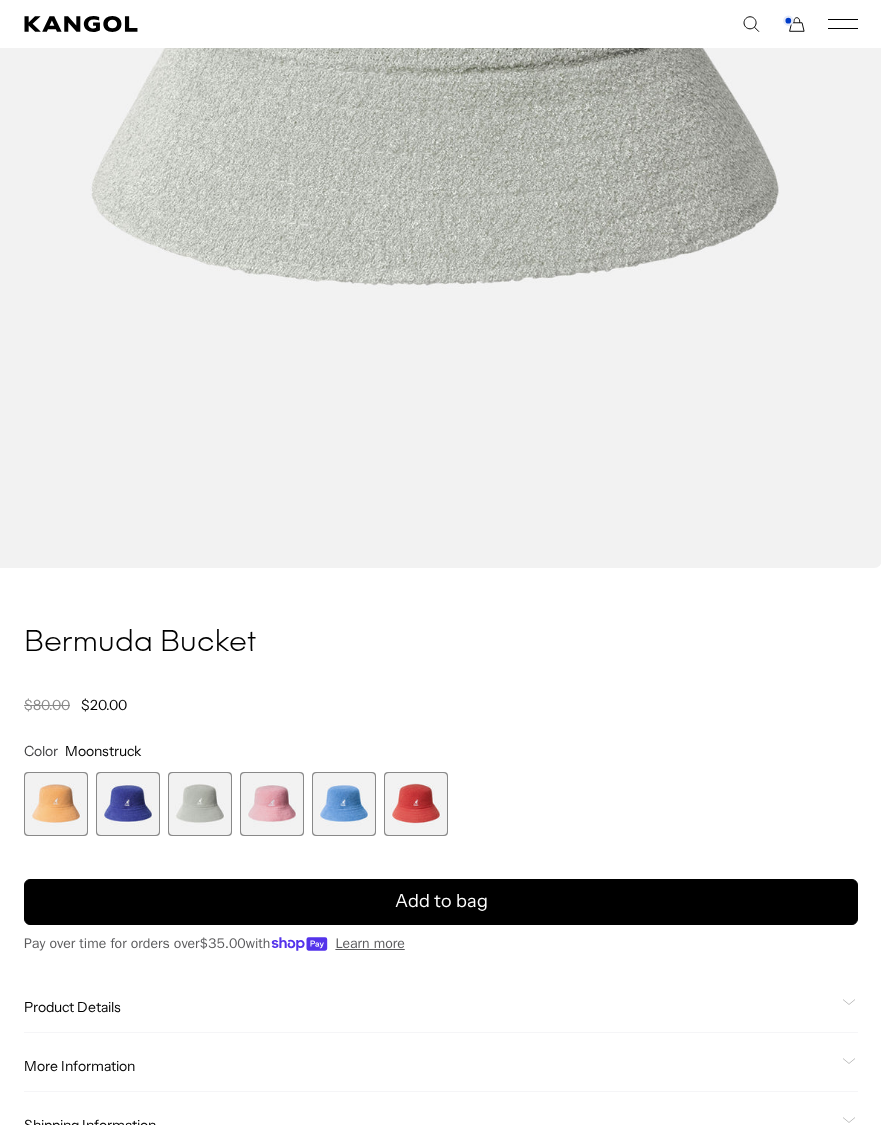 click at bounding box center [56, 804] 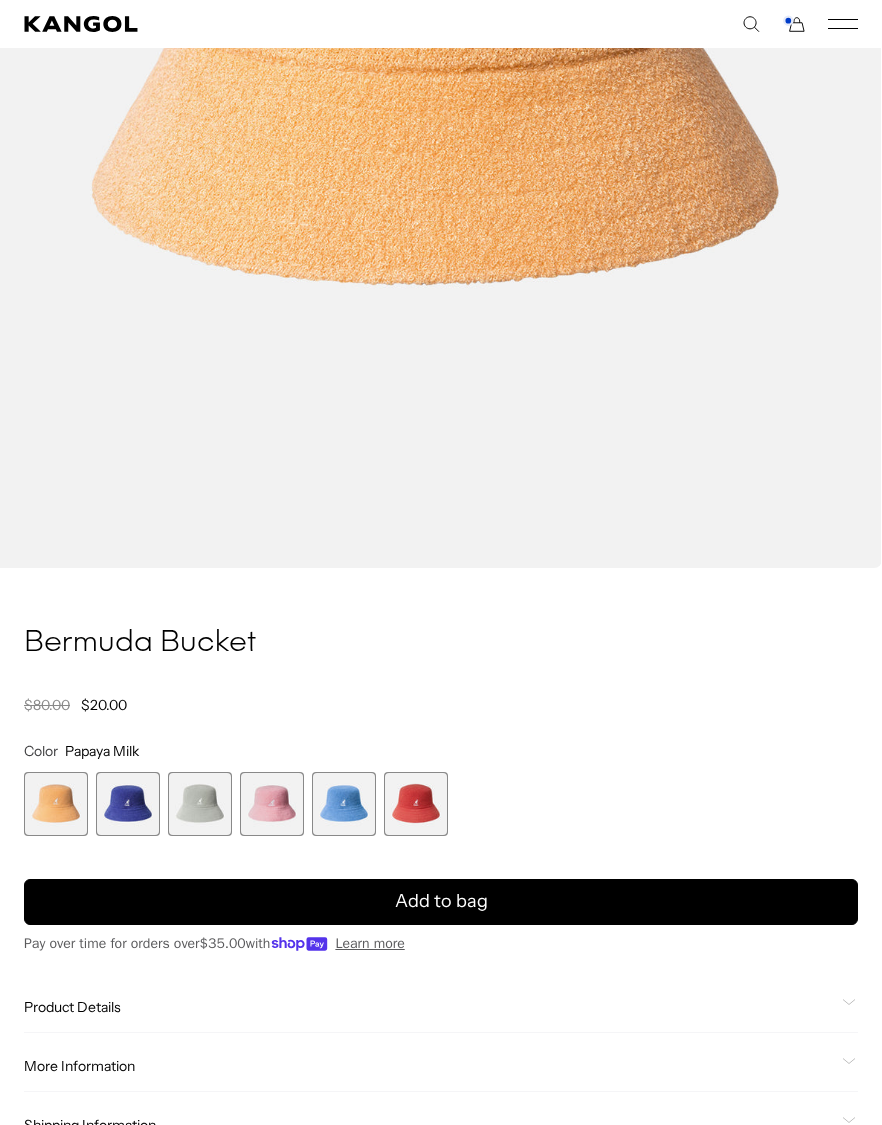 click on "Add to bag" at bounding box center [441, 902] 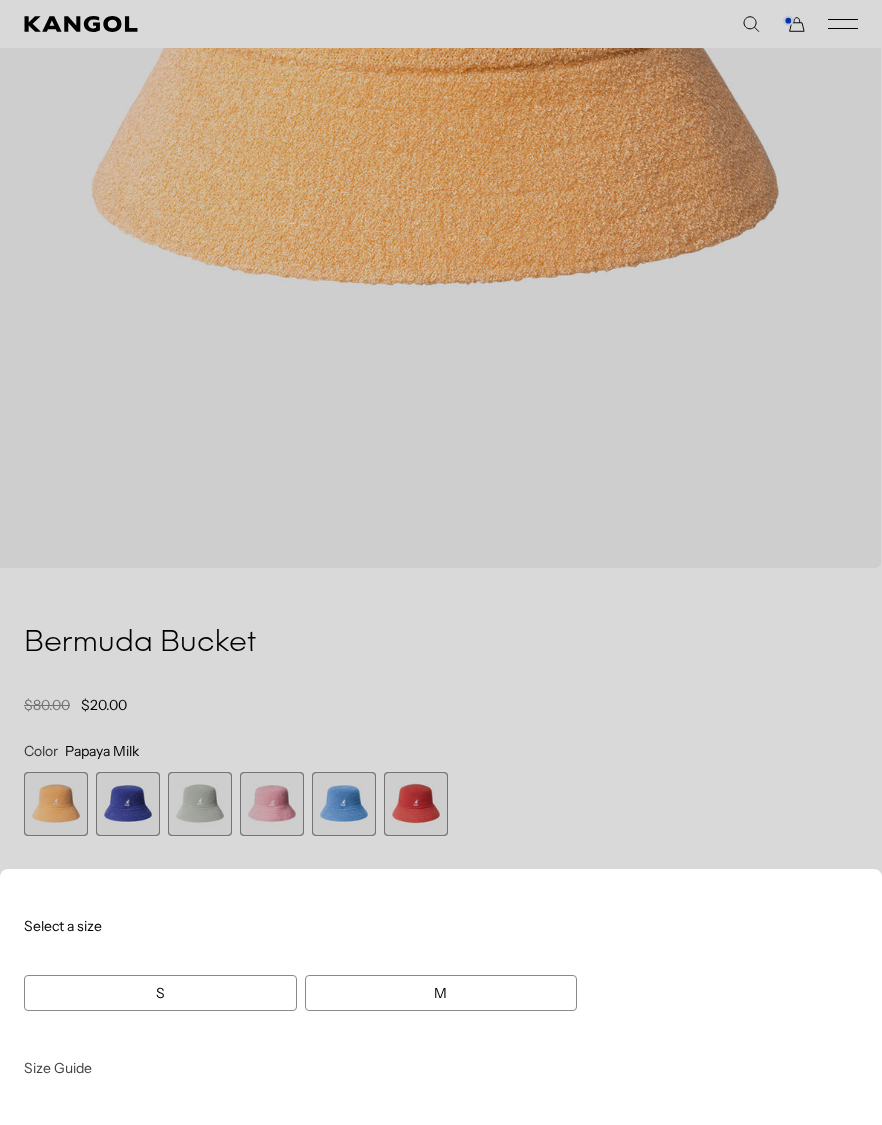 click at bounding box center (441, 562) 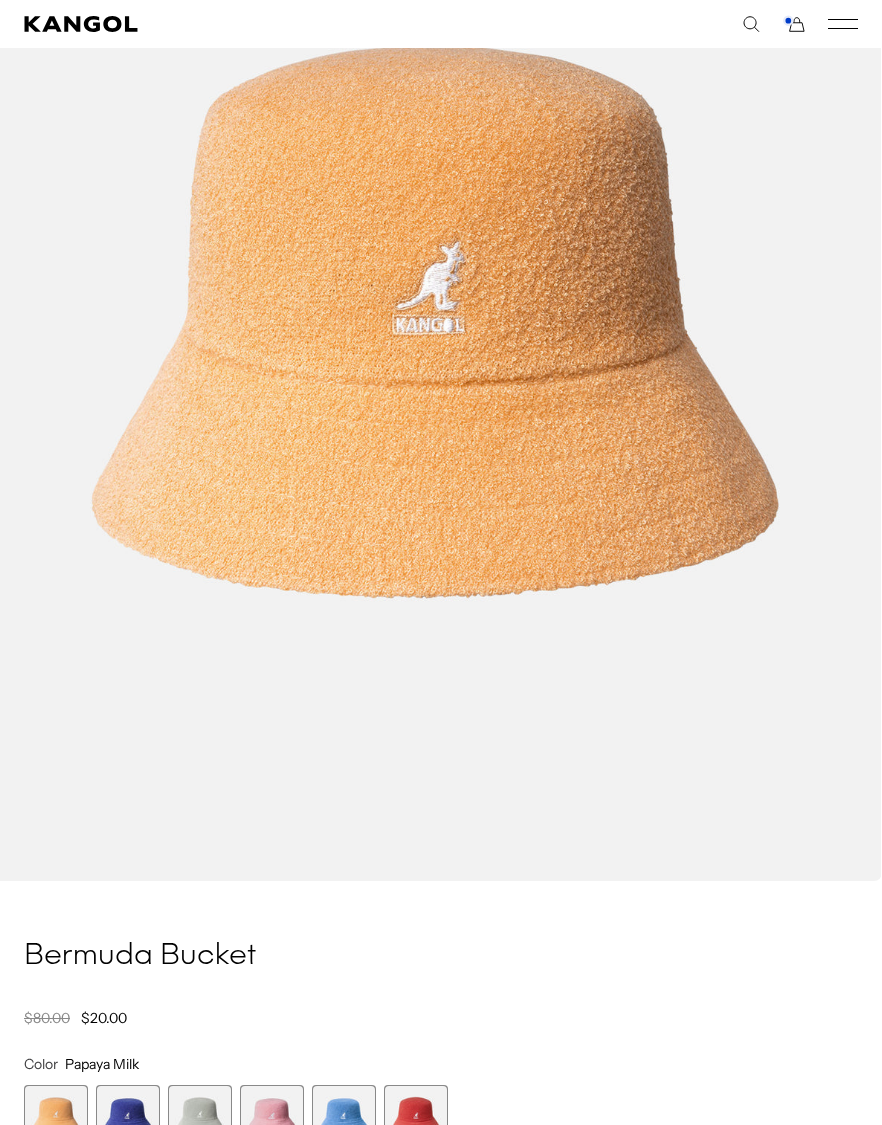 scroll, scrollTop: 409, scrollLeft: 0, axis: vertical 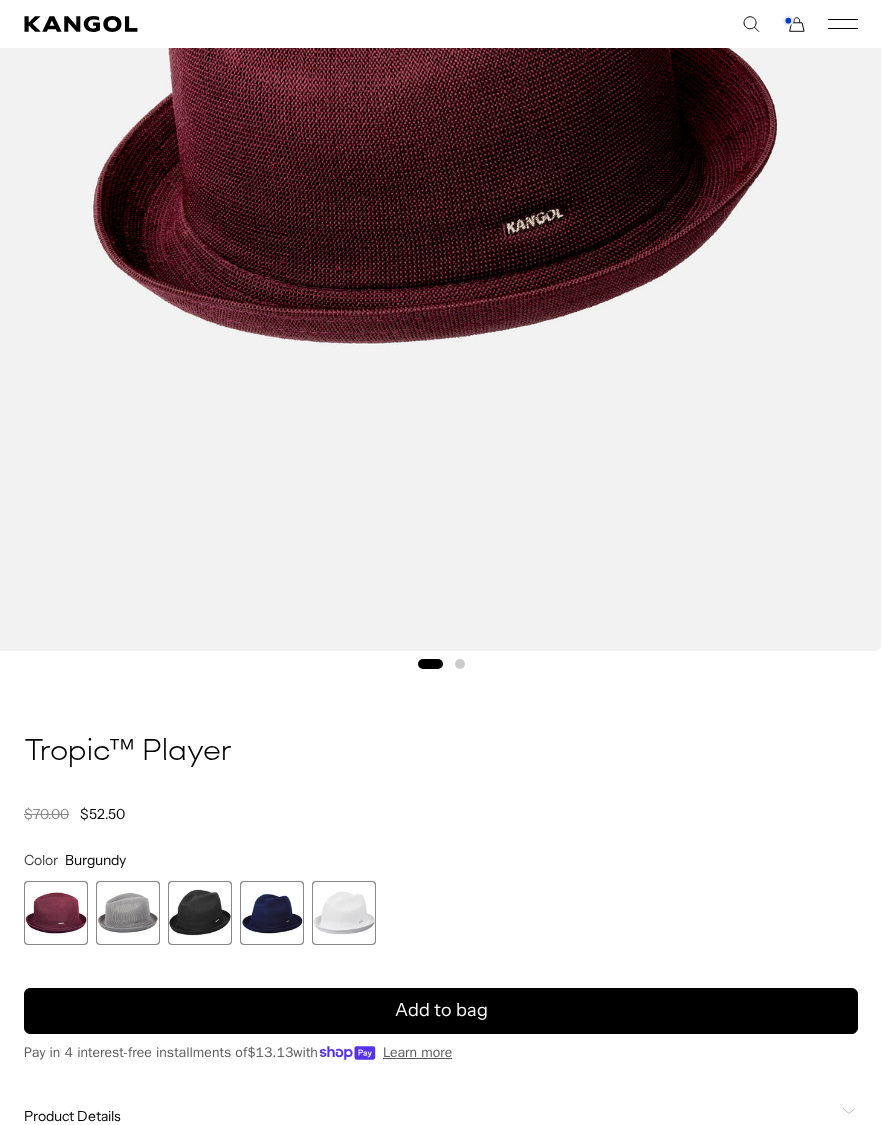 click at bounding box center [272, 913] 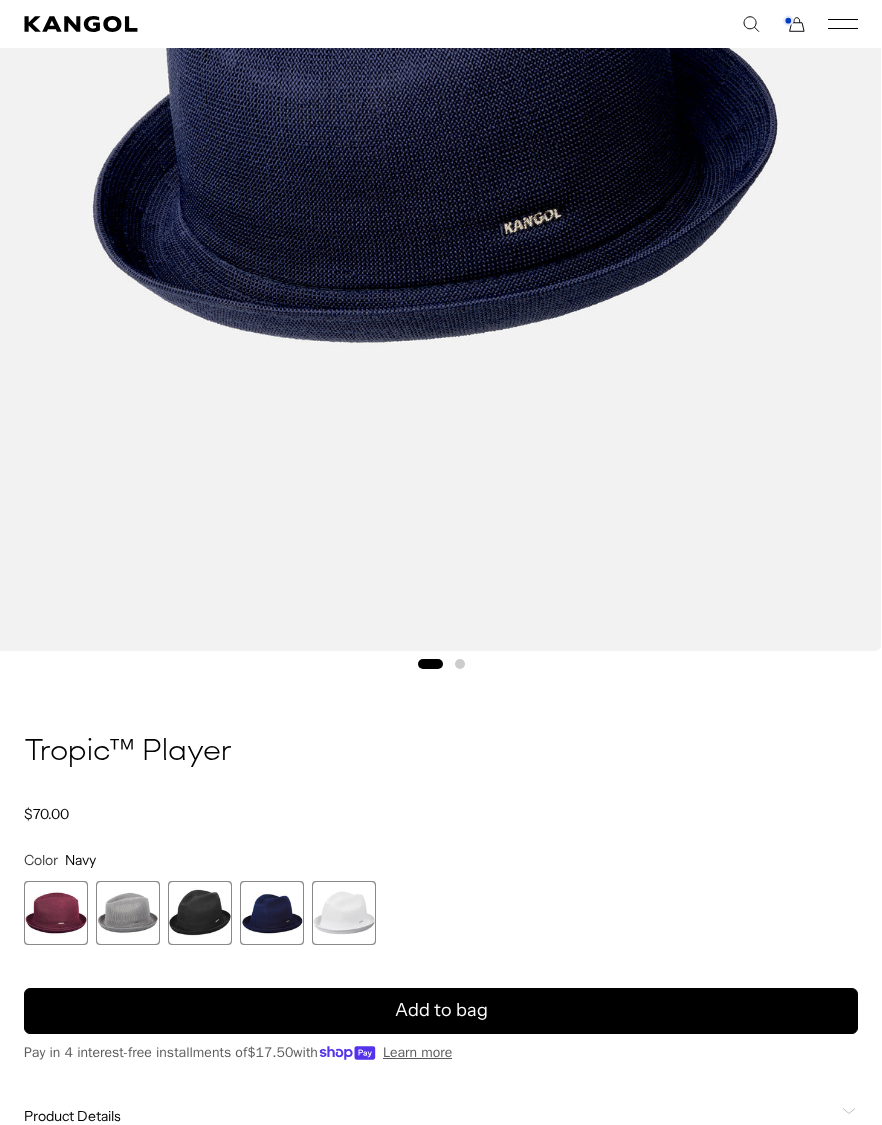 click at bounding box center (128, 913) 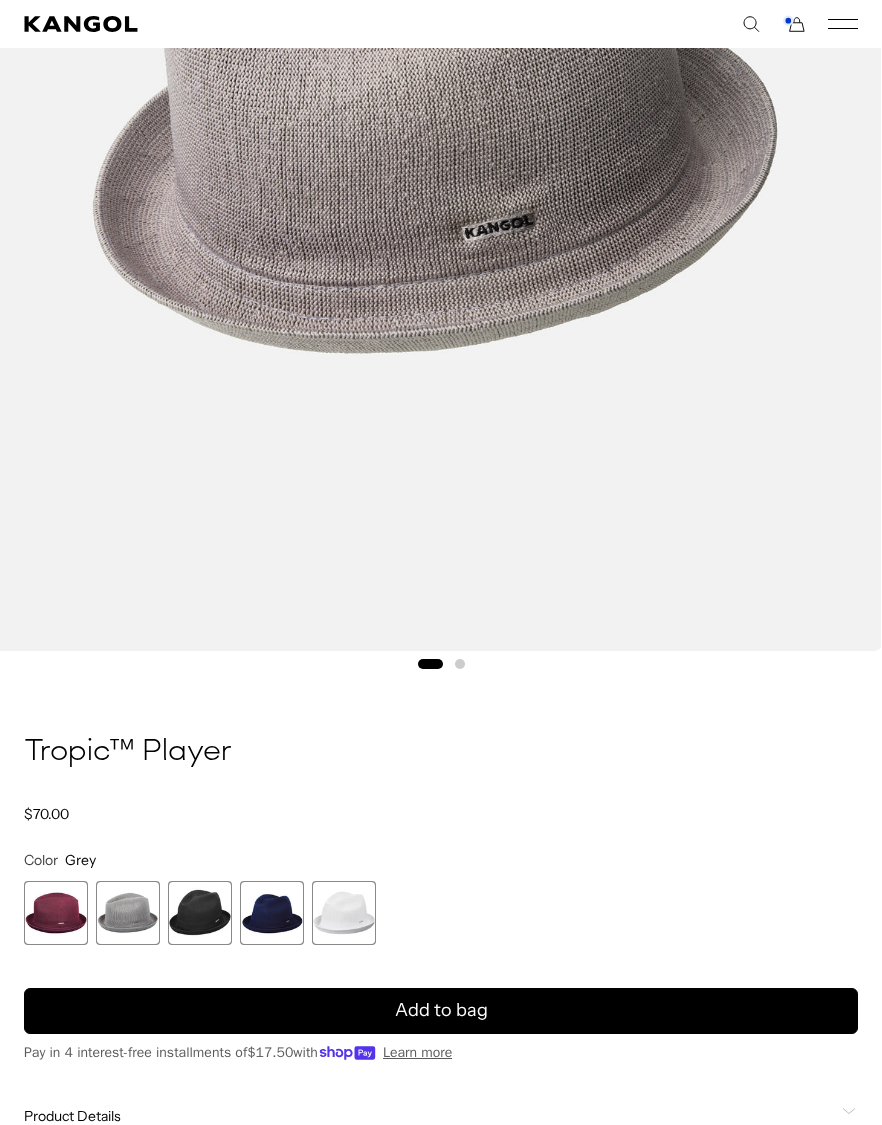 click at bounding box center (56, 913) 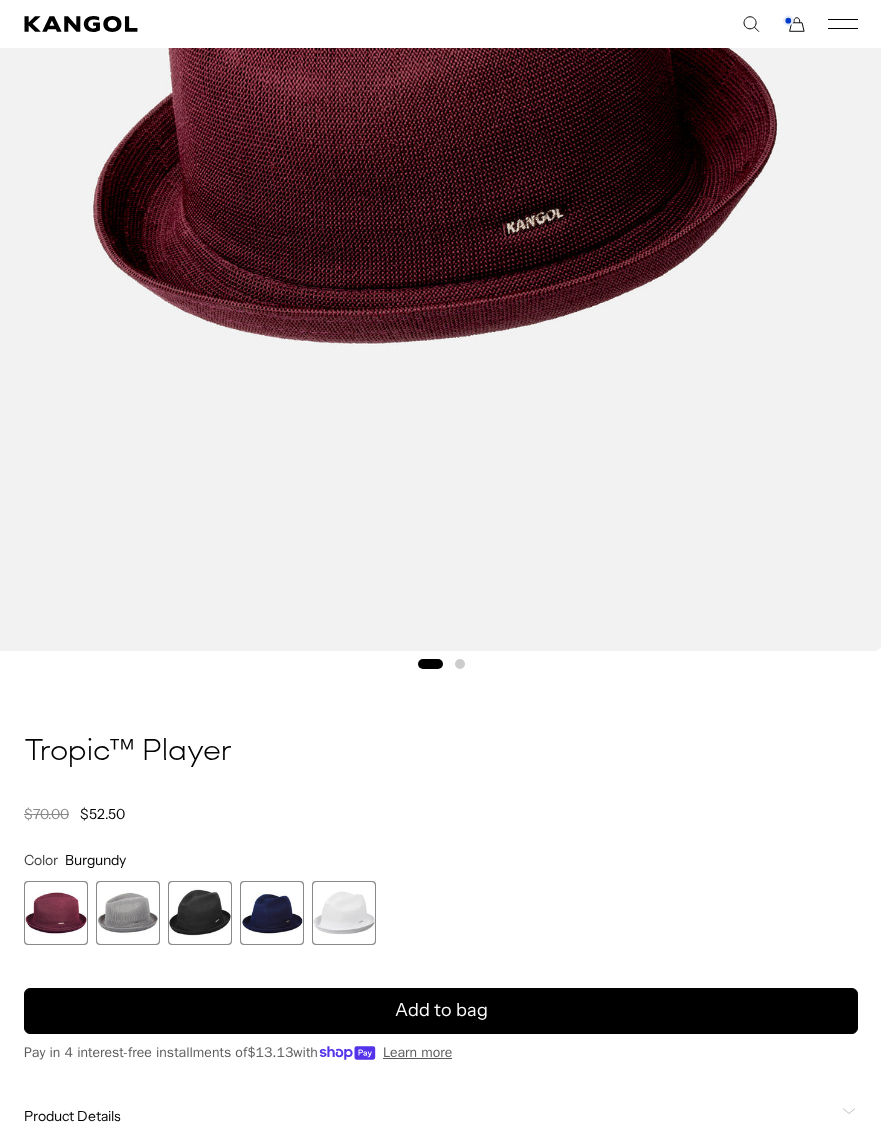 click at bounding box center (344, 913) 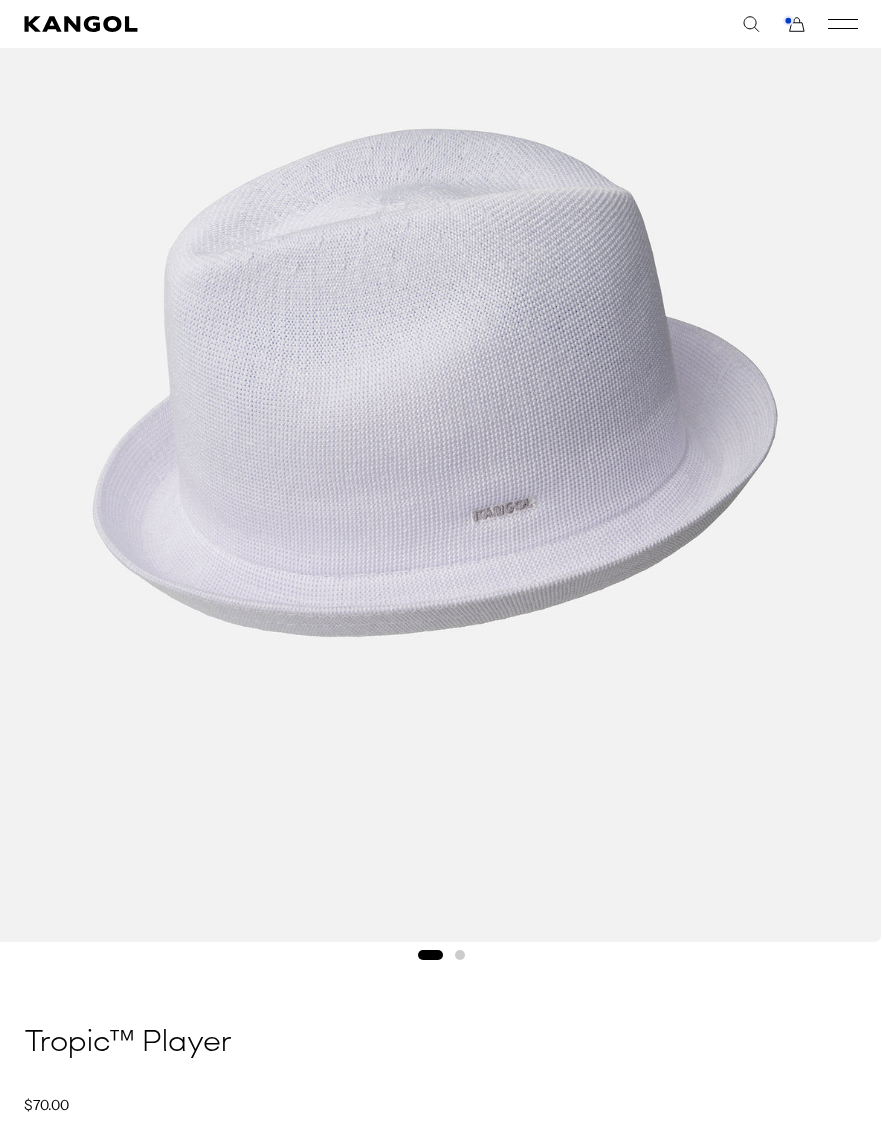 scroll, scrollTop: 364, scrollLeft: 0, axis: vertical 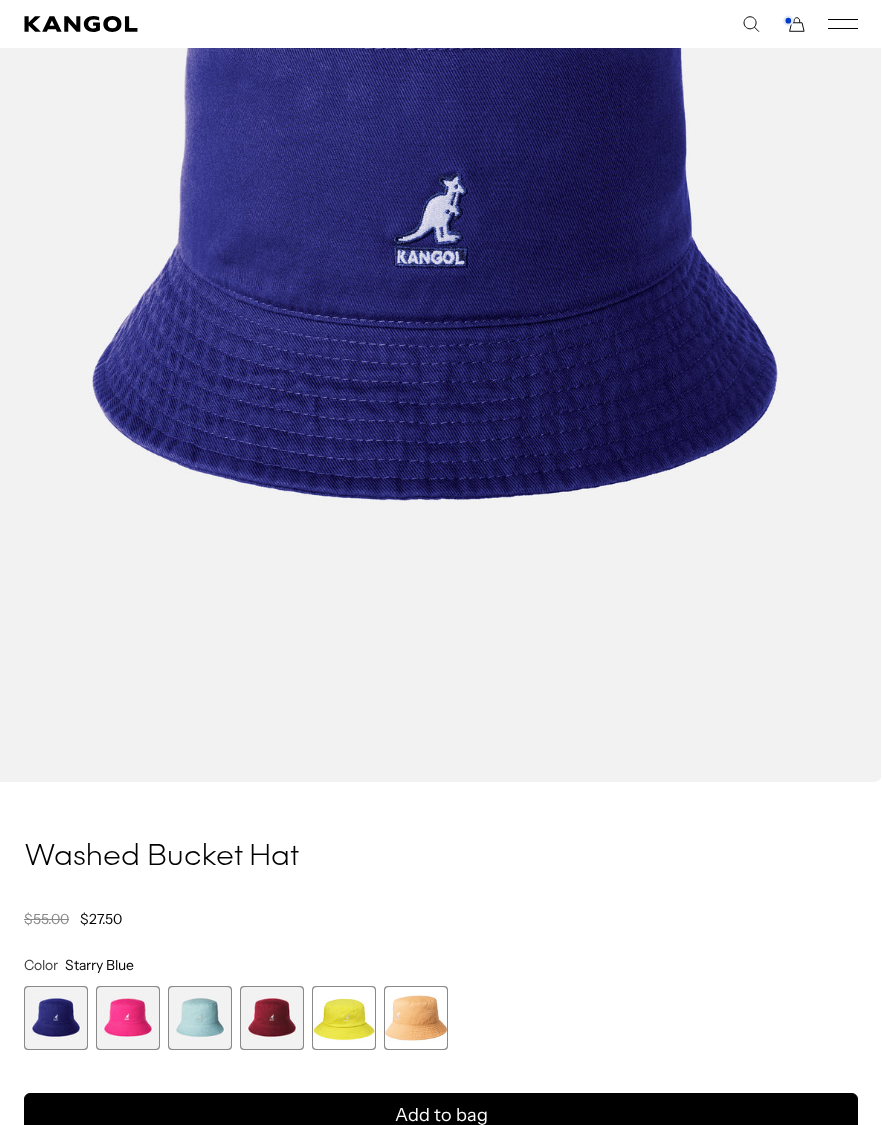 click on "Add to bag" at bounding box center [441, 1116] 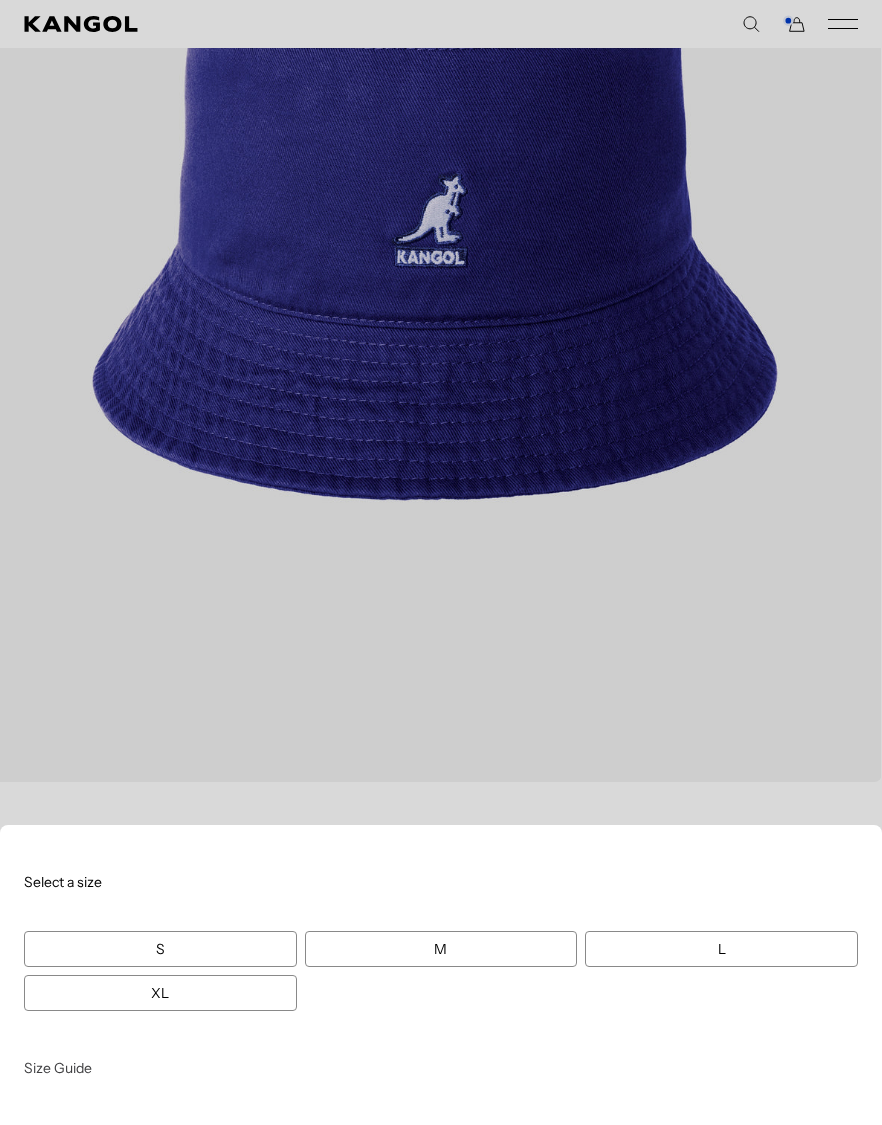 click on "L" at bounding box center (721, 949) 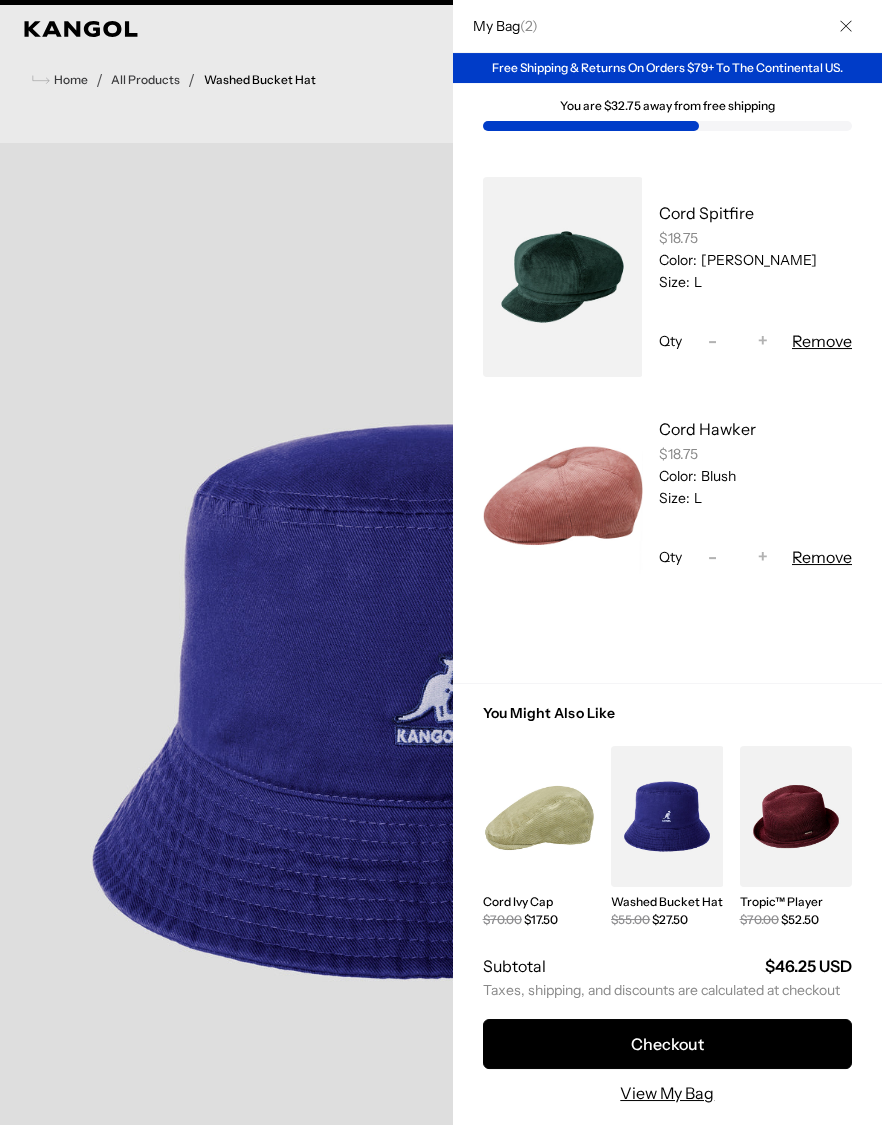 scroll, scrollTop: 0, scrollLeft: 0, axis: both 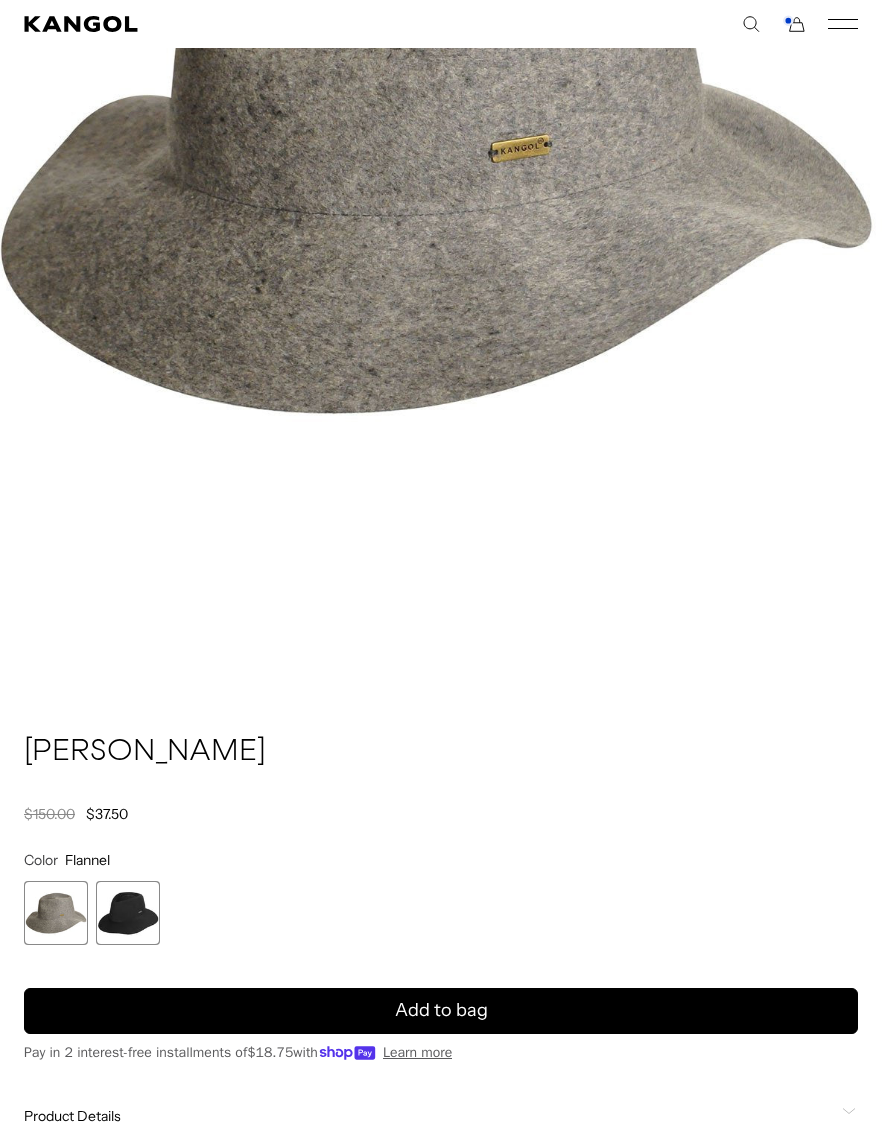 click on "Add to bag" at bounding box center [441, 1011] 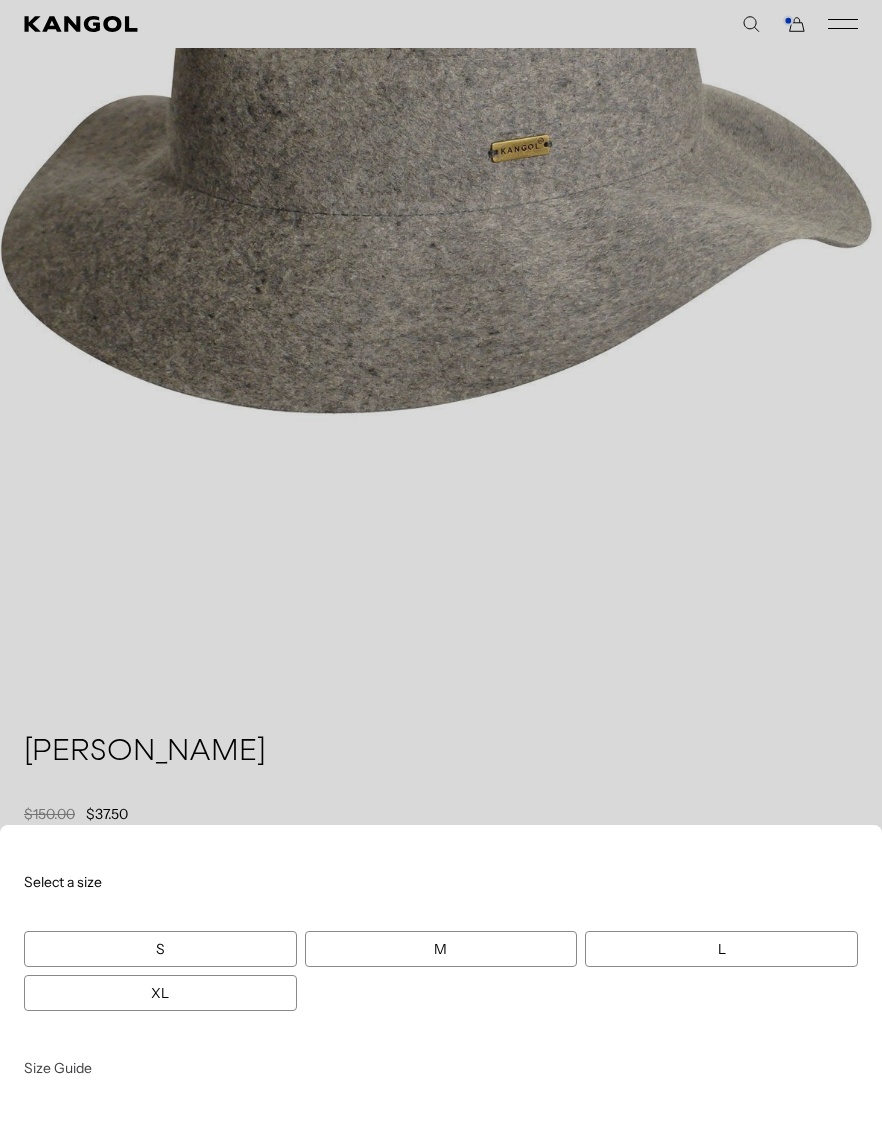 click on "L" at bounding box center [721, 949] 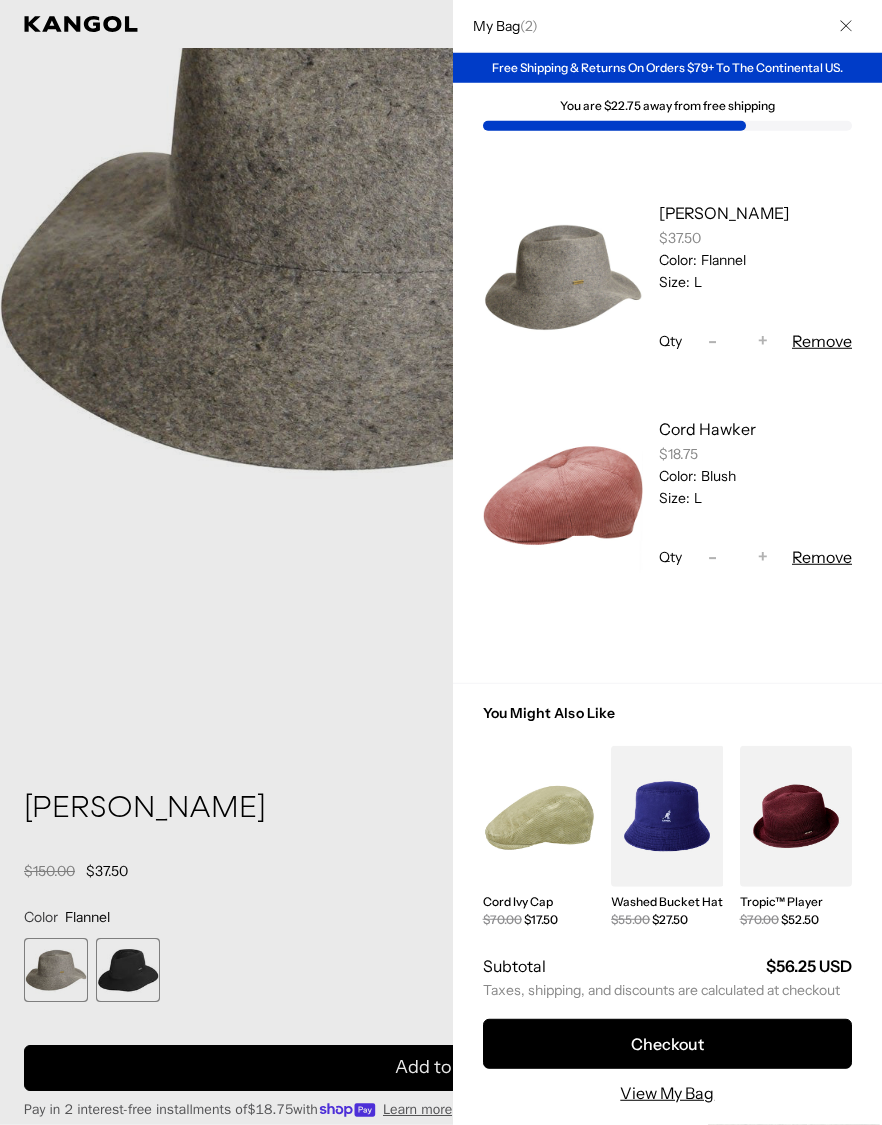 scroll, scrollTop: 589, scrollLeft: 0, axis: vertical 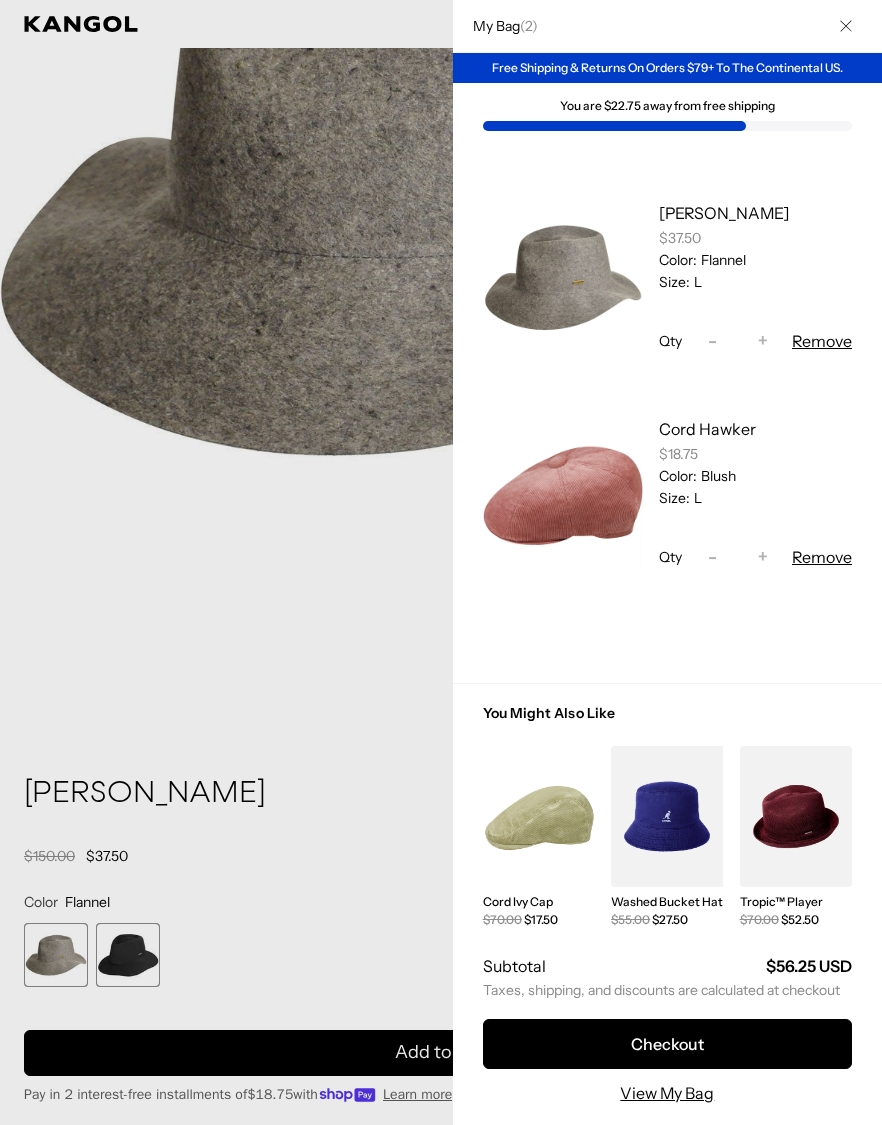 click at bounding box center (441, 562) 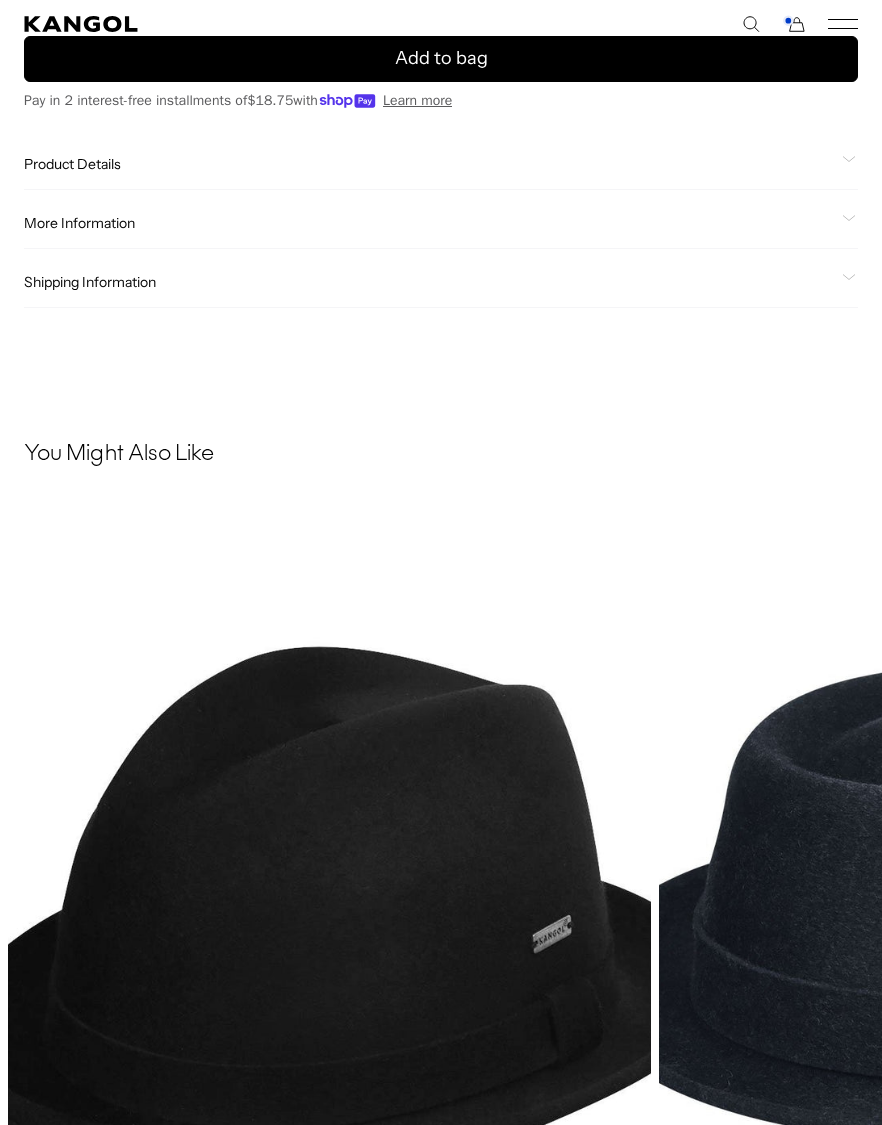 scroll, scrollTop: 1578, scrollLeft: 0, axis: vertical 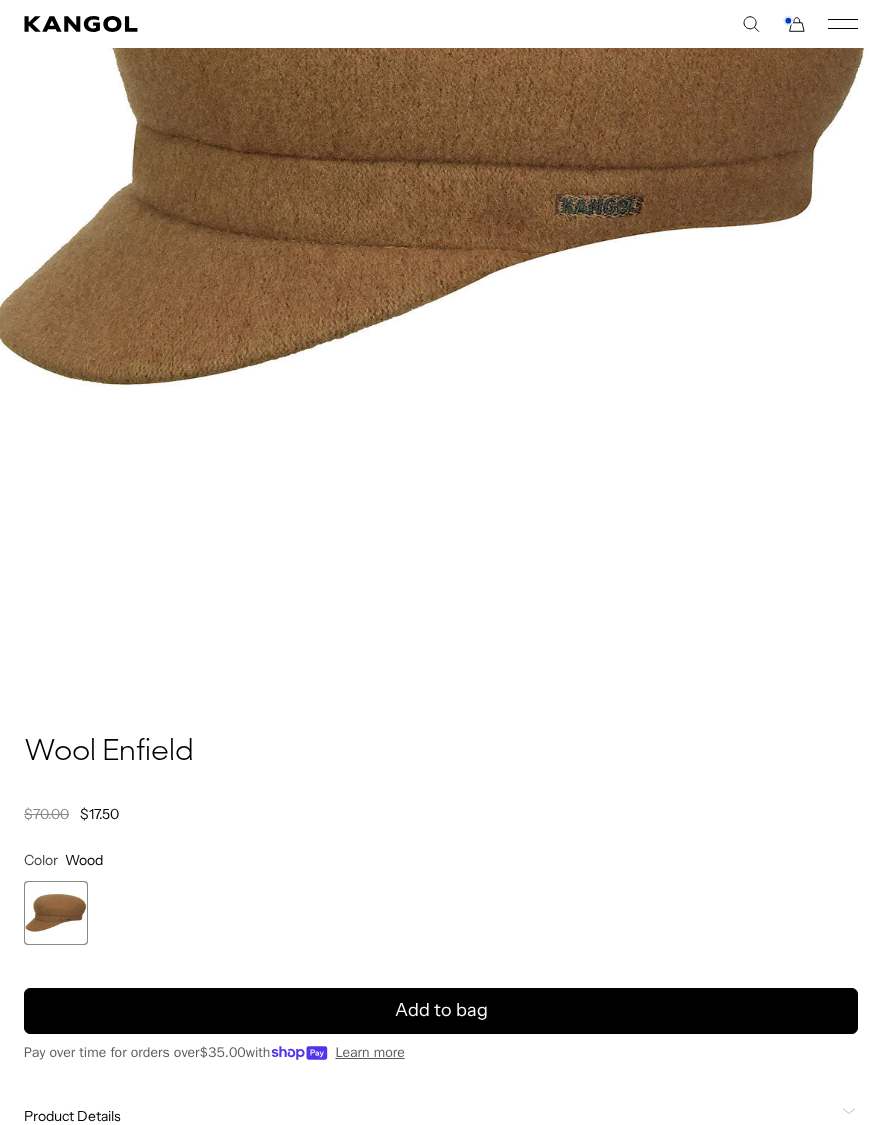 click on "Add to bag" at bounding box center [441, 1011] 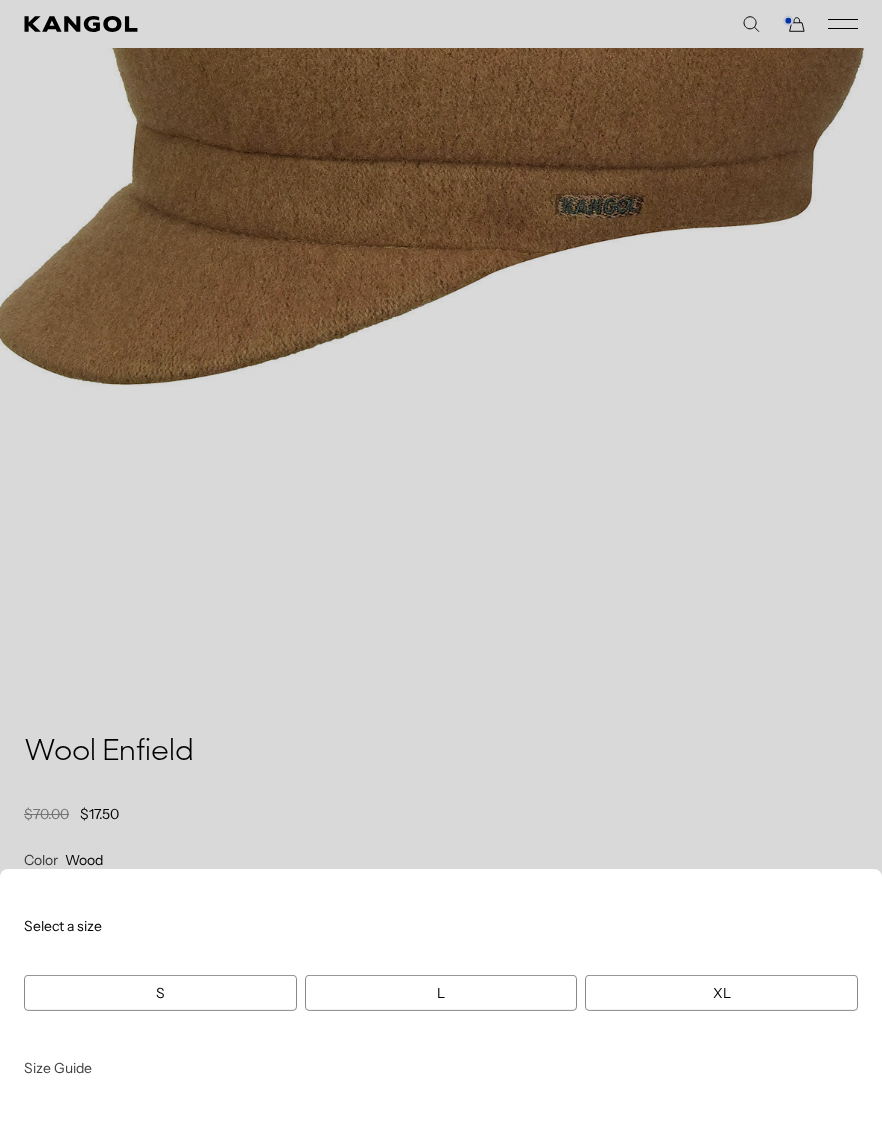 click on "L" at bounding box center [441, 993] 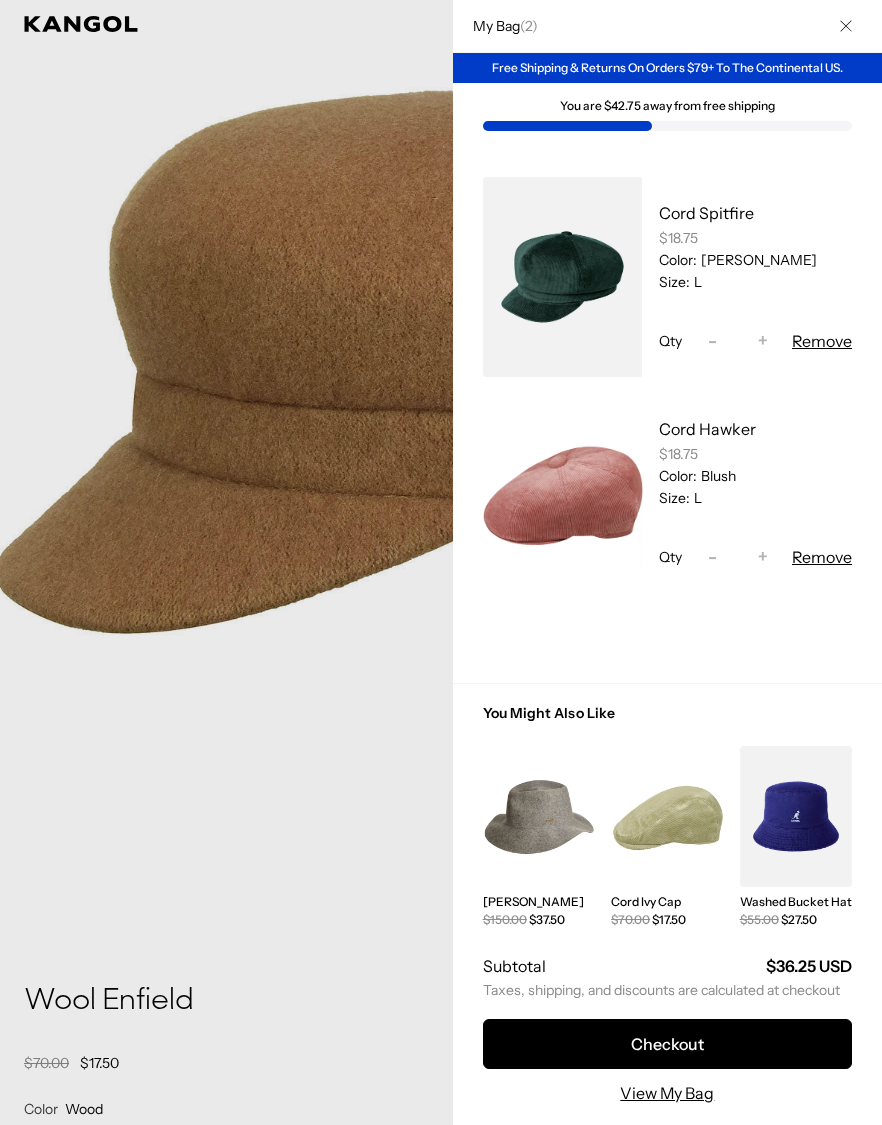 scroll, scrollTop: 377, scrollLeft: 0, axis: vertical 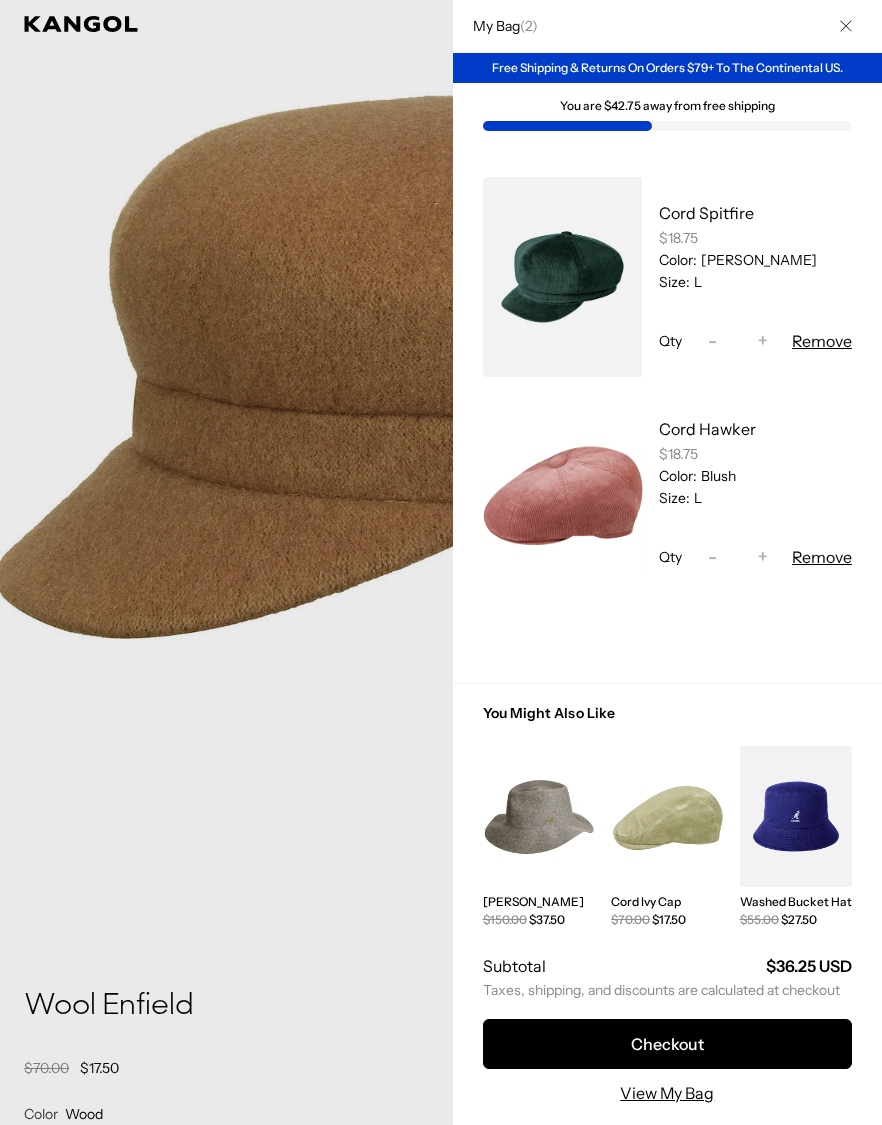 click at bounding box center (441, 562) 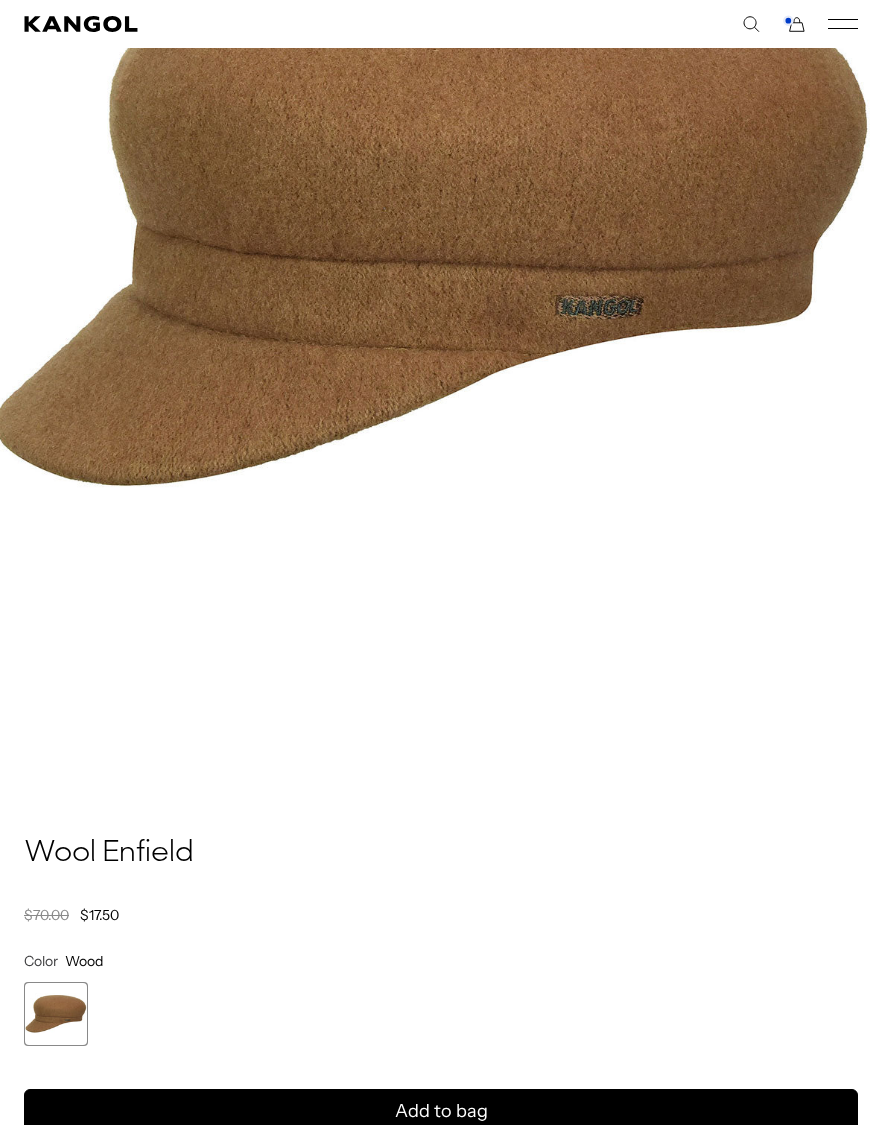 scroll, scrollTop: 598, scrollLeft: 0, axis: vertical 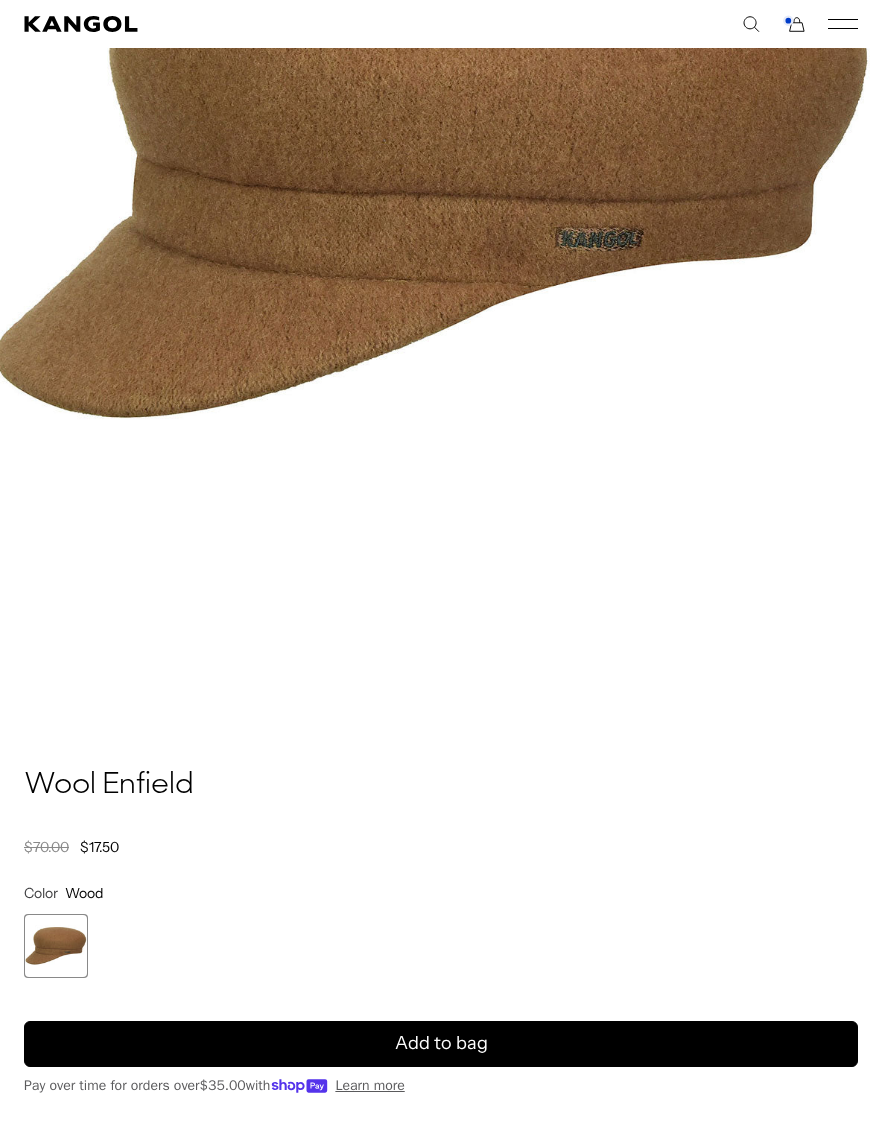 click on "Add to bag" at bounding box center [441, 1044] 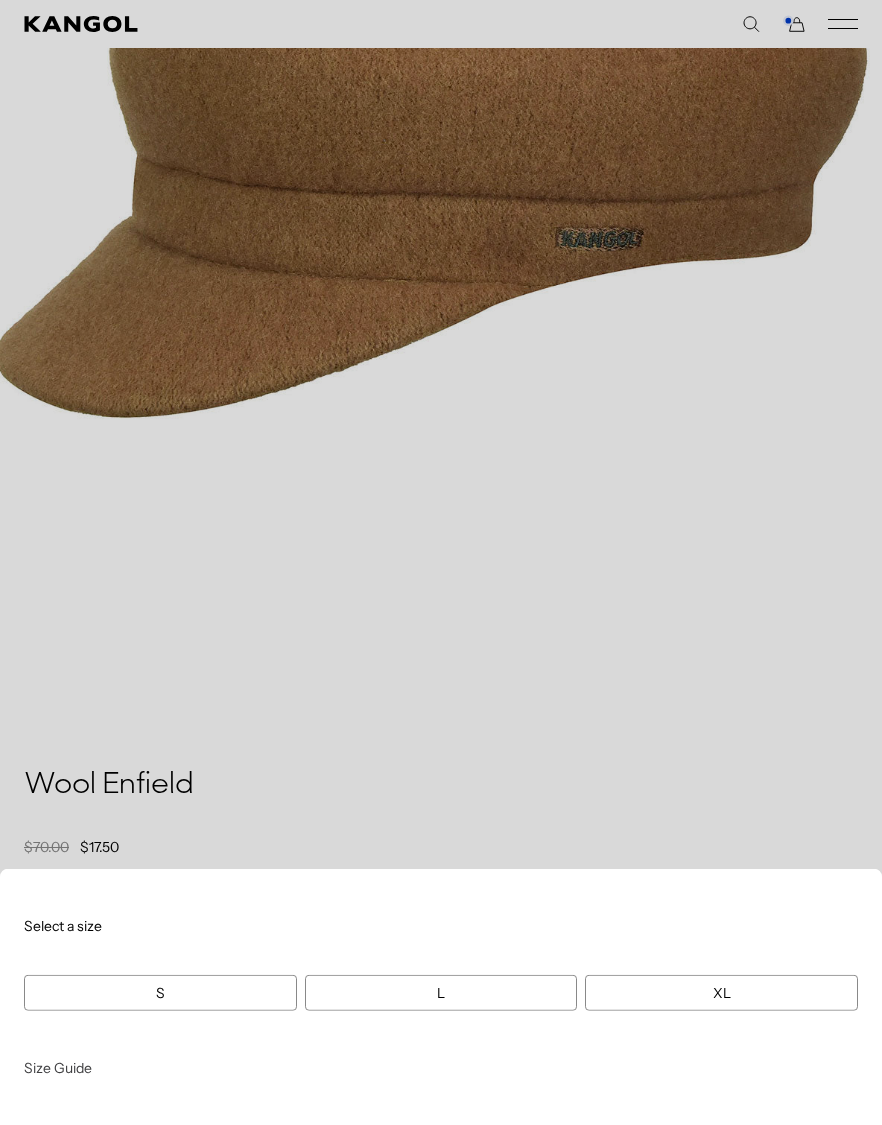 click on "L" at bounding box center [441, 993] 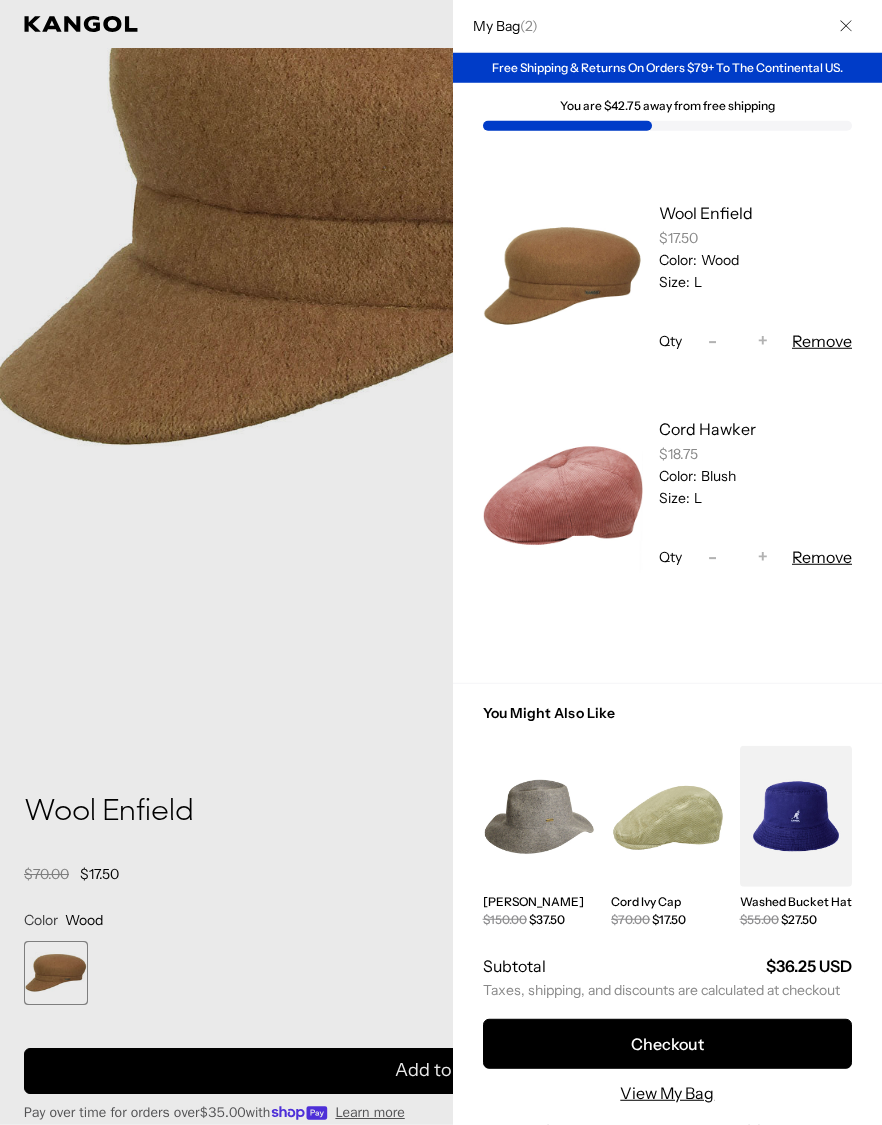 scroll, scrollTop: 582, scrollLeft: 0, axis: vertical 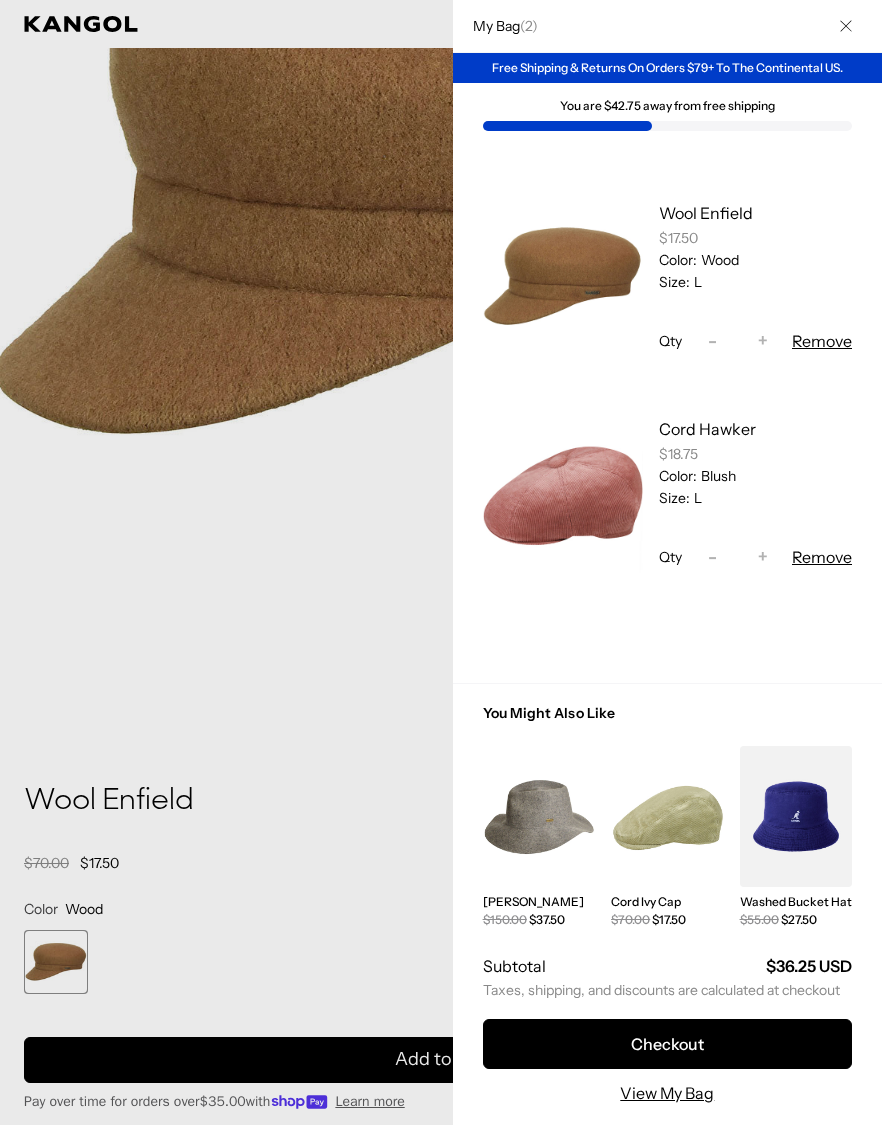 click at bounding box center [667, 816] 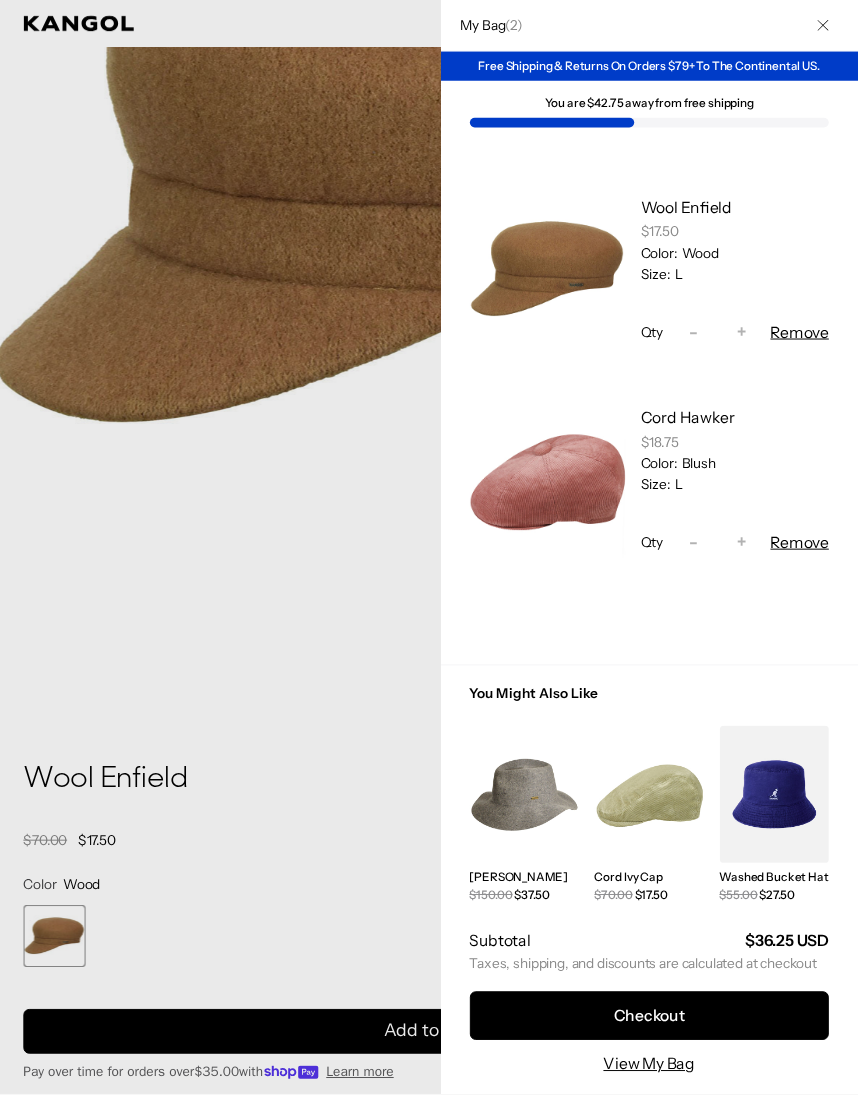 scroll, scrollTop: 4, scrollLeft: 0, axis: vertical 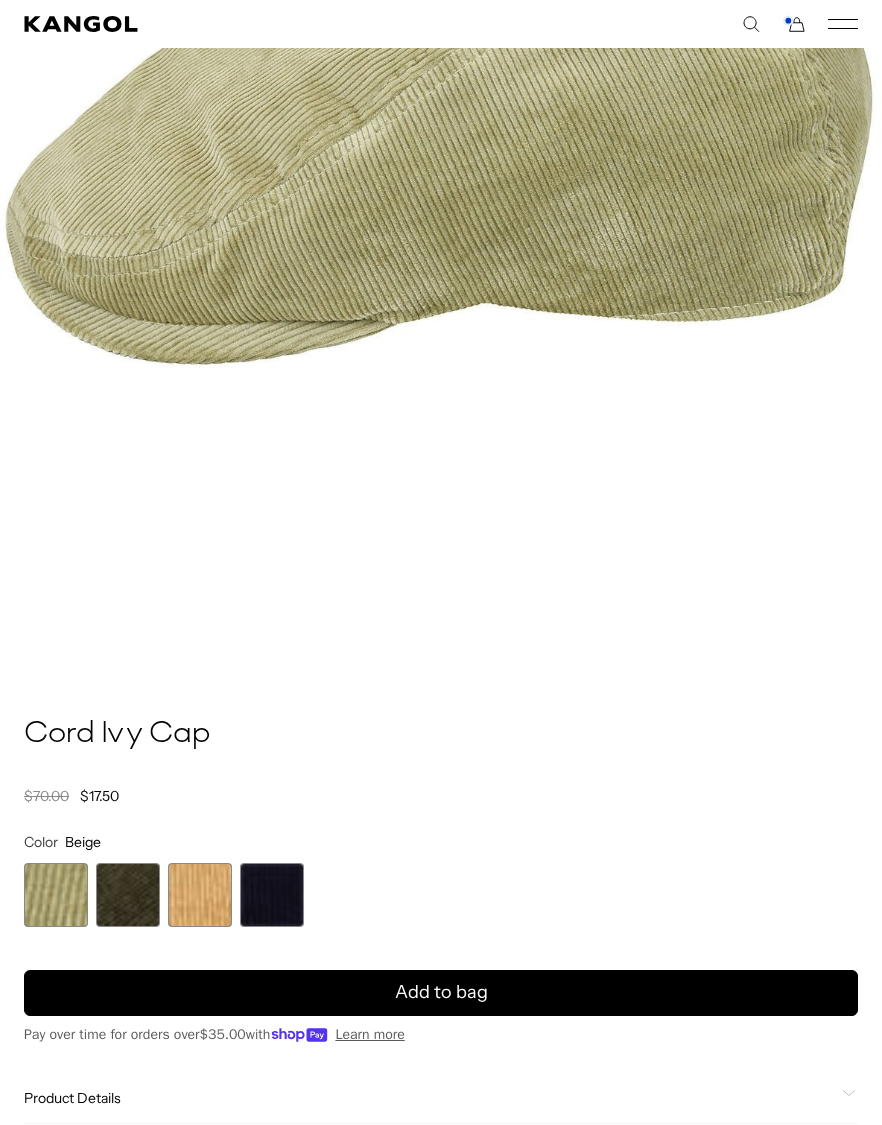 click on "Add to bag" at bounding box center [441, 993] 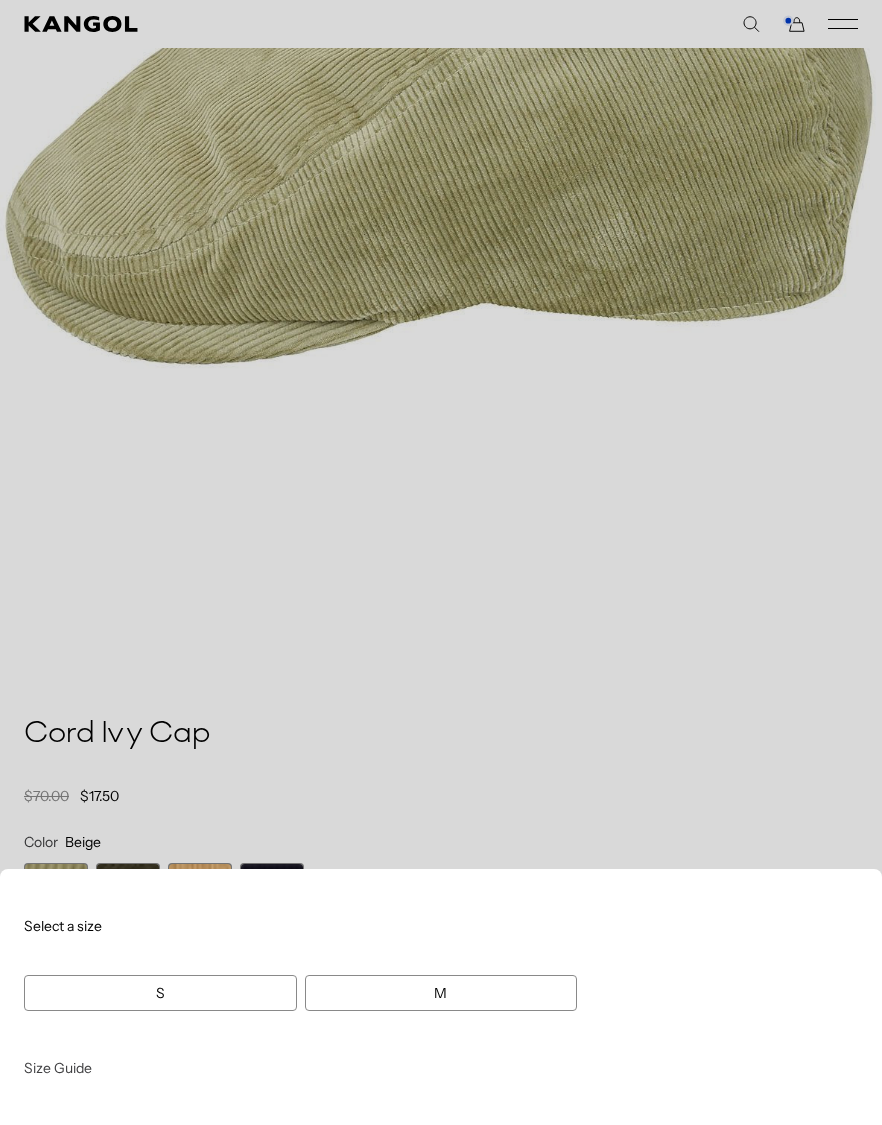 click at bounding box center (441, 562) 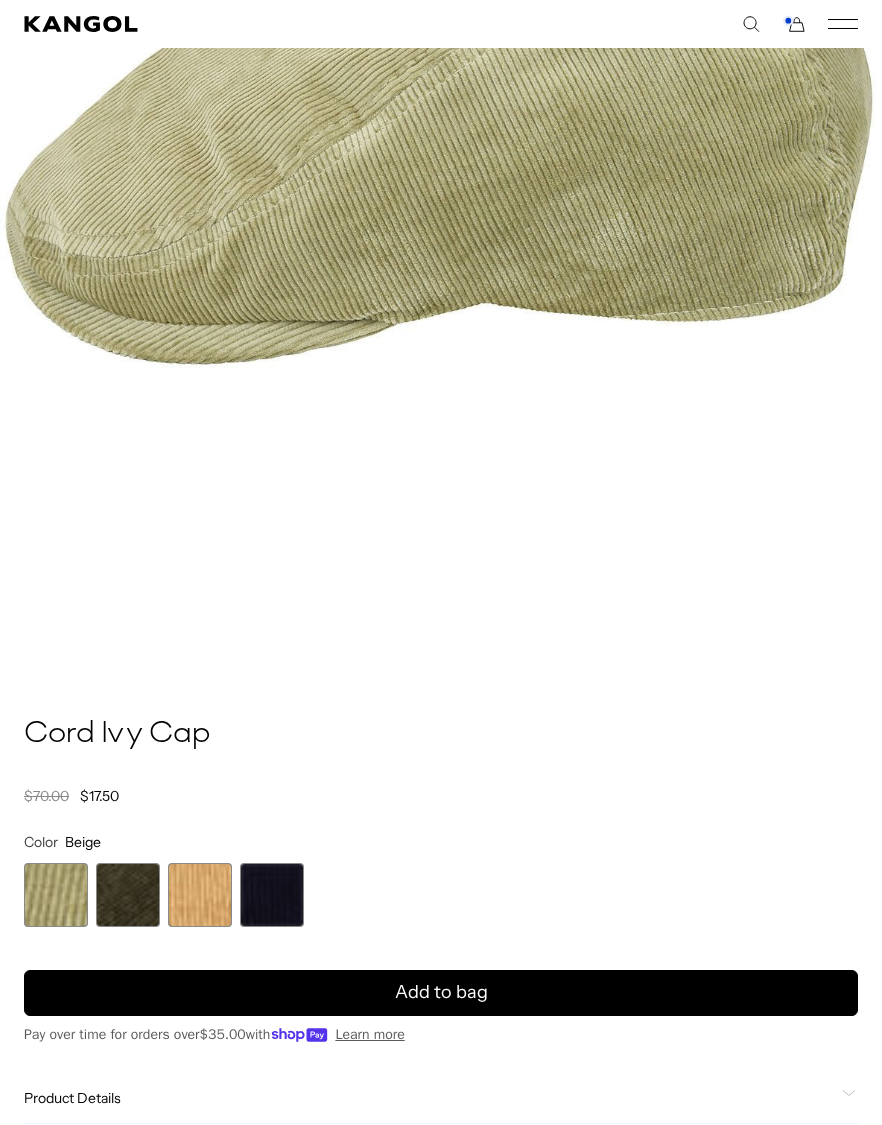 click at bounding box center [272, 895] 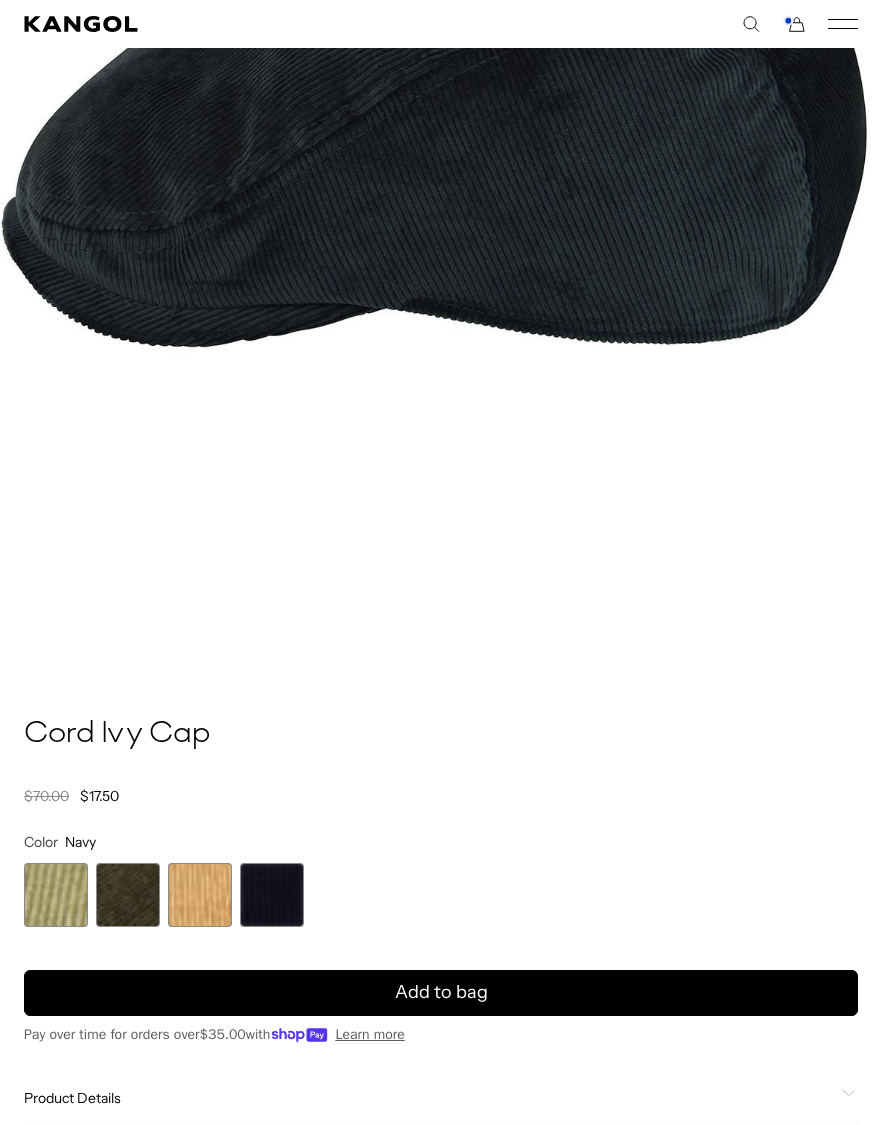 click on "Add to bag" at bounding box center [441, 993] 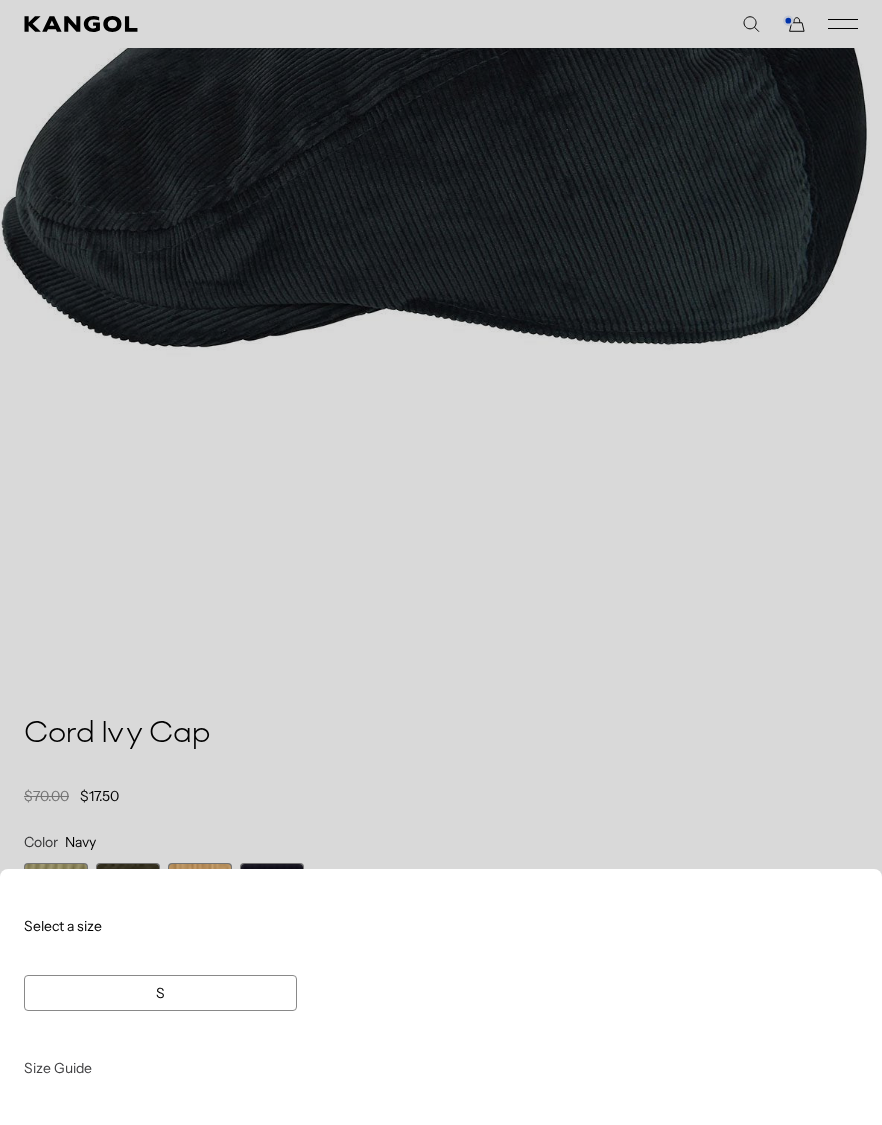 click at bounding box center [441, 562] 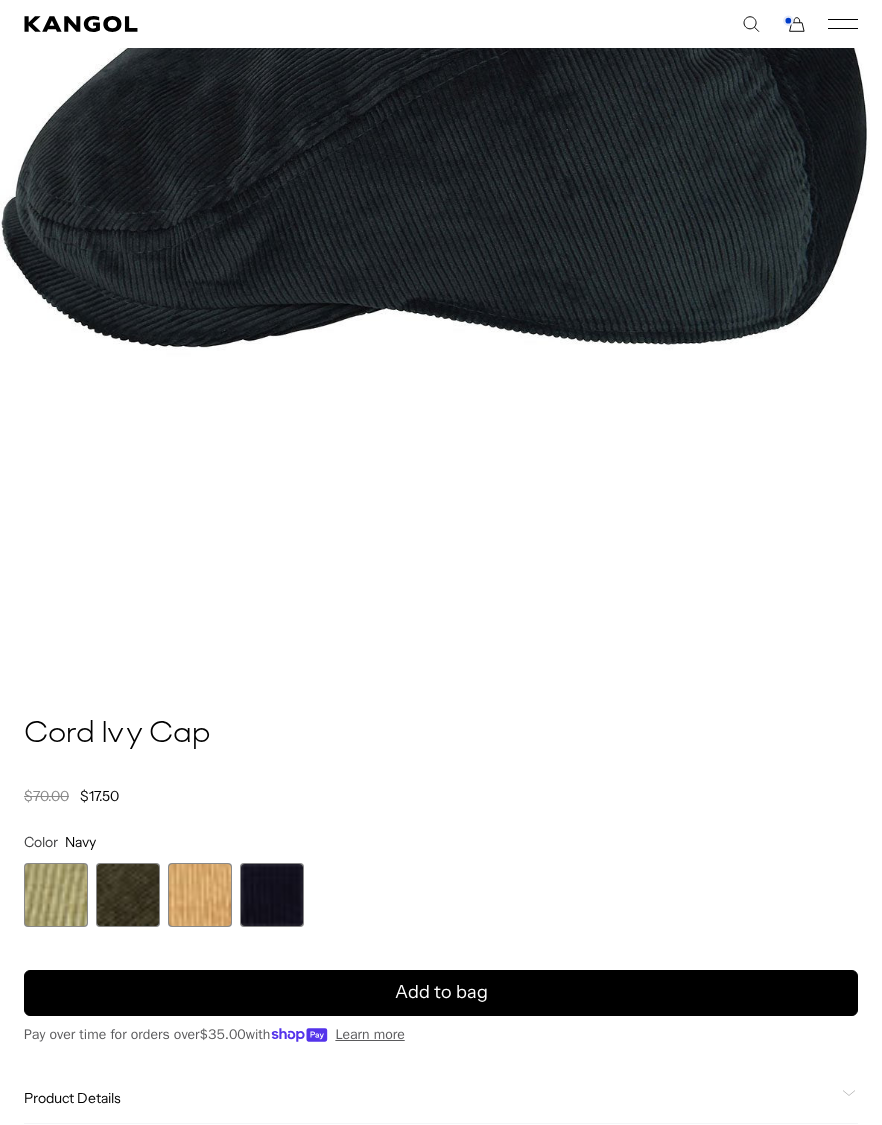 click at bounding box center [200, 895] 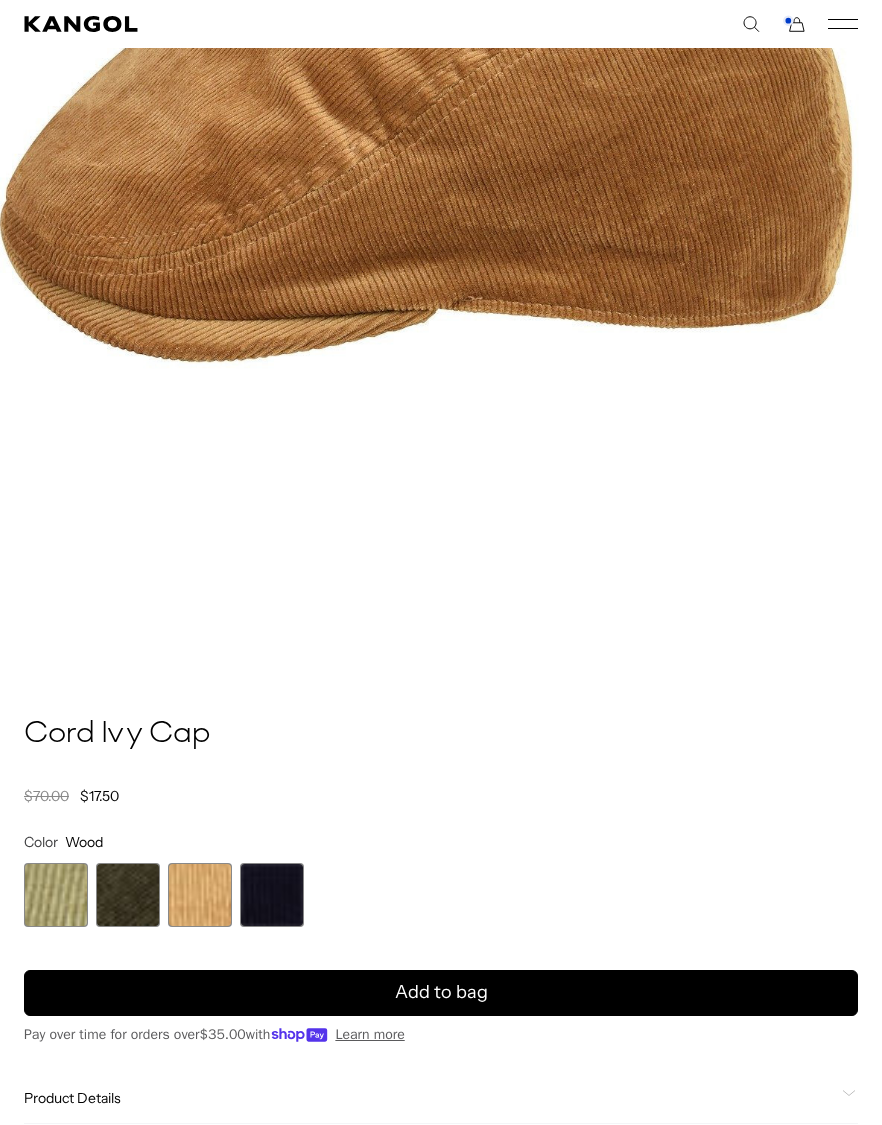 click on "Add to bag" at bounding box center [441, 993] 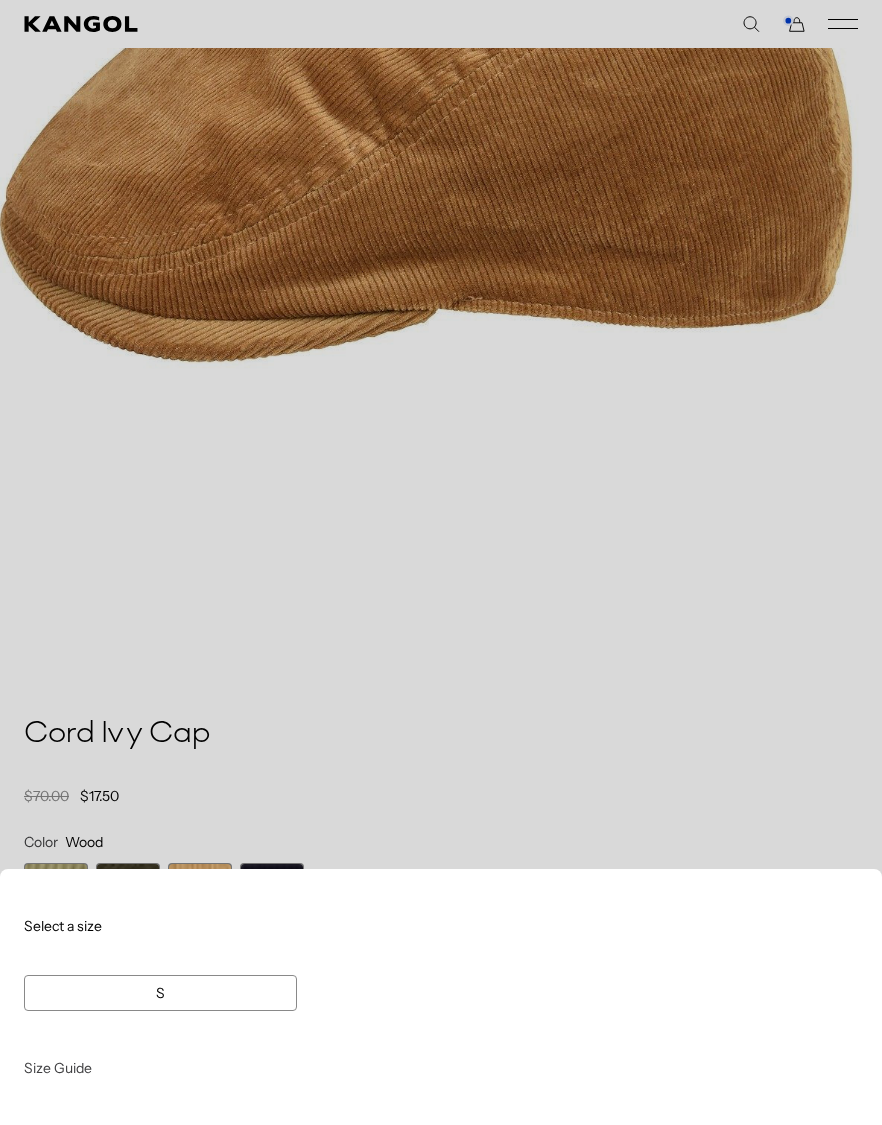click at bounding box center [441, 562] 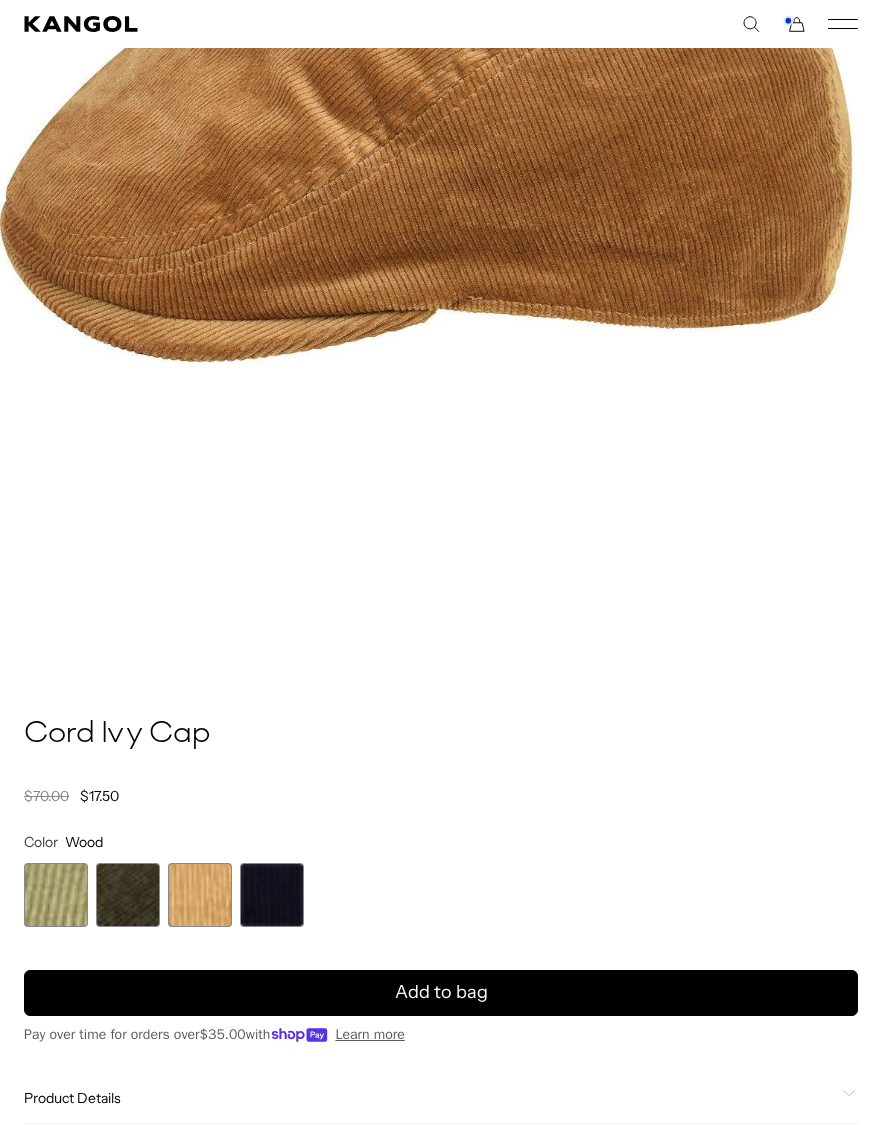 click at bounding box center [128, 895] 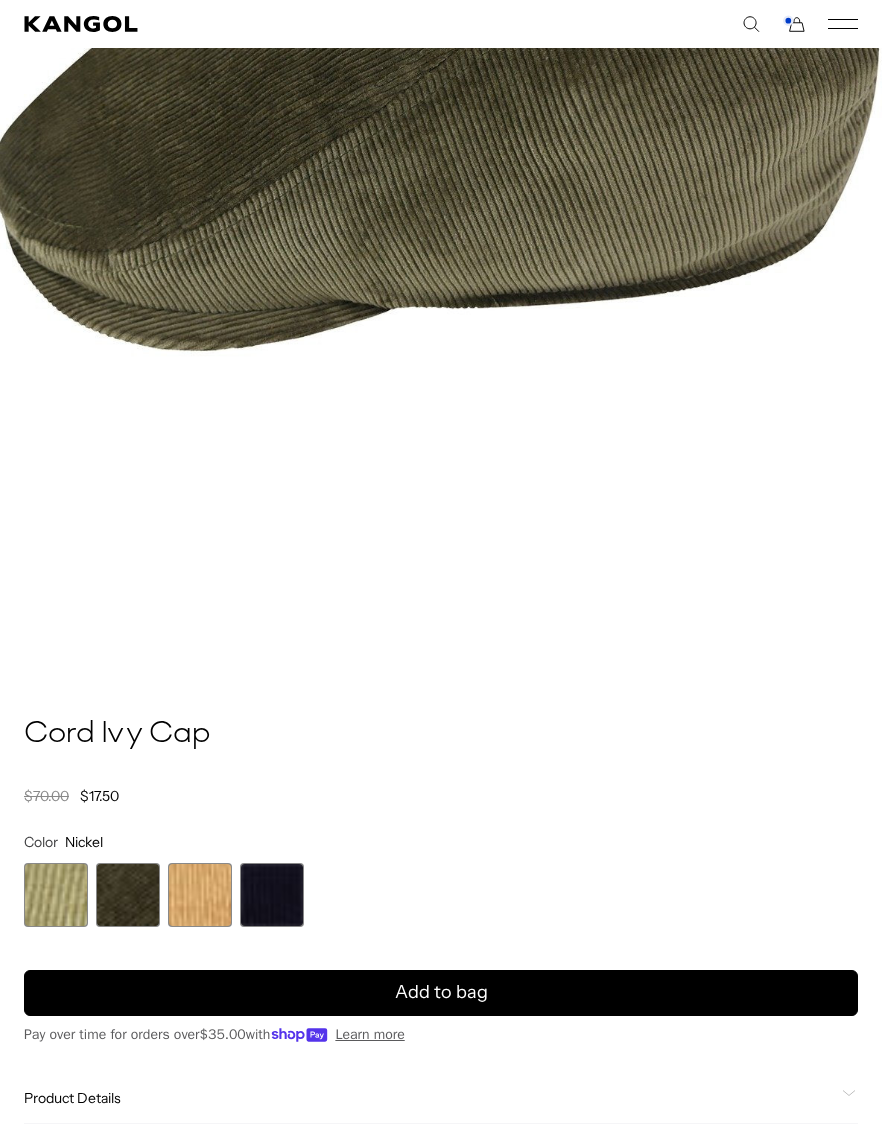 click on "Add to bag" at bounding box center [441, 993] 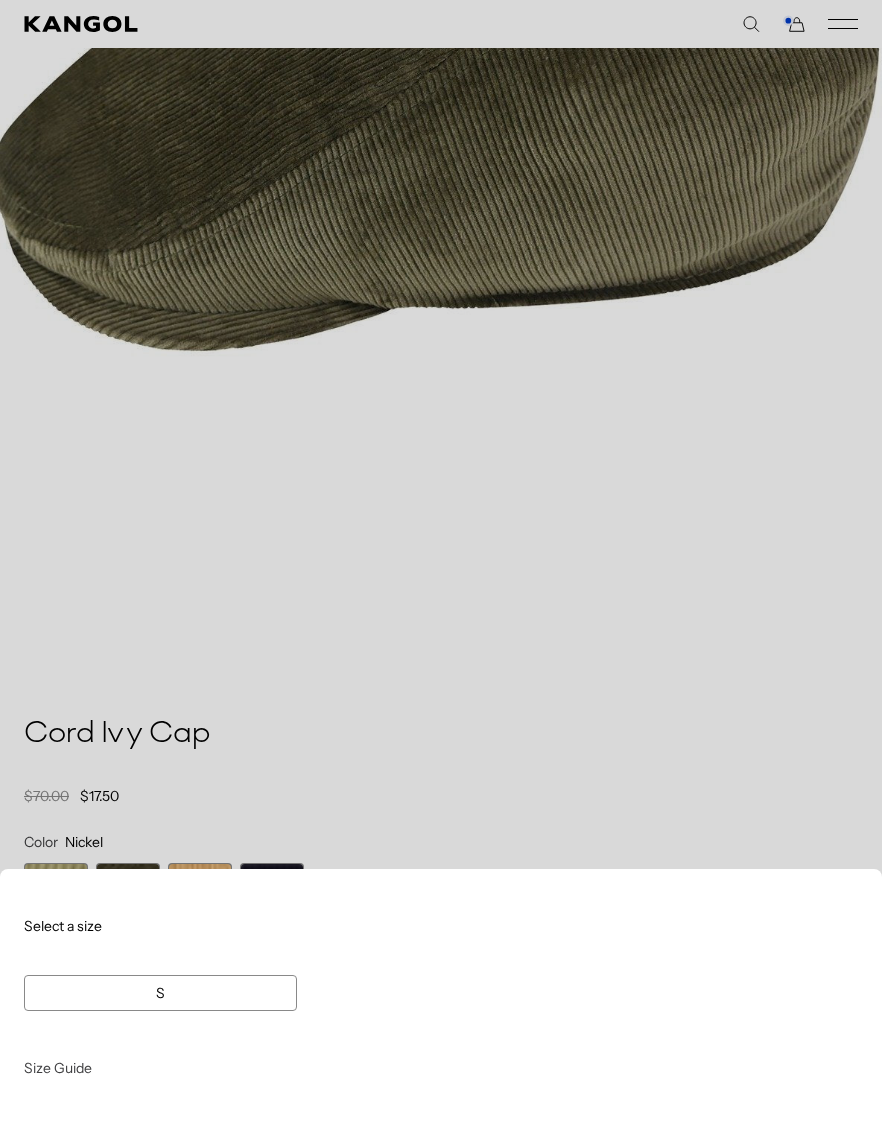 click at bounding box center [441, 562] 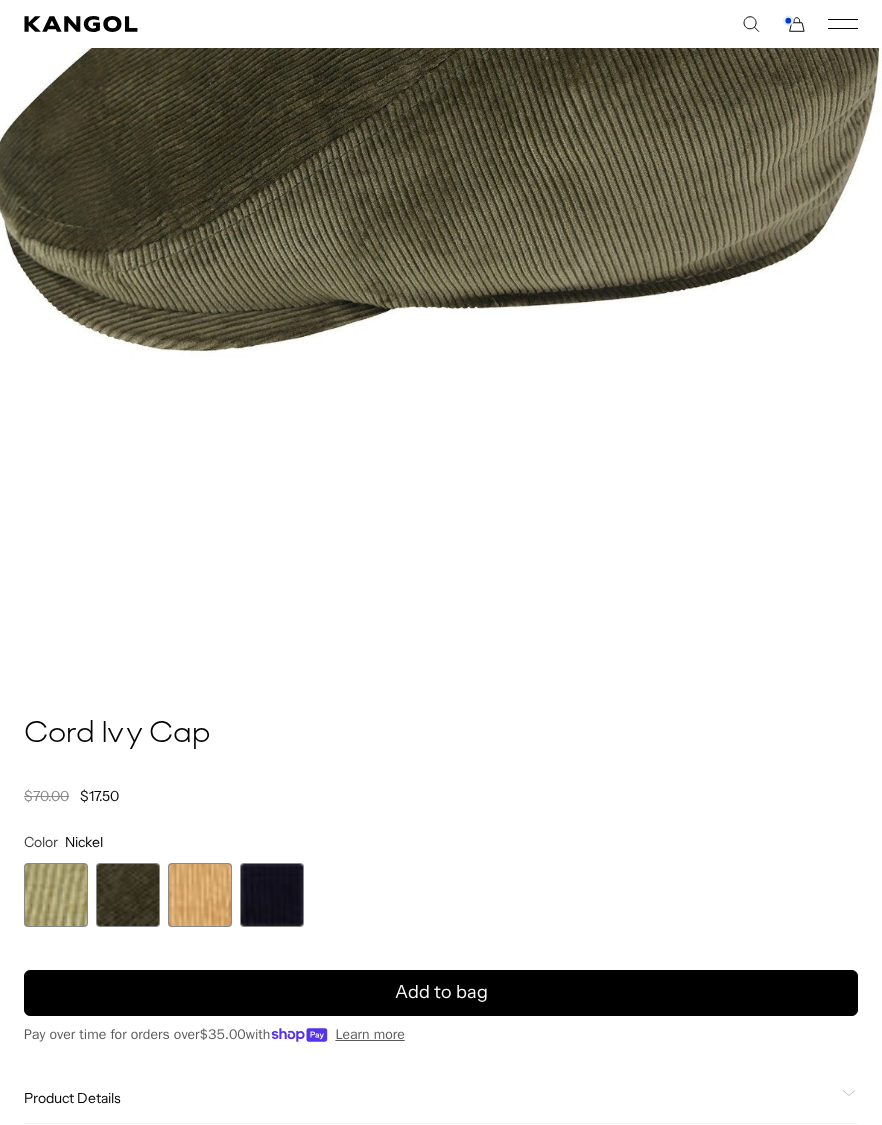 click at bounding box center [56, 895] 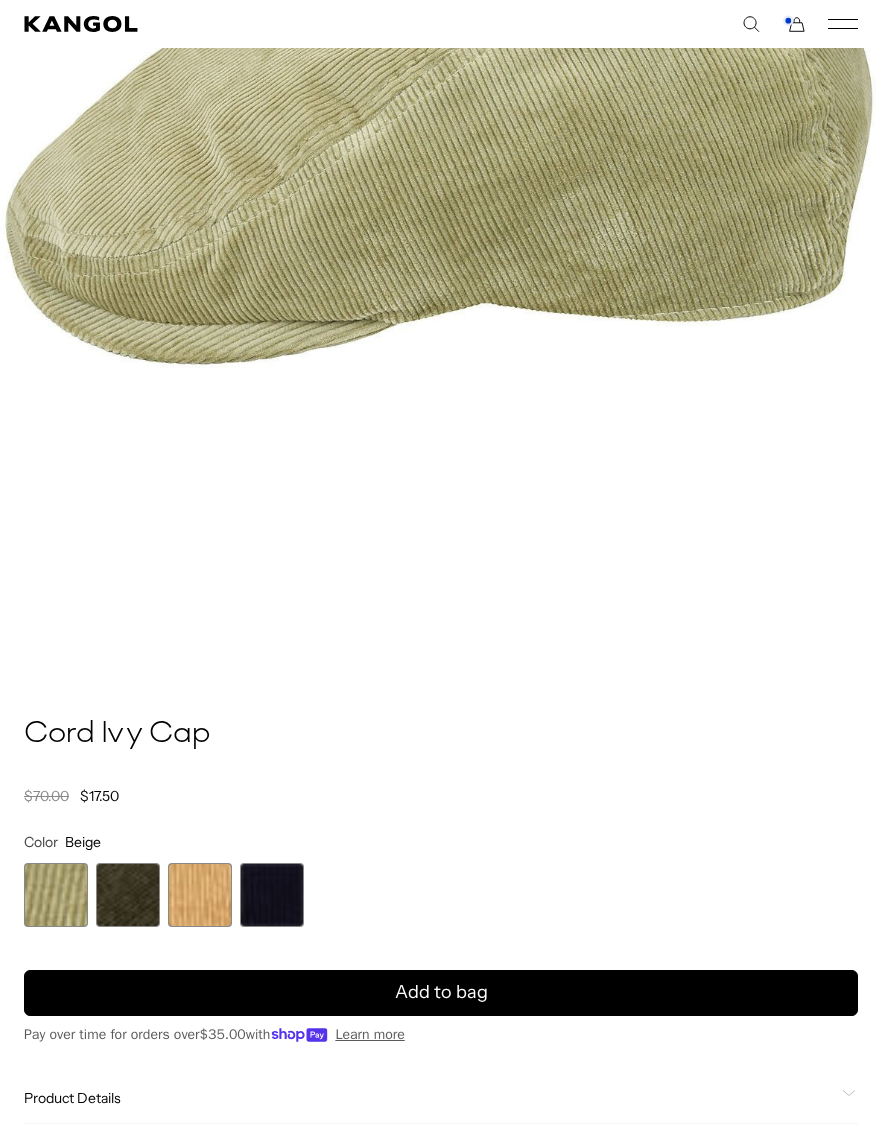 click on "Add to bag" at bounding box center [441, 993] 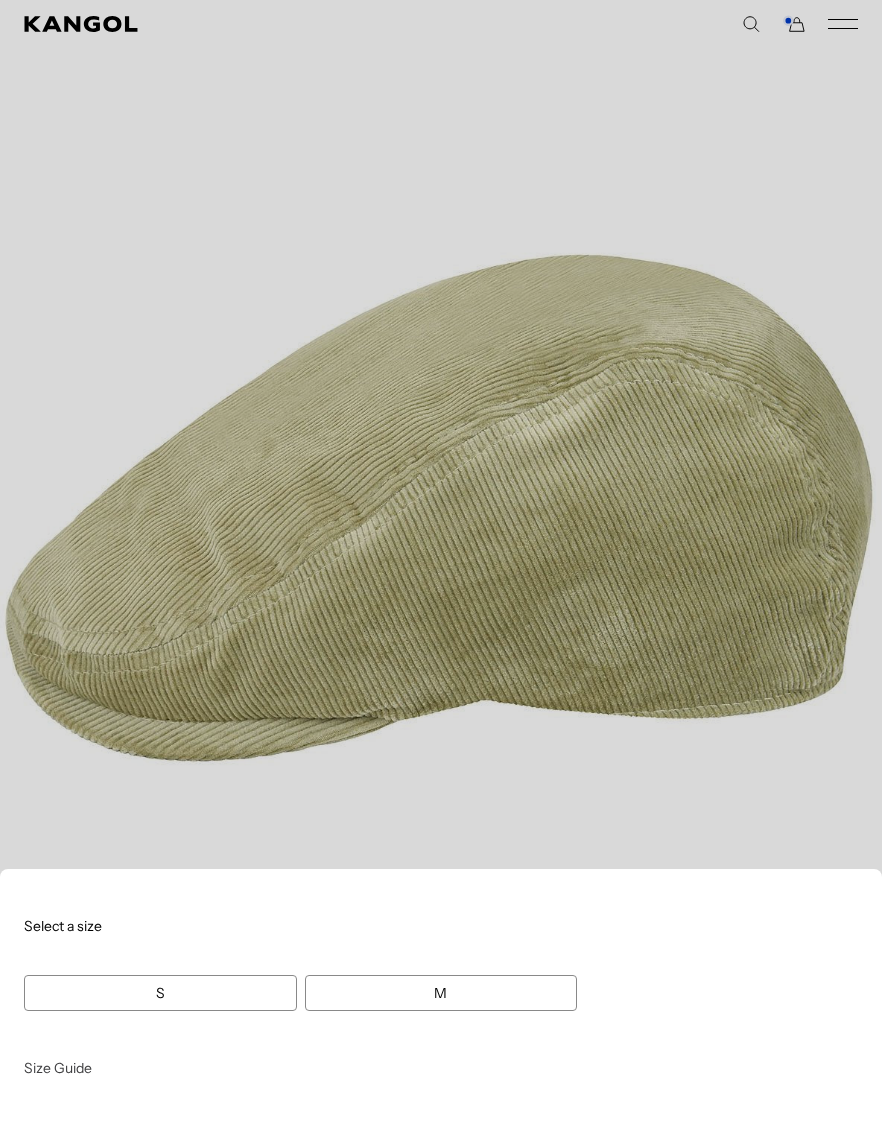 scroll, scrollTop: 208, scrollLeft: 0, axis: vertical 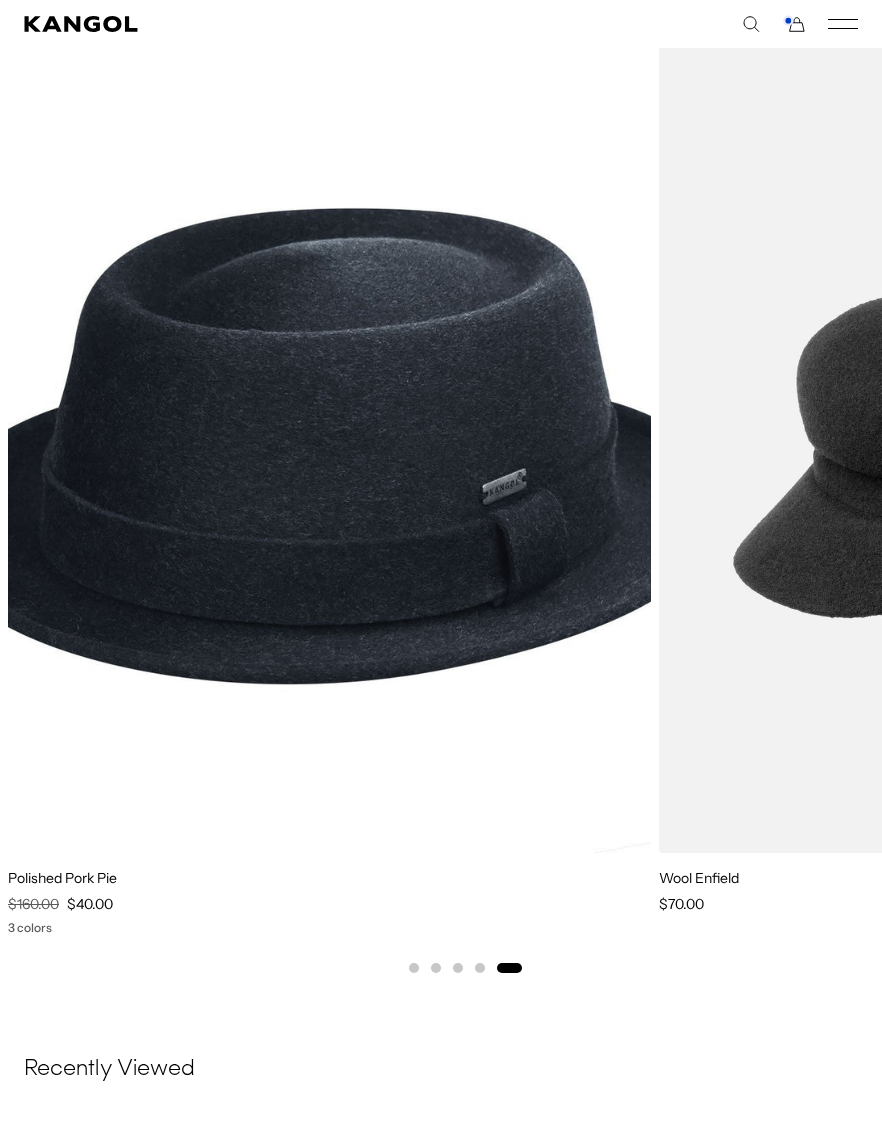 click at bounding box center (0, 0) 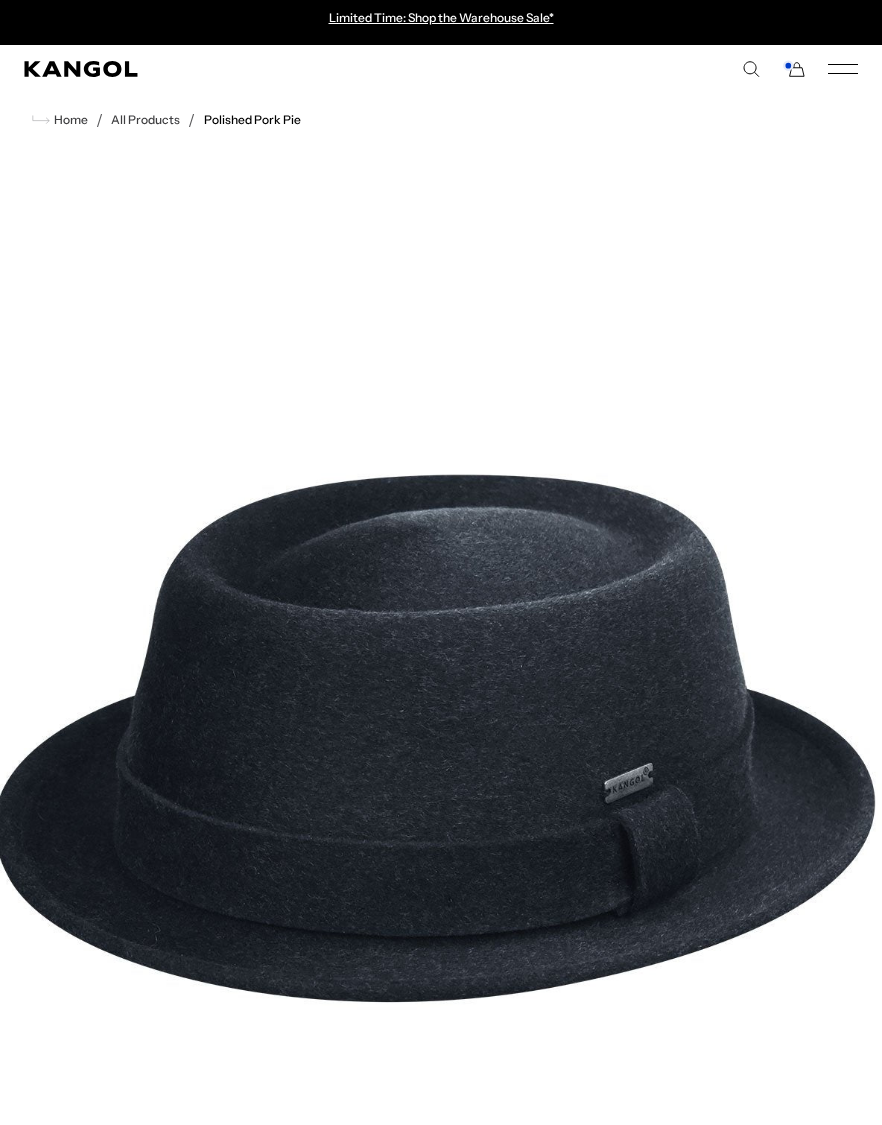 scroll, scrollTop: 0, scrollLeft: 0, axis: both 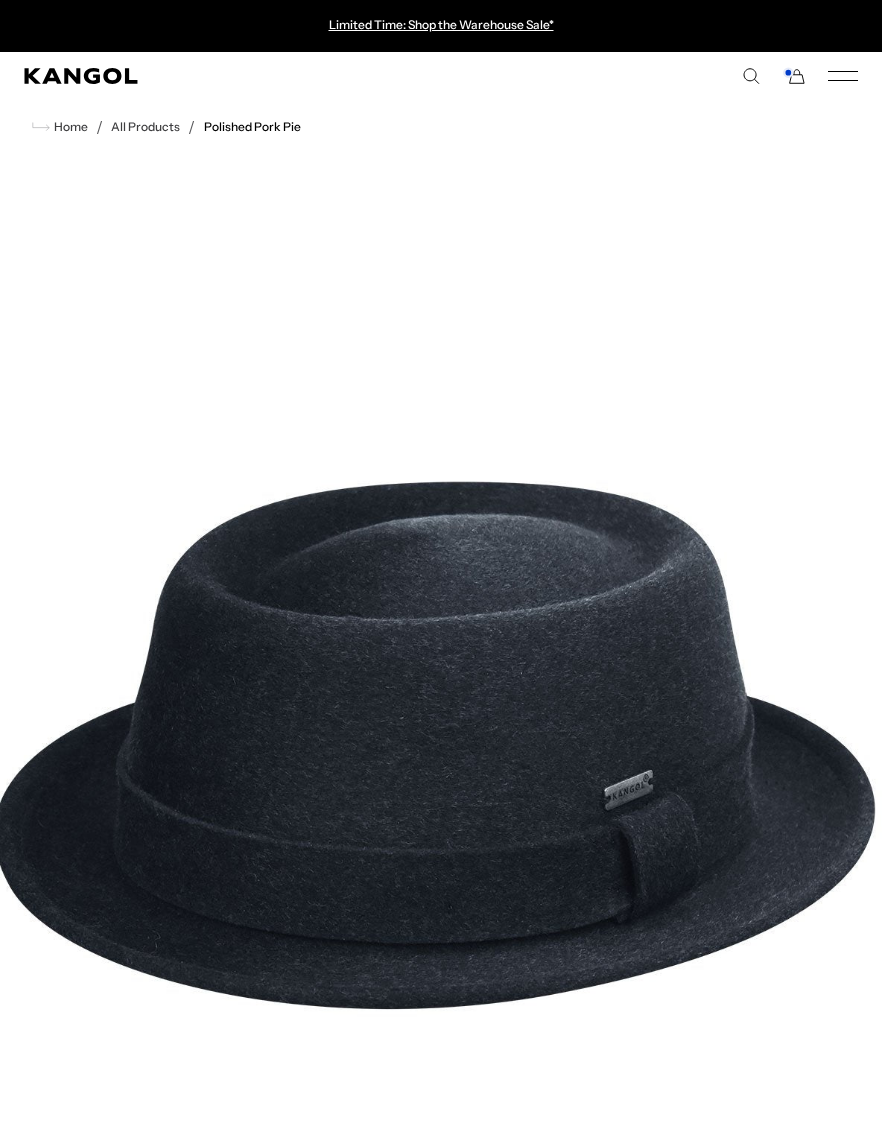 click 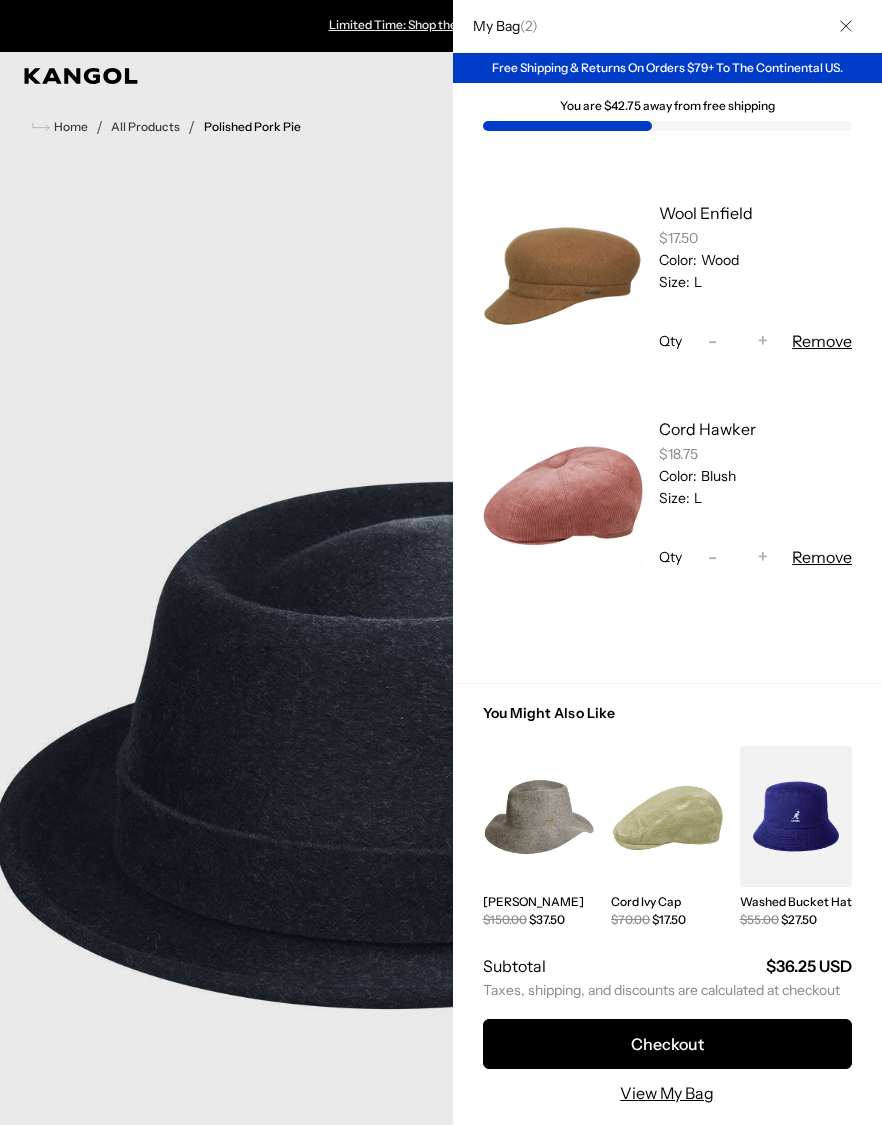 click on "View My Bag" at bounding box center (667, 1093) 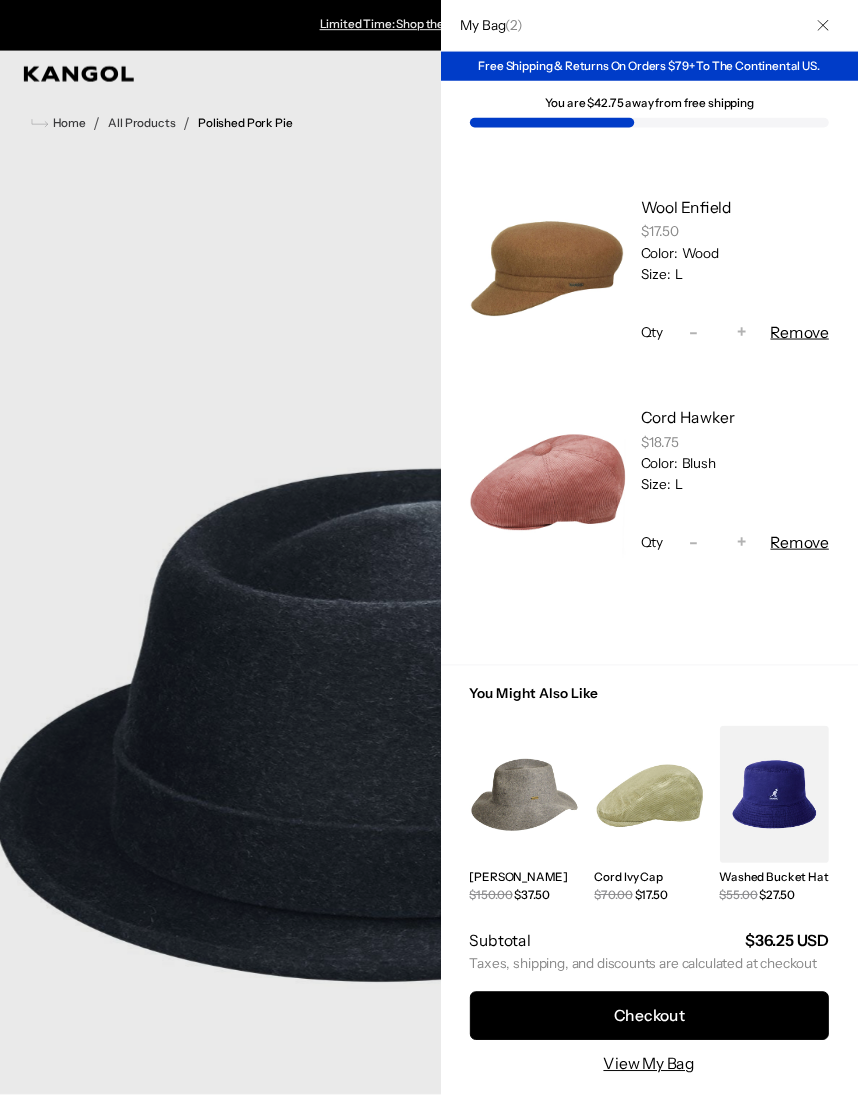 scroll, scrollTop: 22, scrollLeft: 1, axis: both 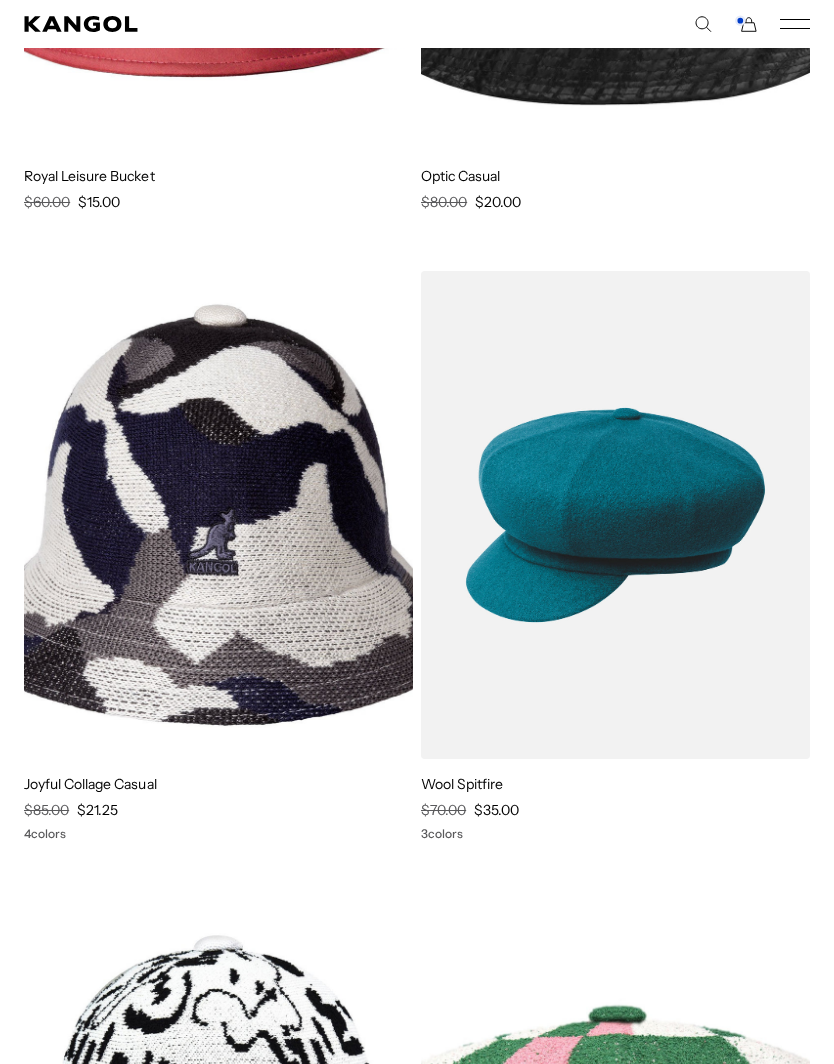 click at bounding box center [0, 0] 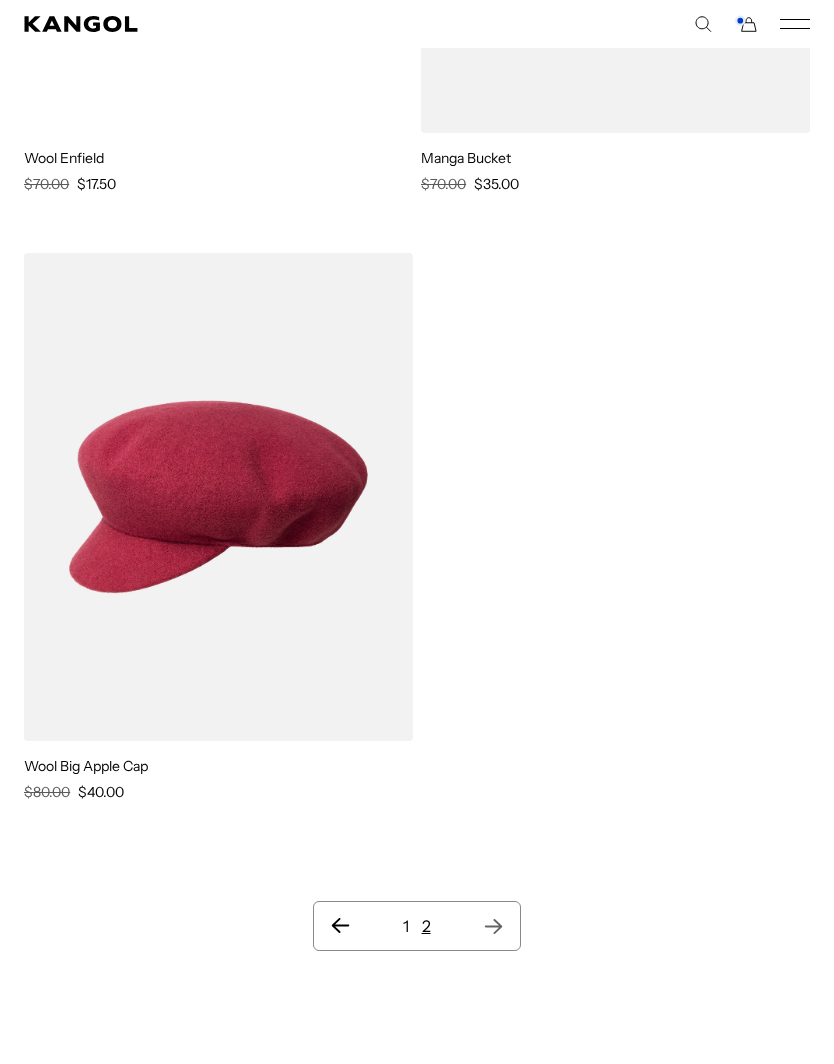 scroll, scrollTop: 15019, scrollLeft: 0, axis: vertical 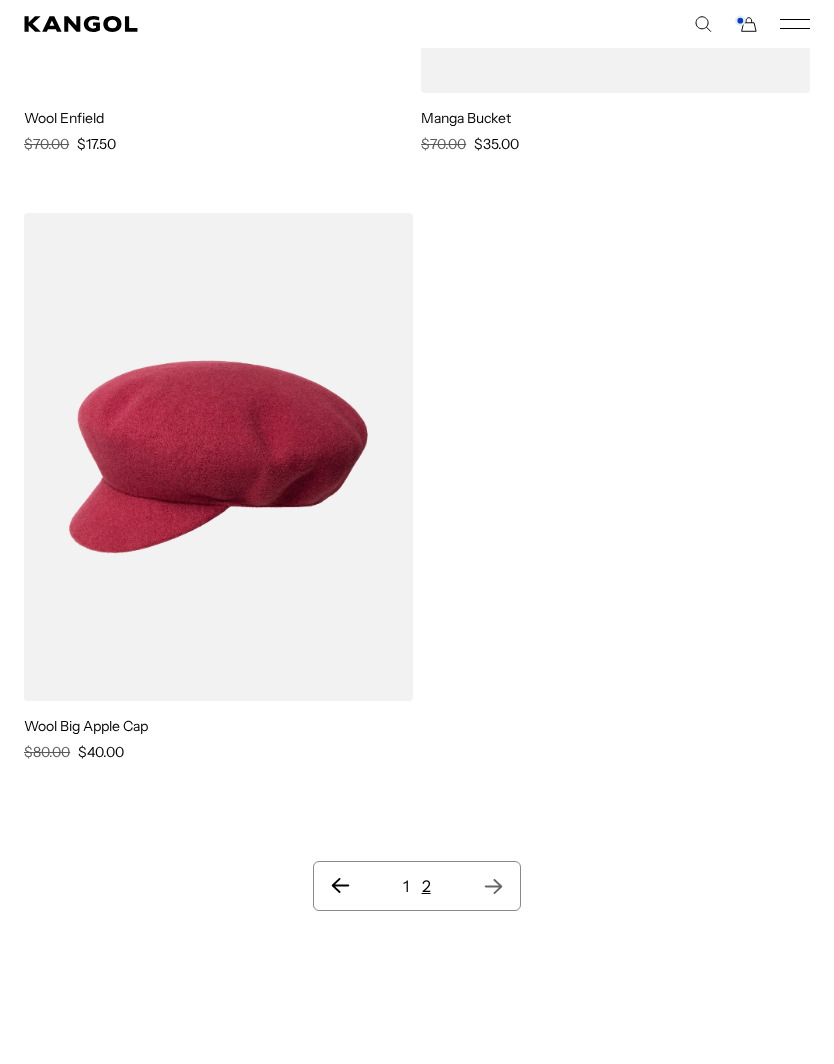 click on "1 2" at bounding box center (416, 886) 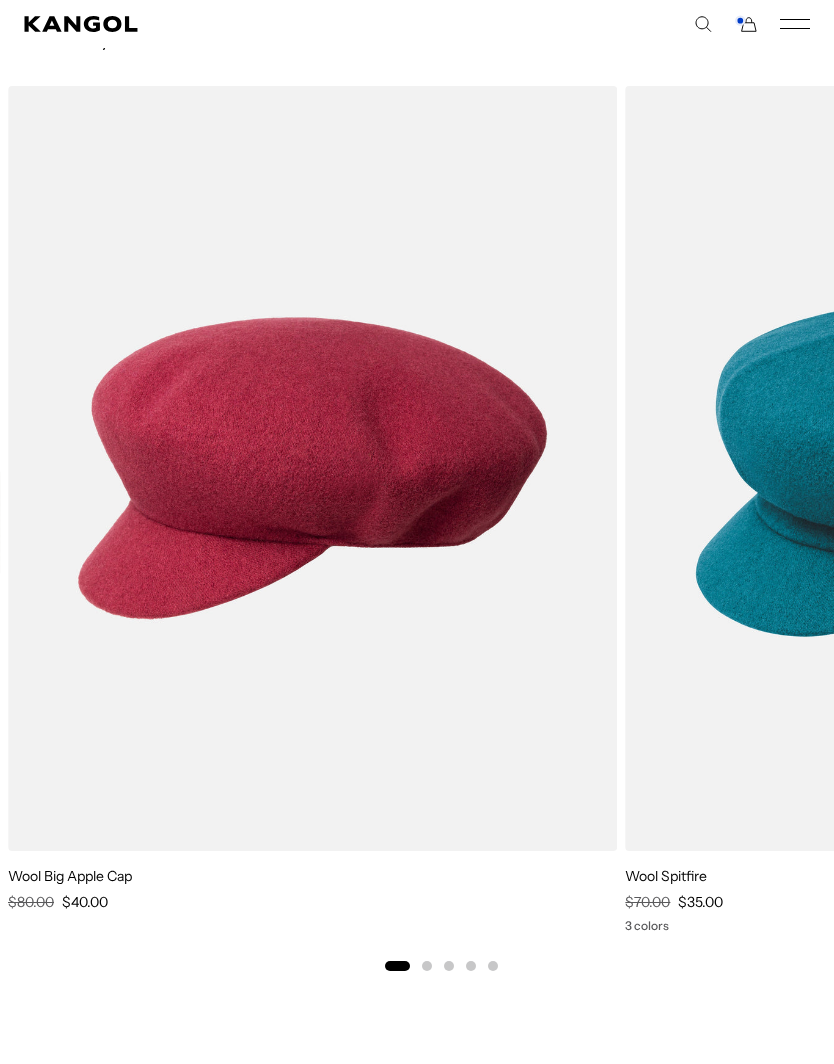 scroll, scrollTop: 30772, scrollLeft: 0, axis: vertical 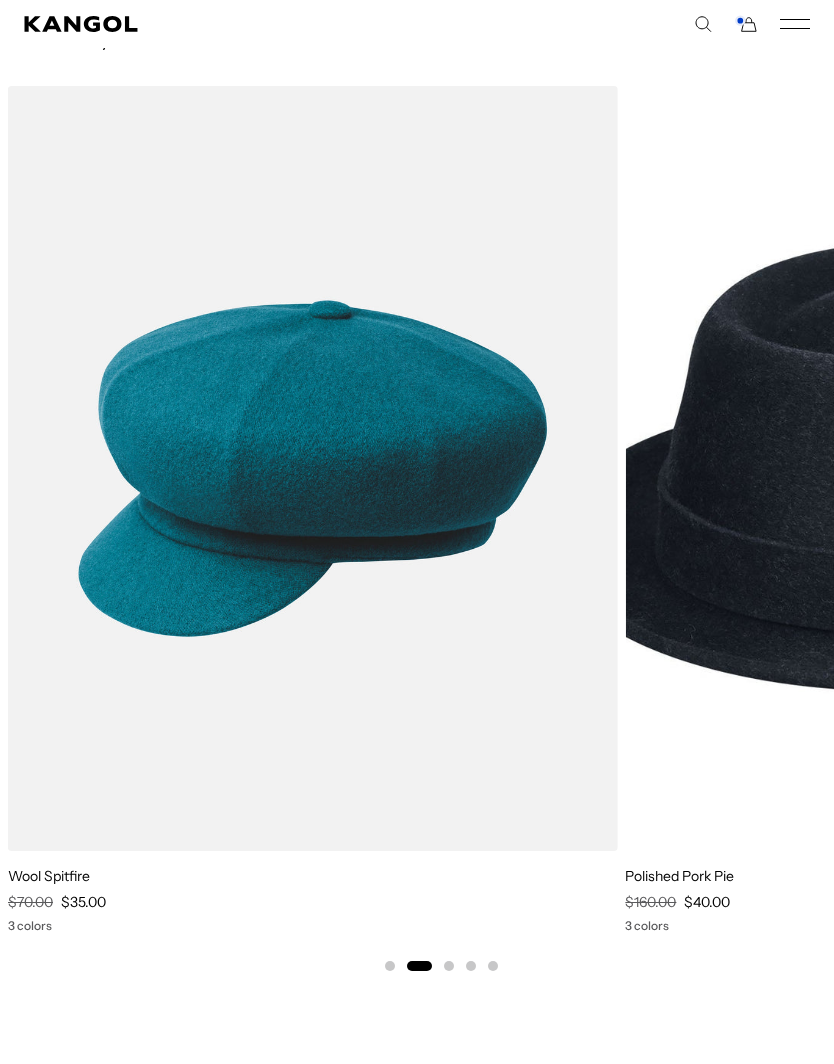 click at bounding box center (0, 0) 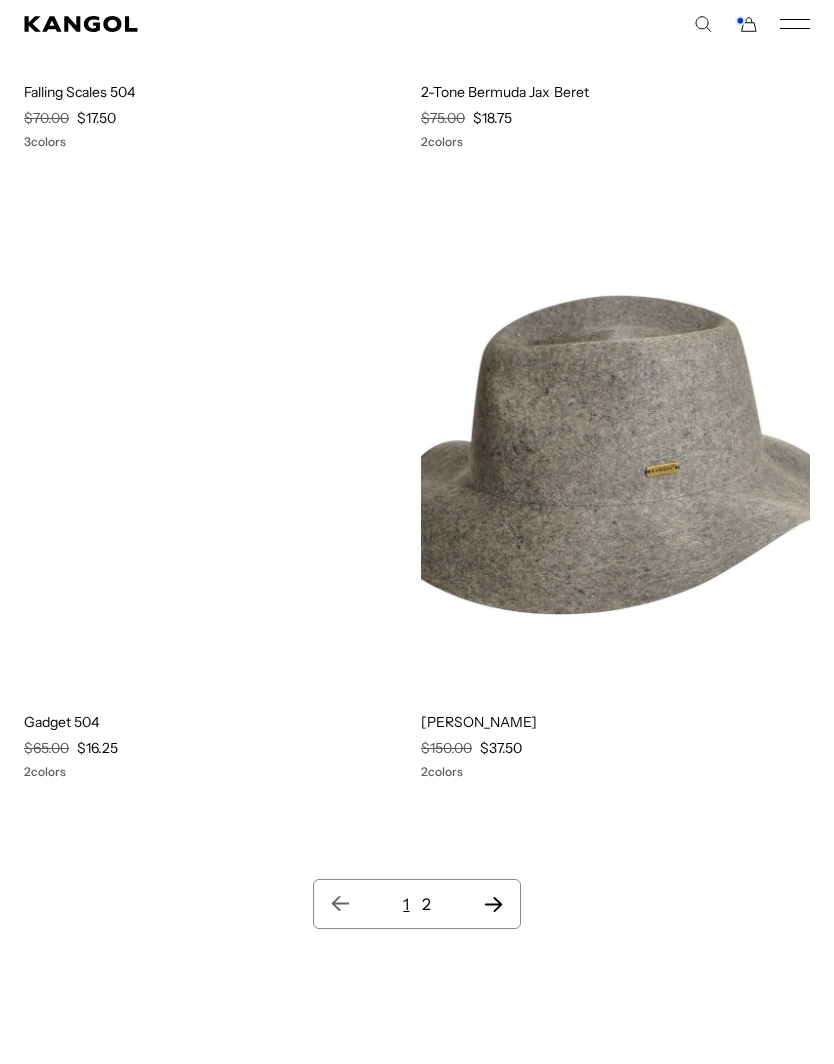 scroll, scrollTop: 29671, scrollLeft: 0, axis: vertical 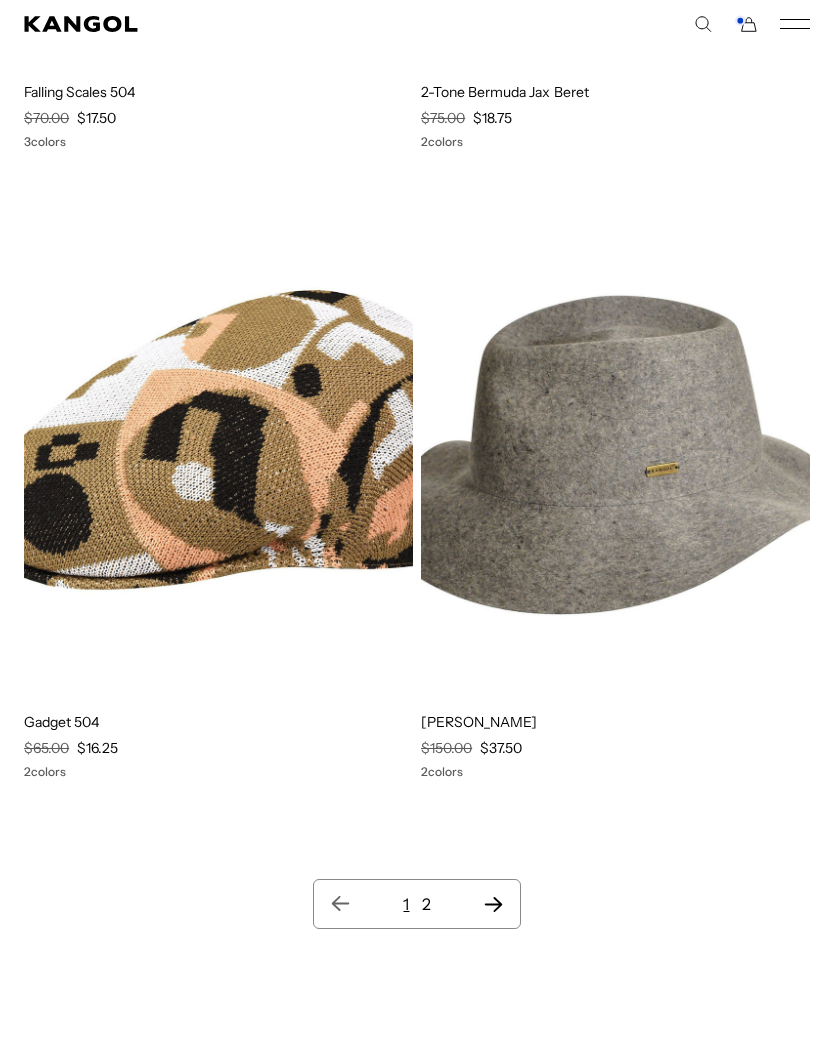 click on "1" at bounding box center (406, 904) 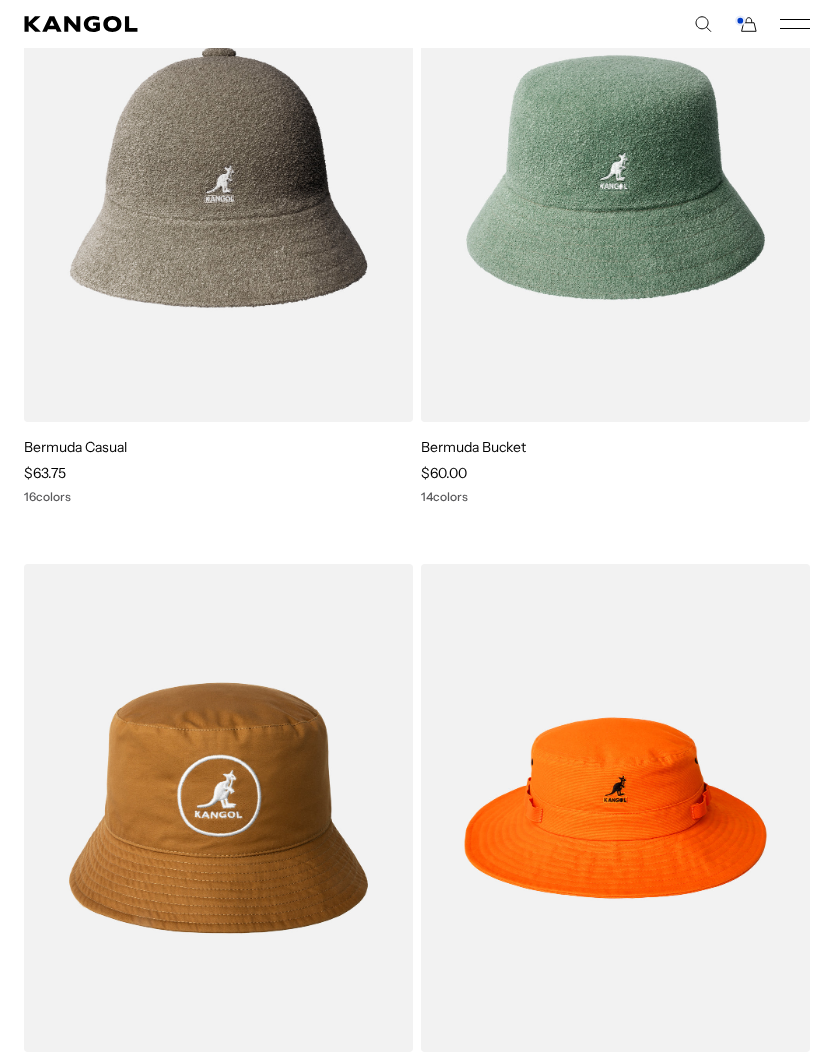 scroll, scrollTop: 2920, scrollLeft: 0, axis: vertical 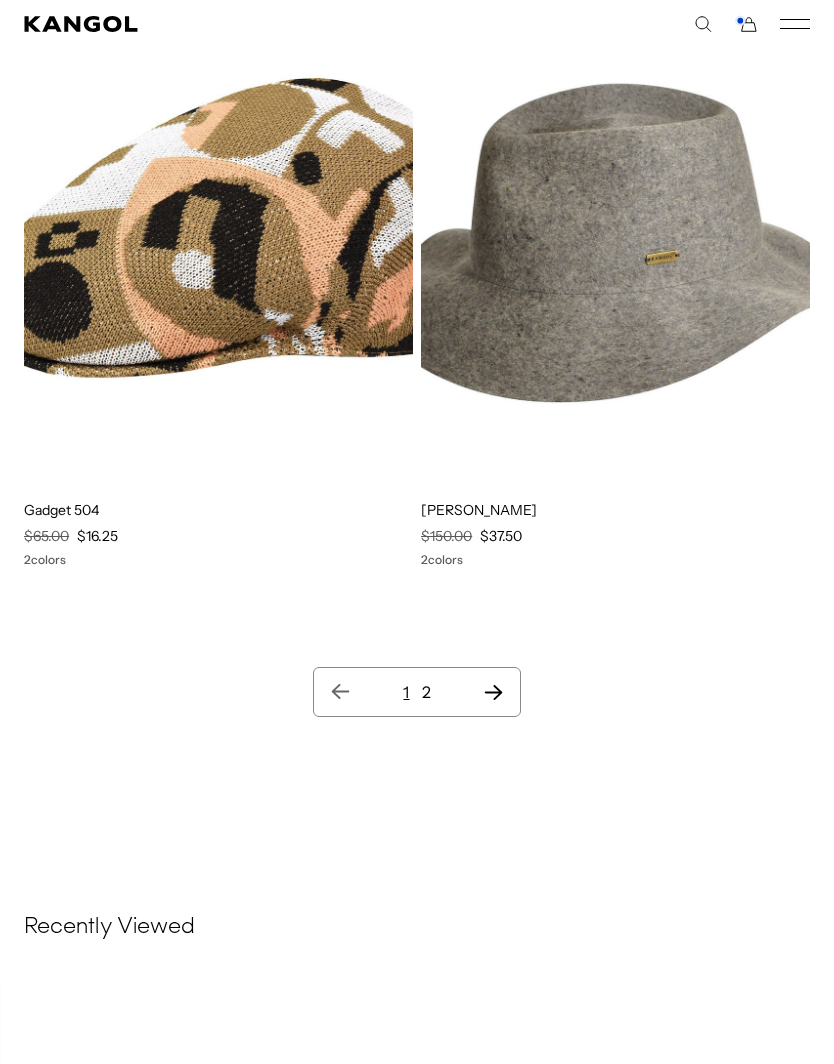 click 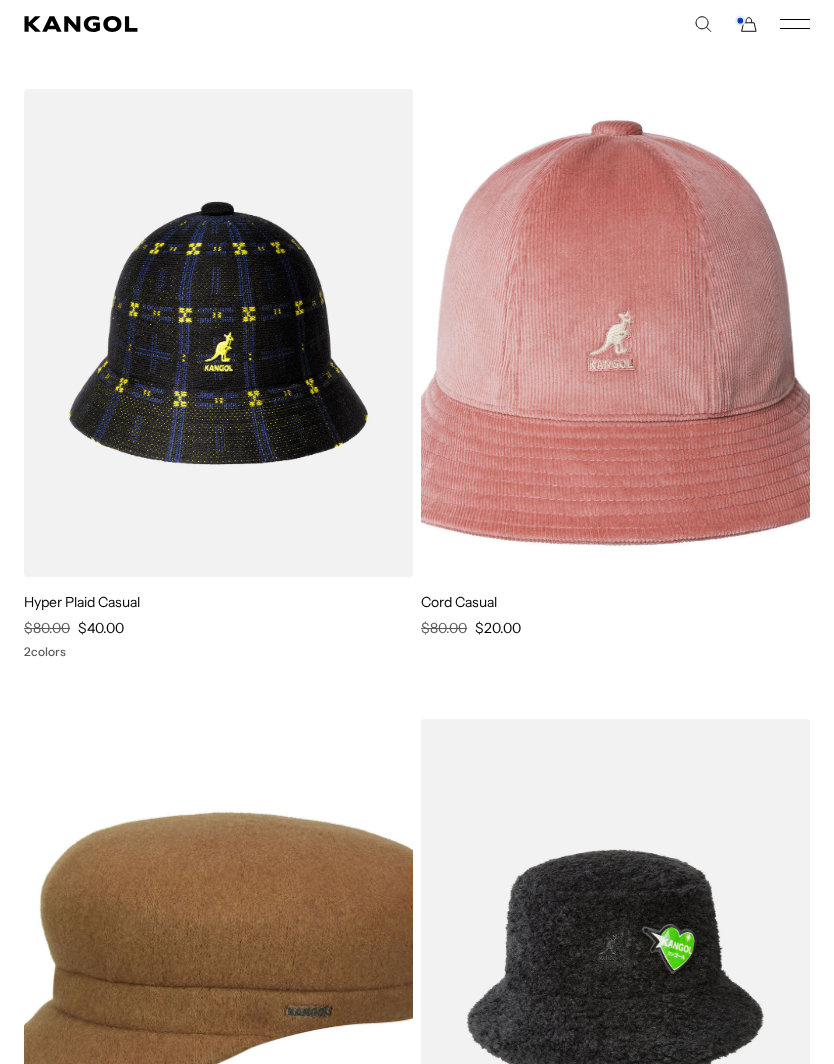 scroll, scrollTop: 13929, scrollLeft: 0, axis: vertical 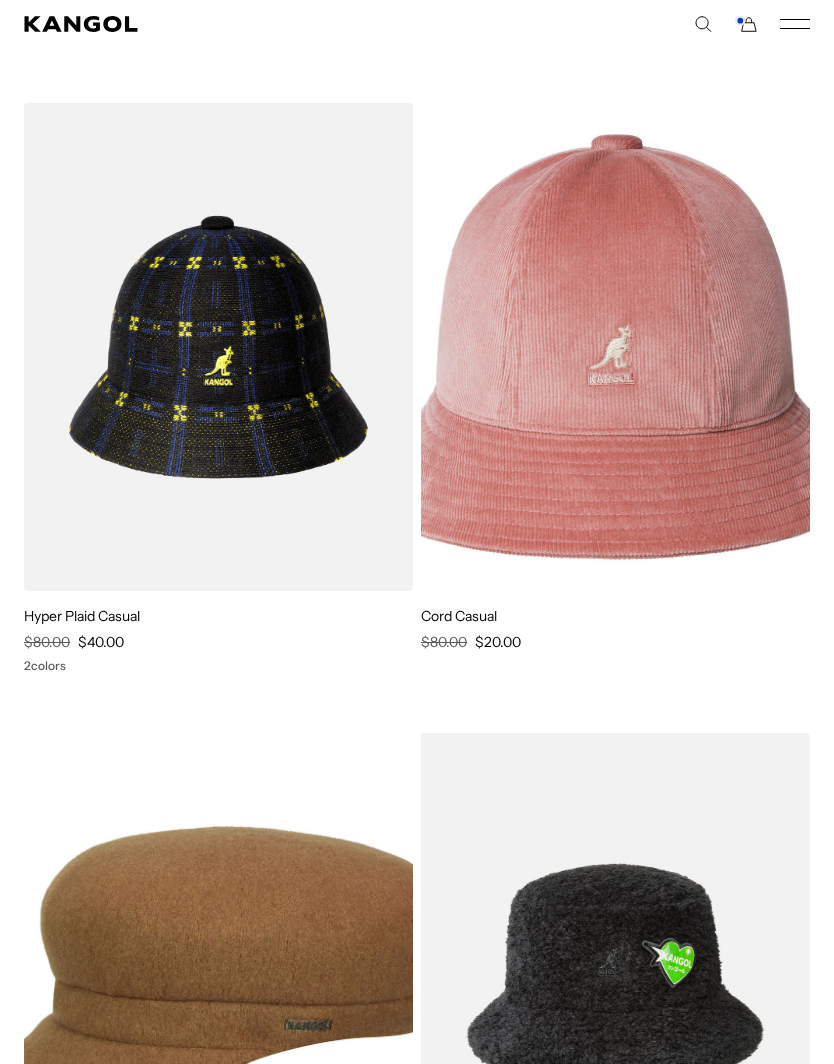 click at bounding box center [218, 978] 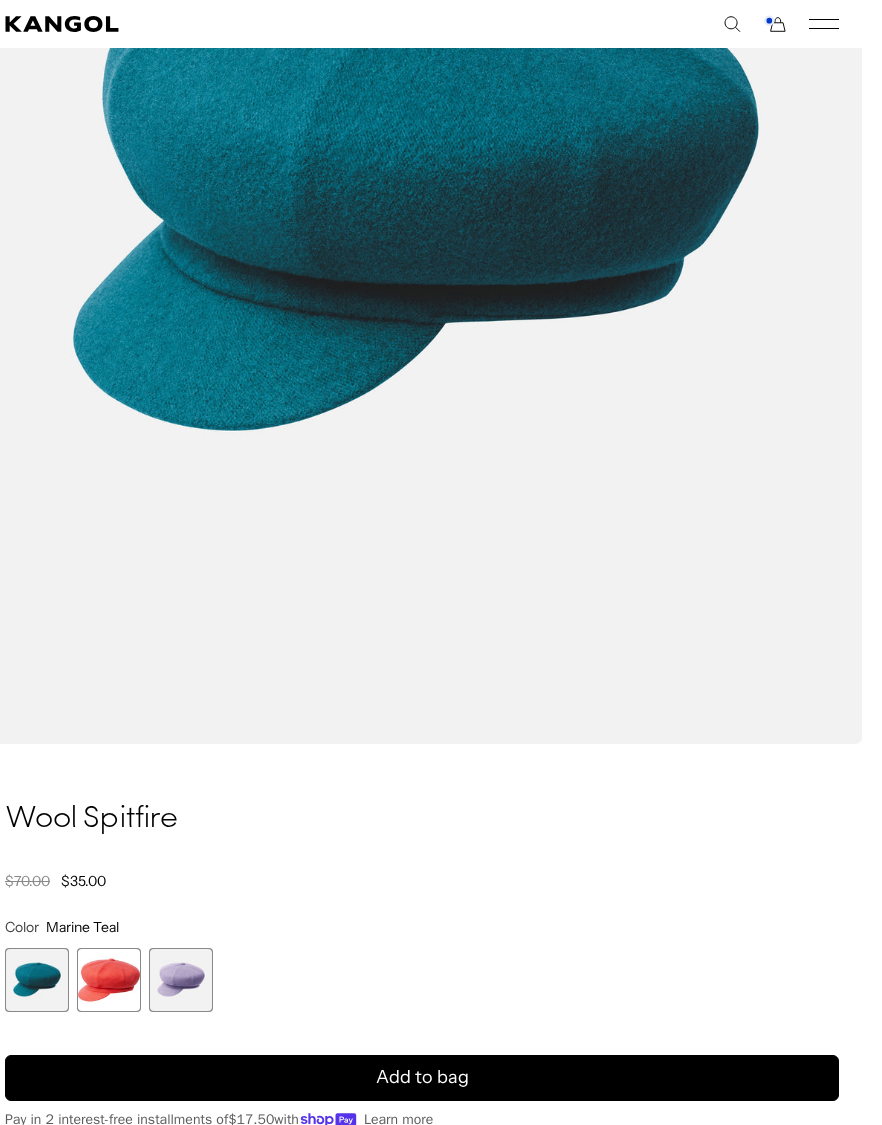 scroll, scrollTop: 565, scrollLeft: 17, axis: both 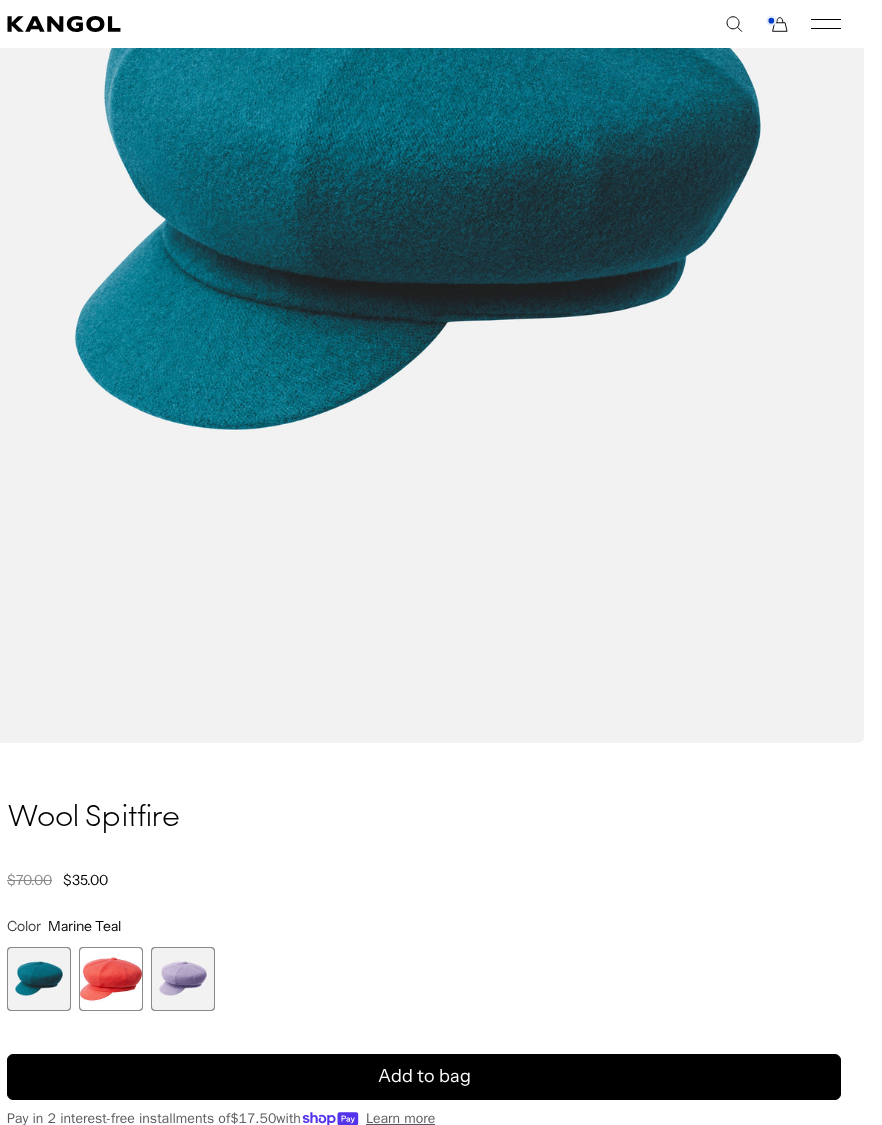 click at bounding box center [111, 979] 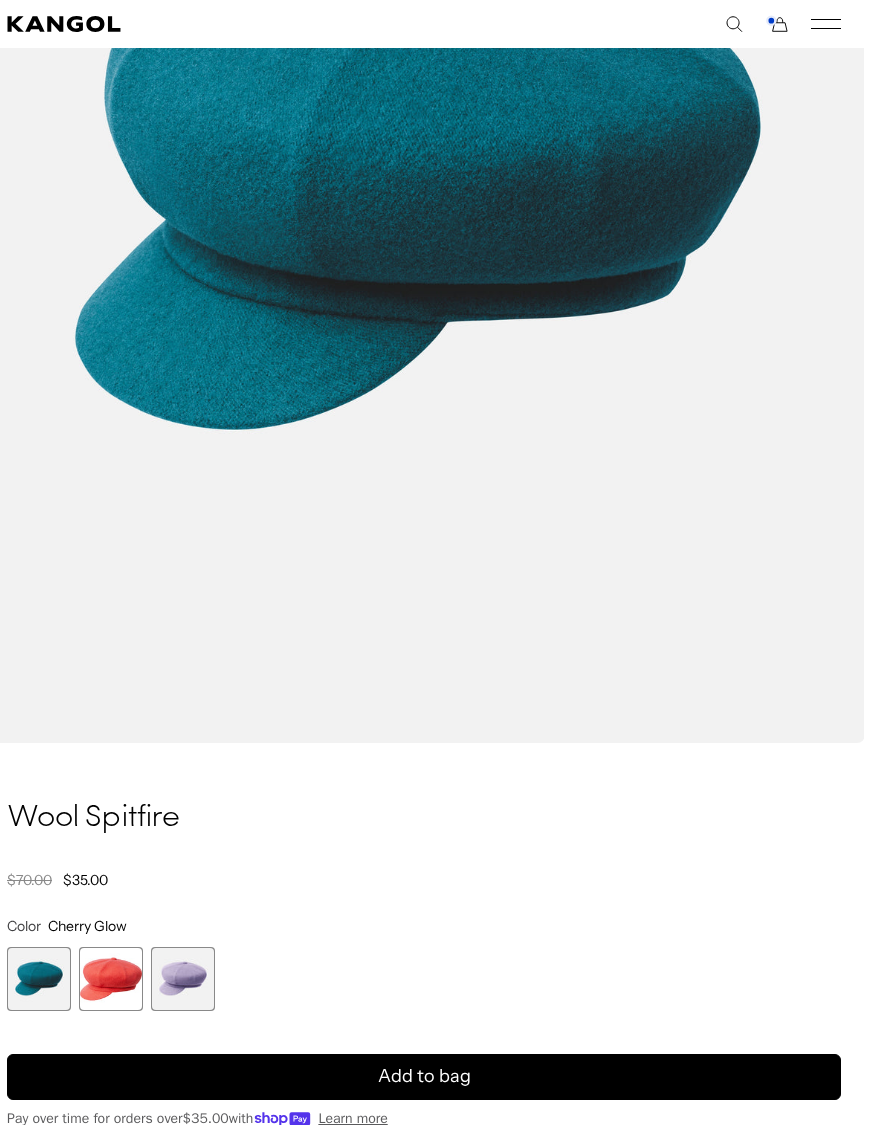 scroll, scrollTop: 565, scrollLeft: 0, axis: vertical 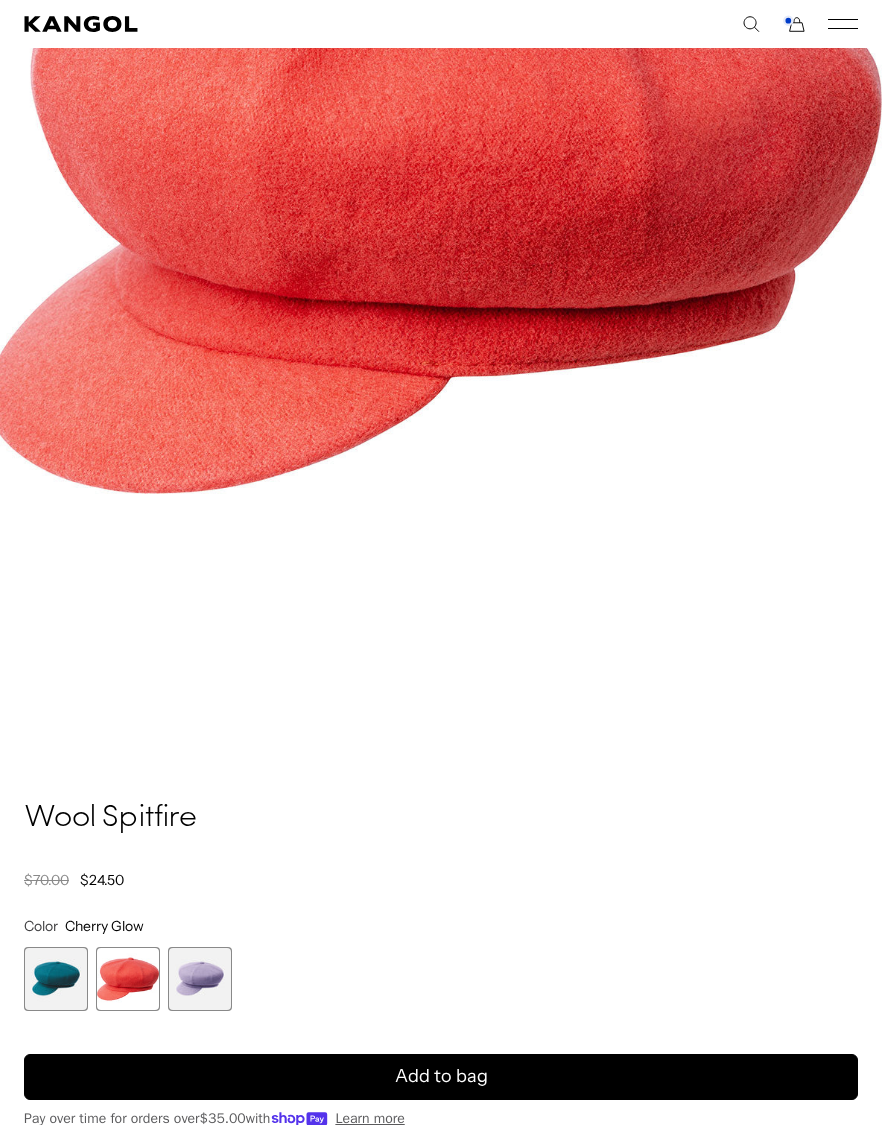 click on "Add to bag" at bounding box center [441, 1077] 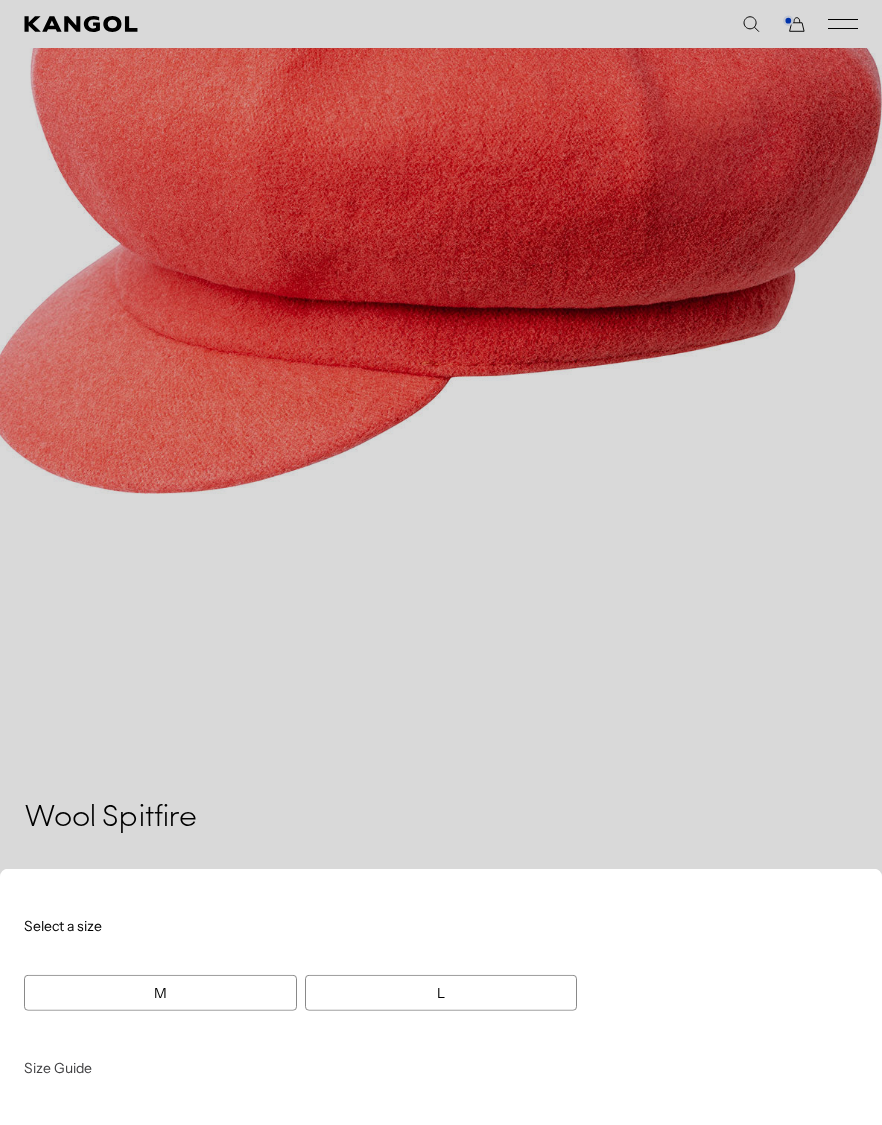 click at bounding box center (441, 562) 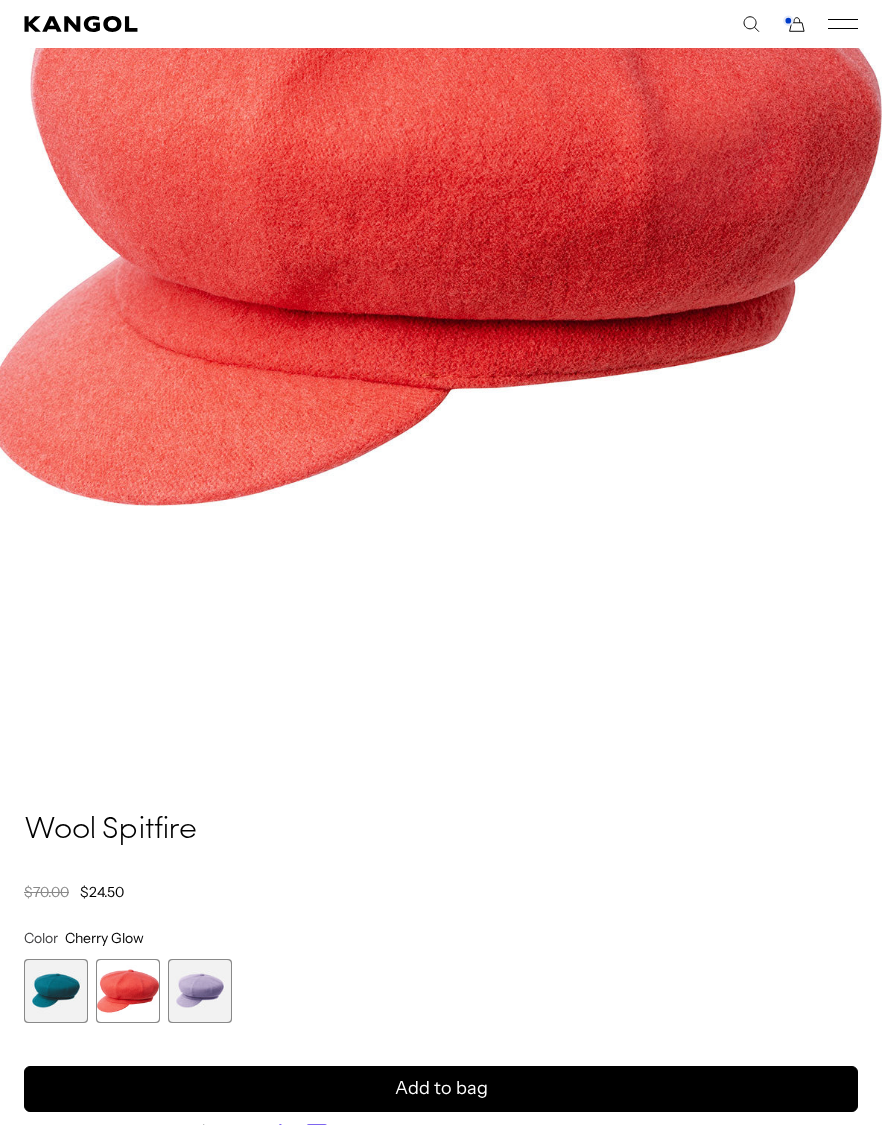 scroll, scrollTop: 558, scrollLeft: 0, axis: vertical 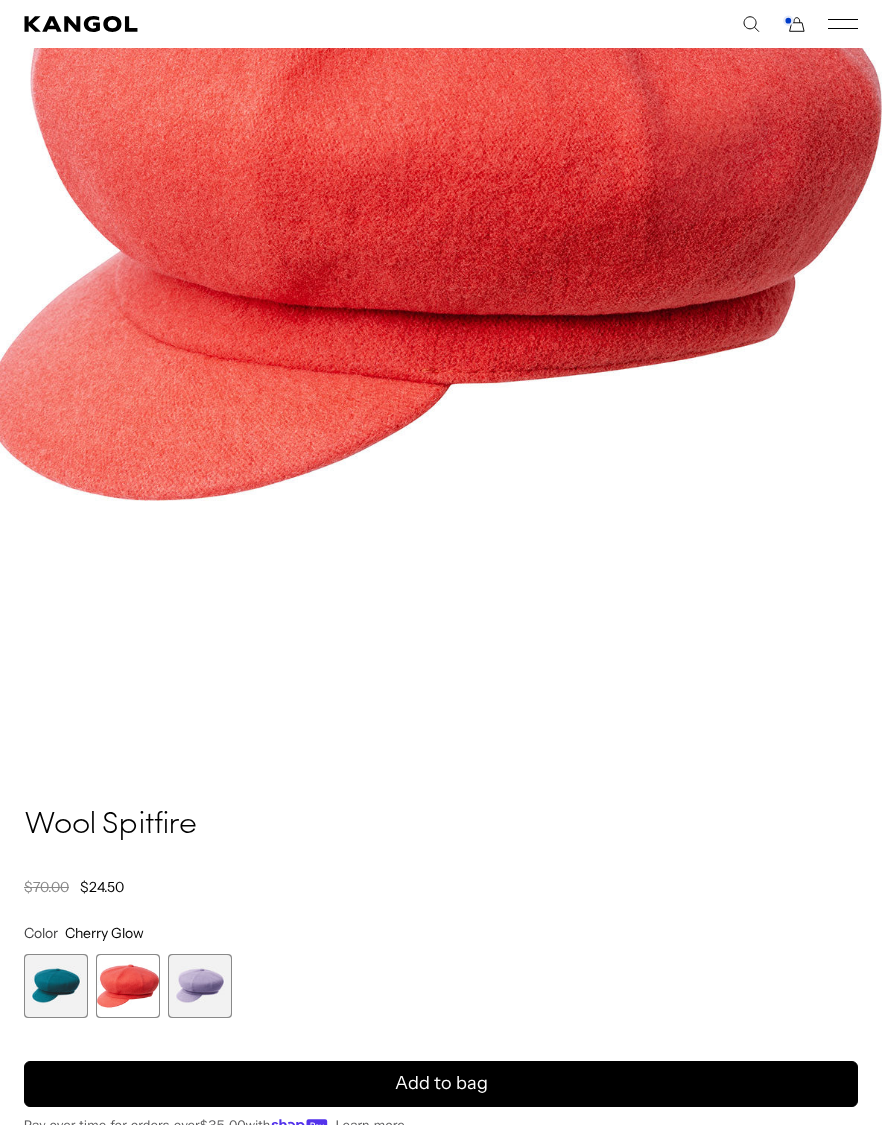 click at bounding box center [200, 986] 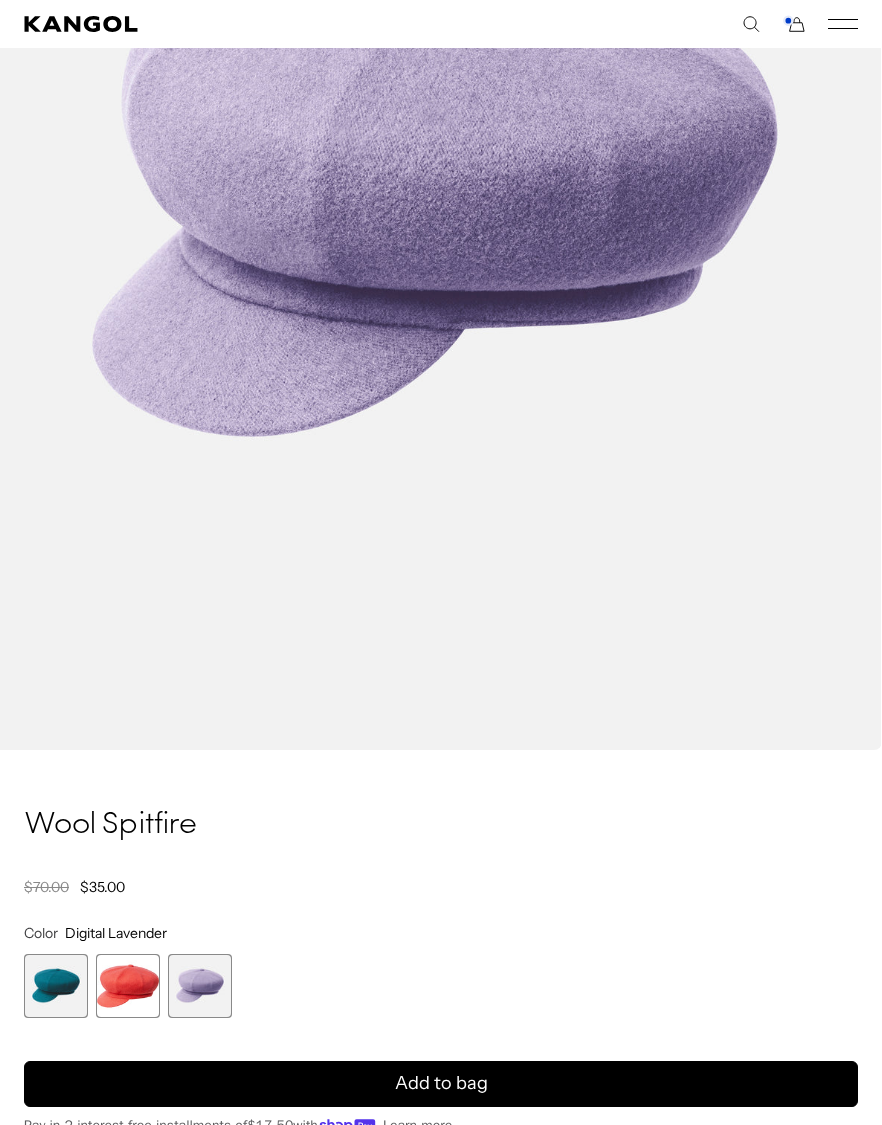 click at bounding box center [56, 986] 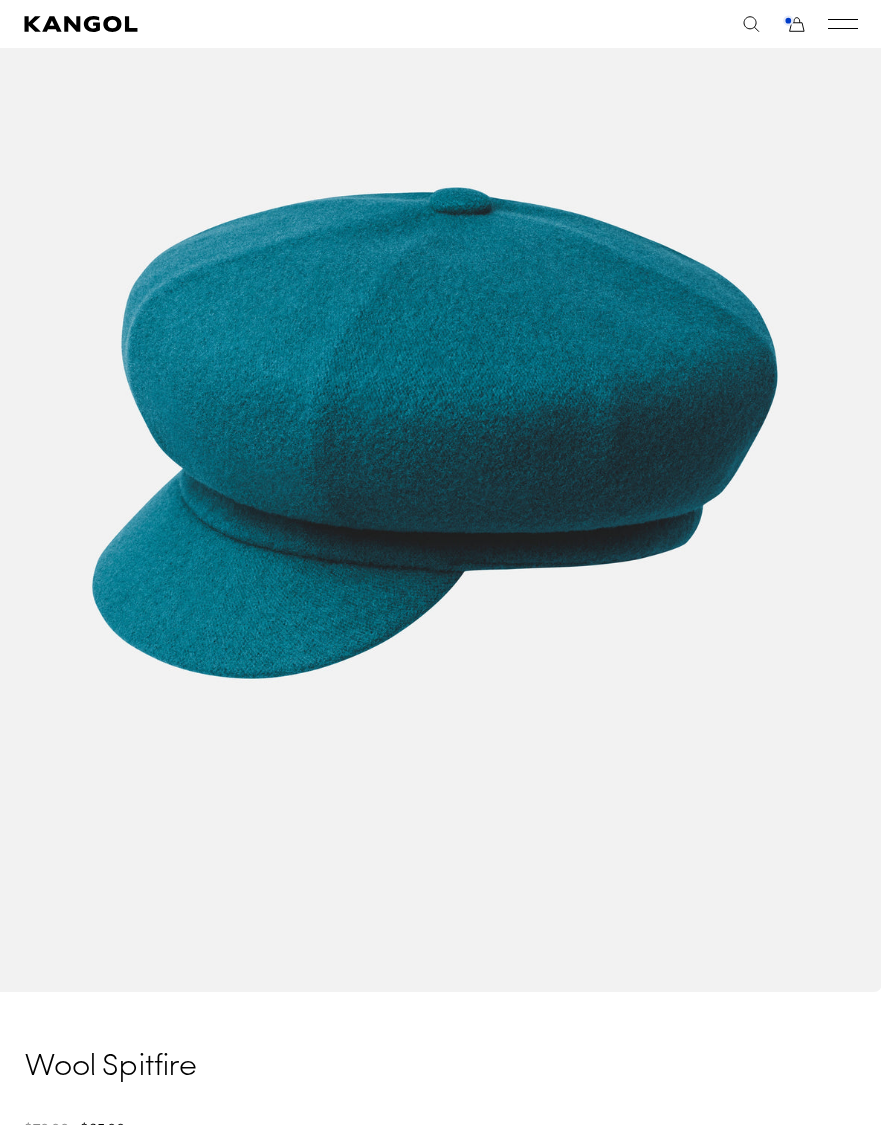 scroll, scrollTop: 267, scrollLeft: 0, axis: vertical 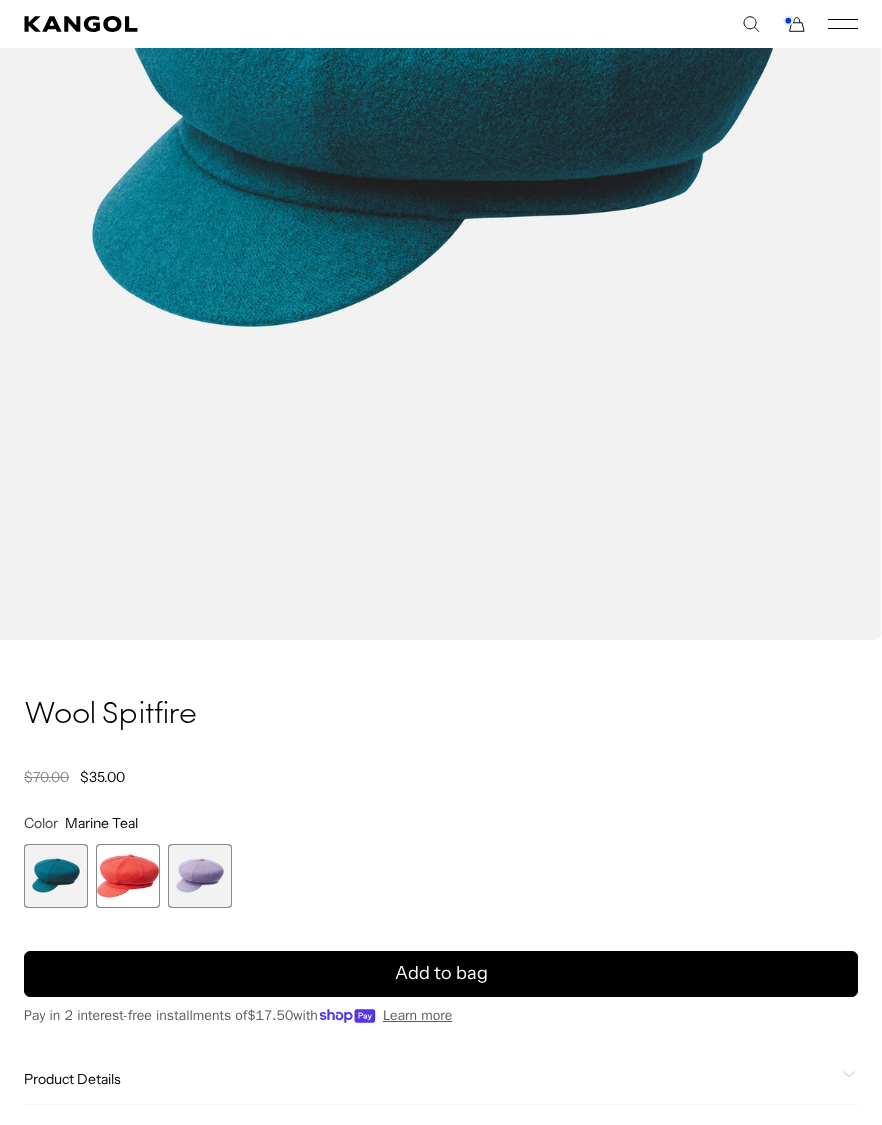 click on "Add to bag" at bounding box center (441, 974) 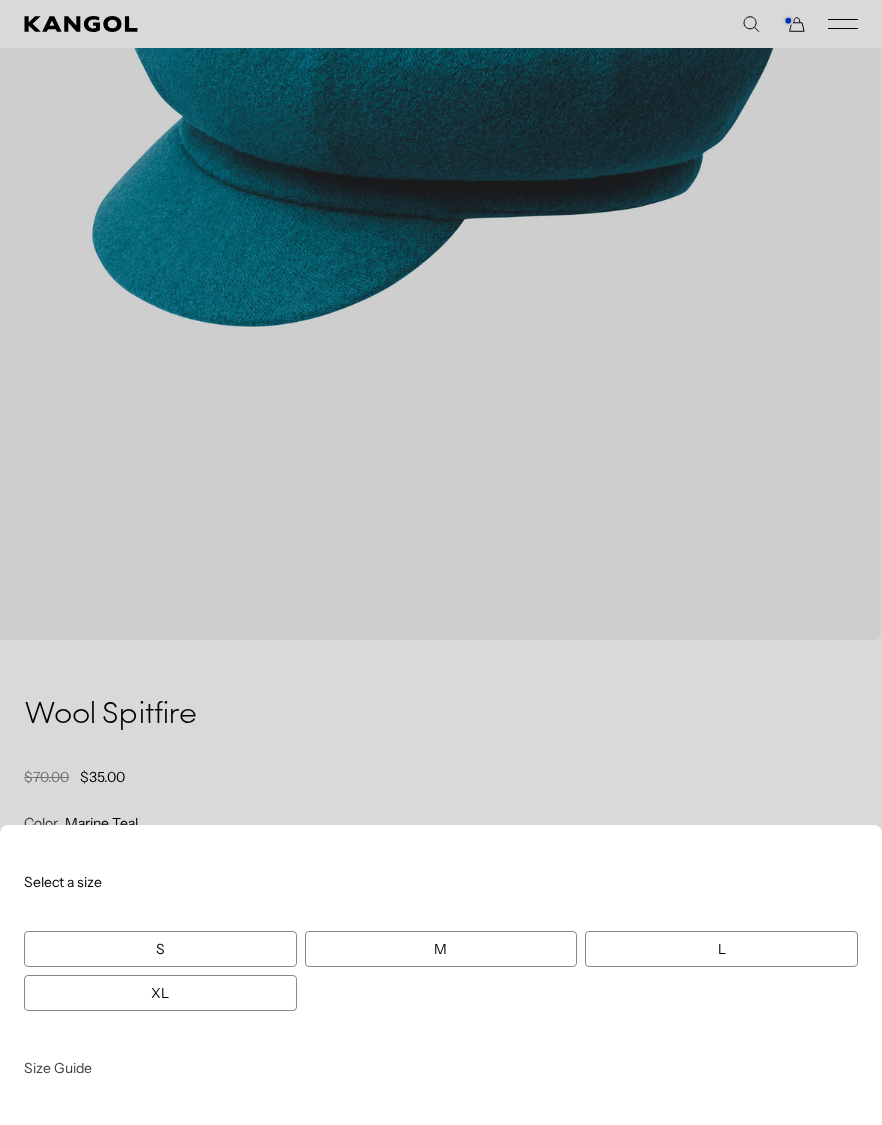click on "Select a size
S
Size Guide
S
M
L
XL
XXL - Sold out
S M L XL XXL" at bounding box center [441, 975] 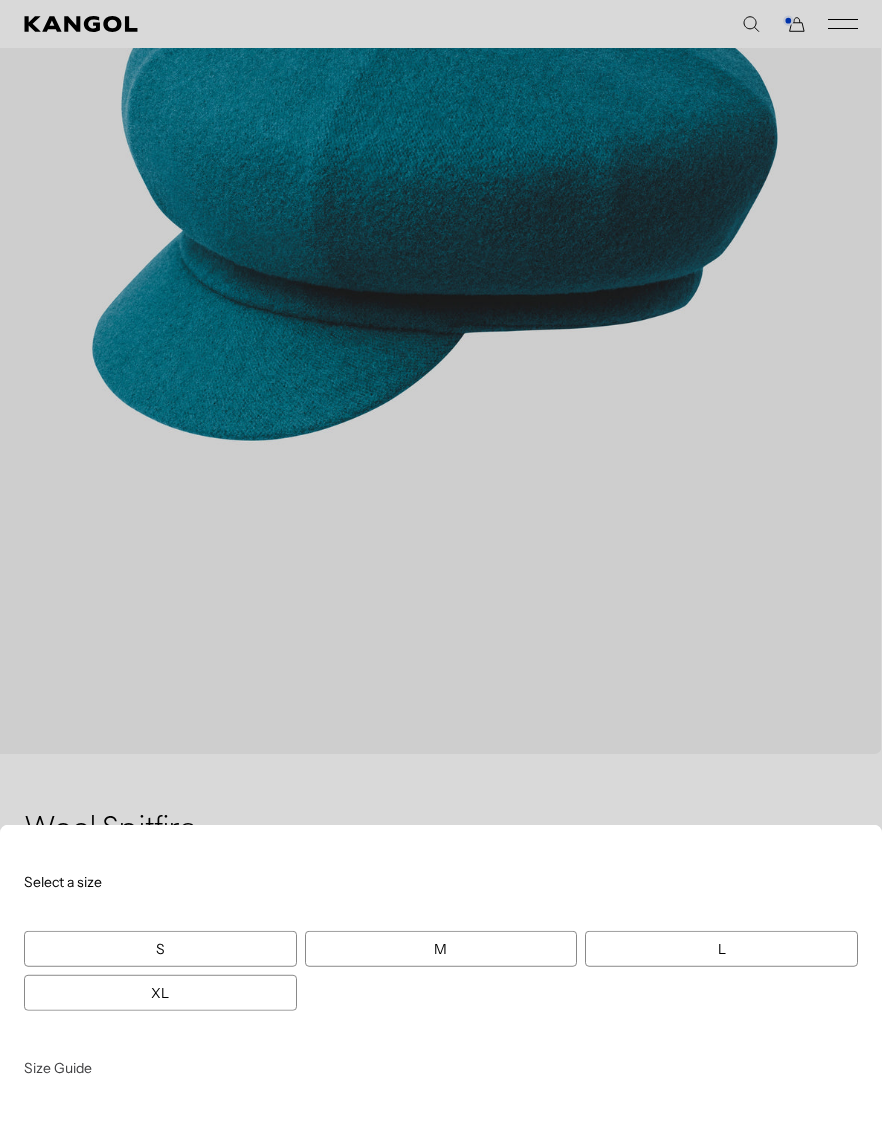 scroll, scrollTop: 554, scrollLeft: 0, axis: vertical 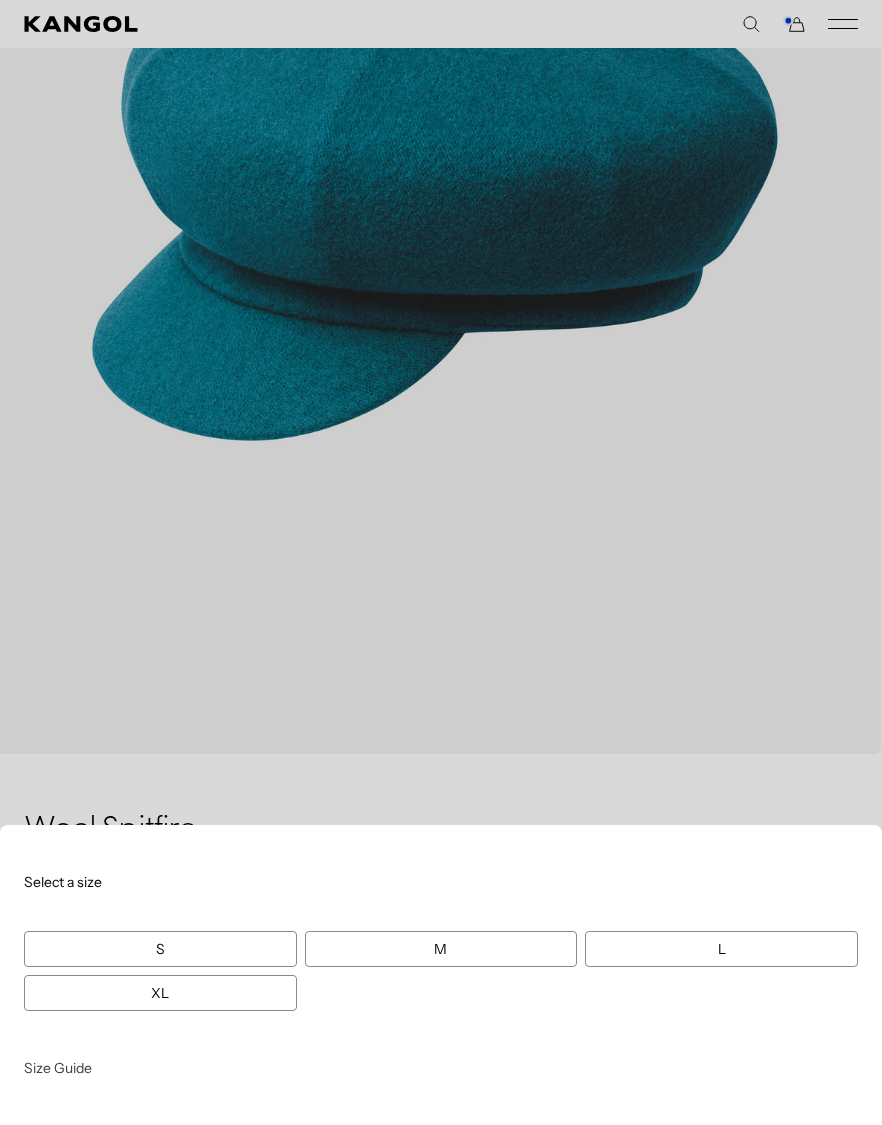 click on "L" at bounding box center [721, 949] 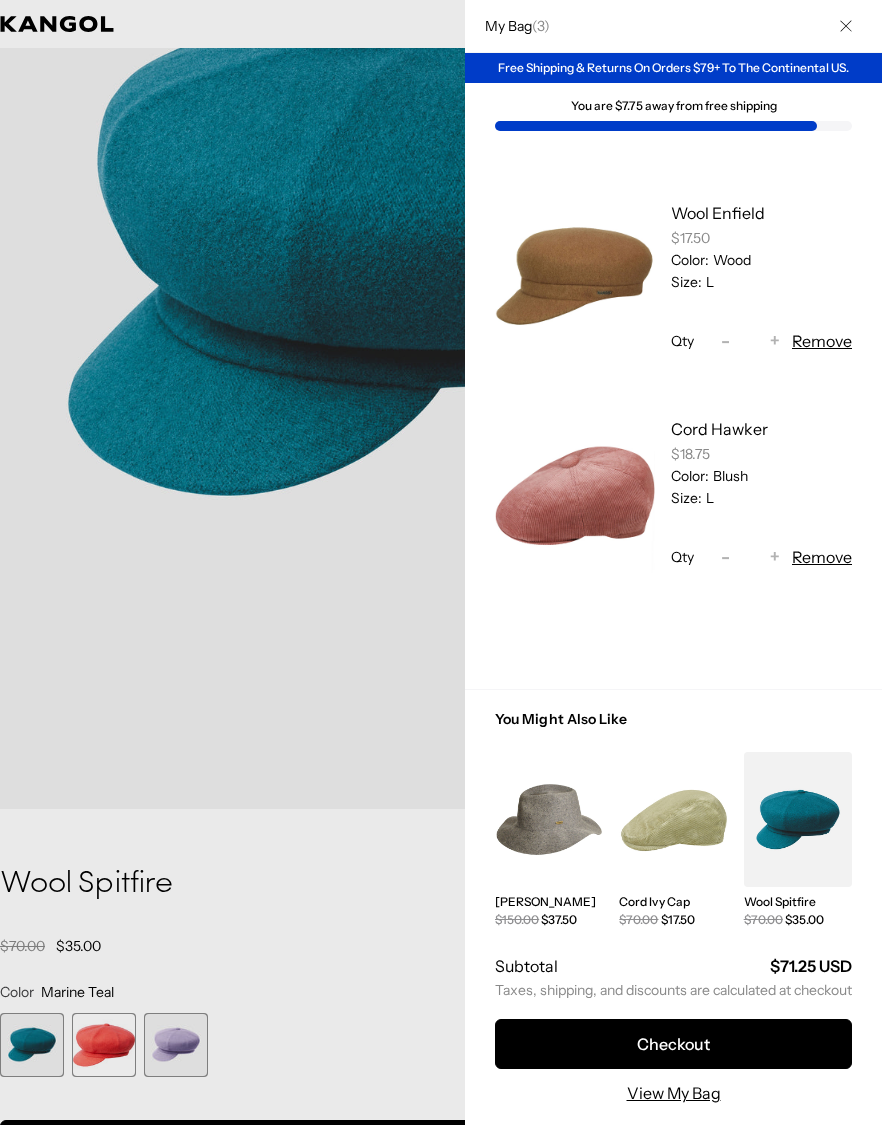 scroll, scrollTop: 500, scrollLeft: 24, axis: both 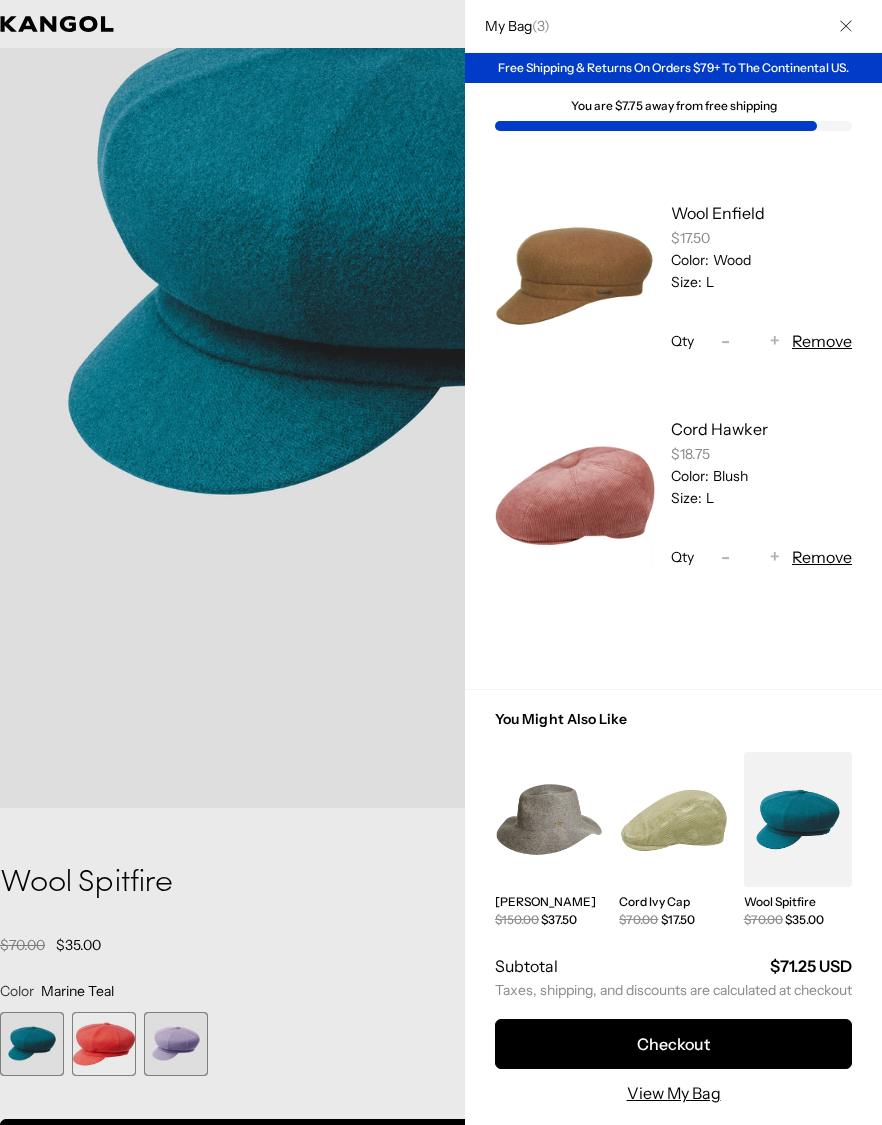 click at bounding box center (441, 562) 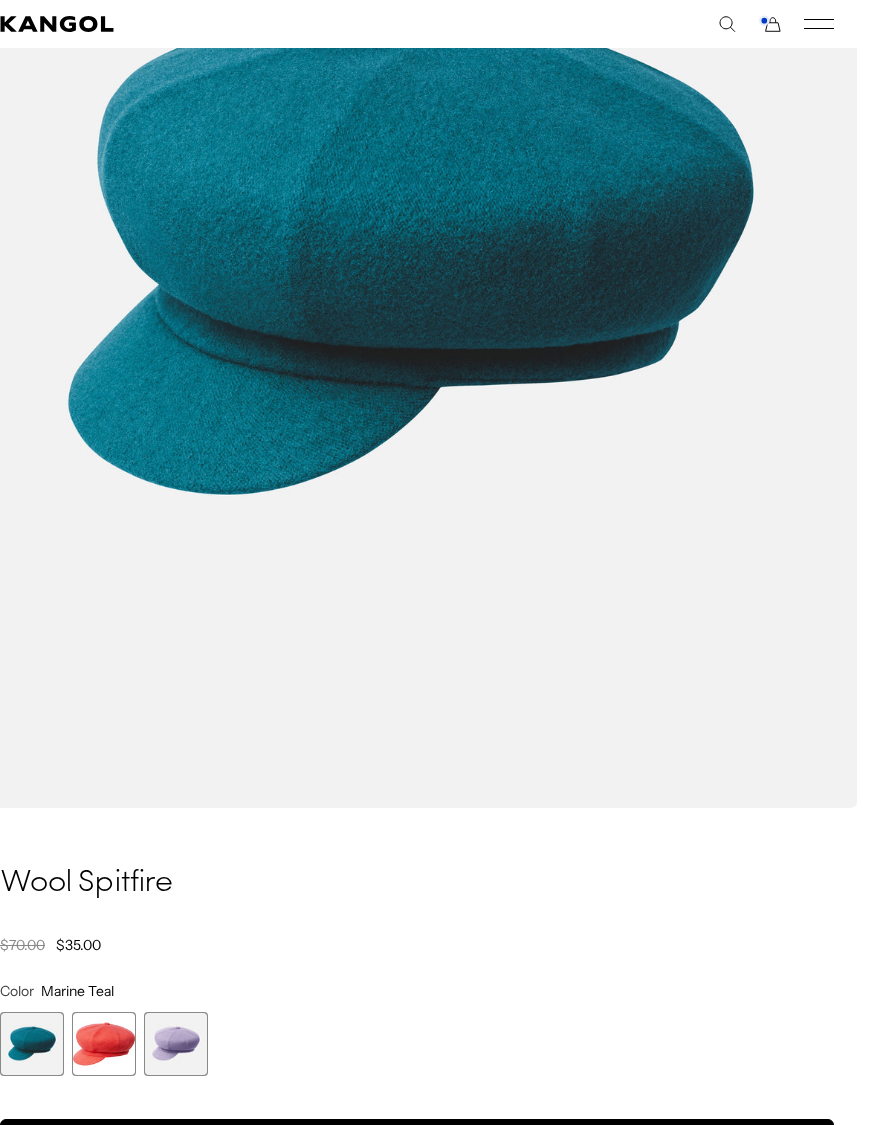 click at bounding box center (104, 1044) 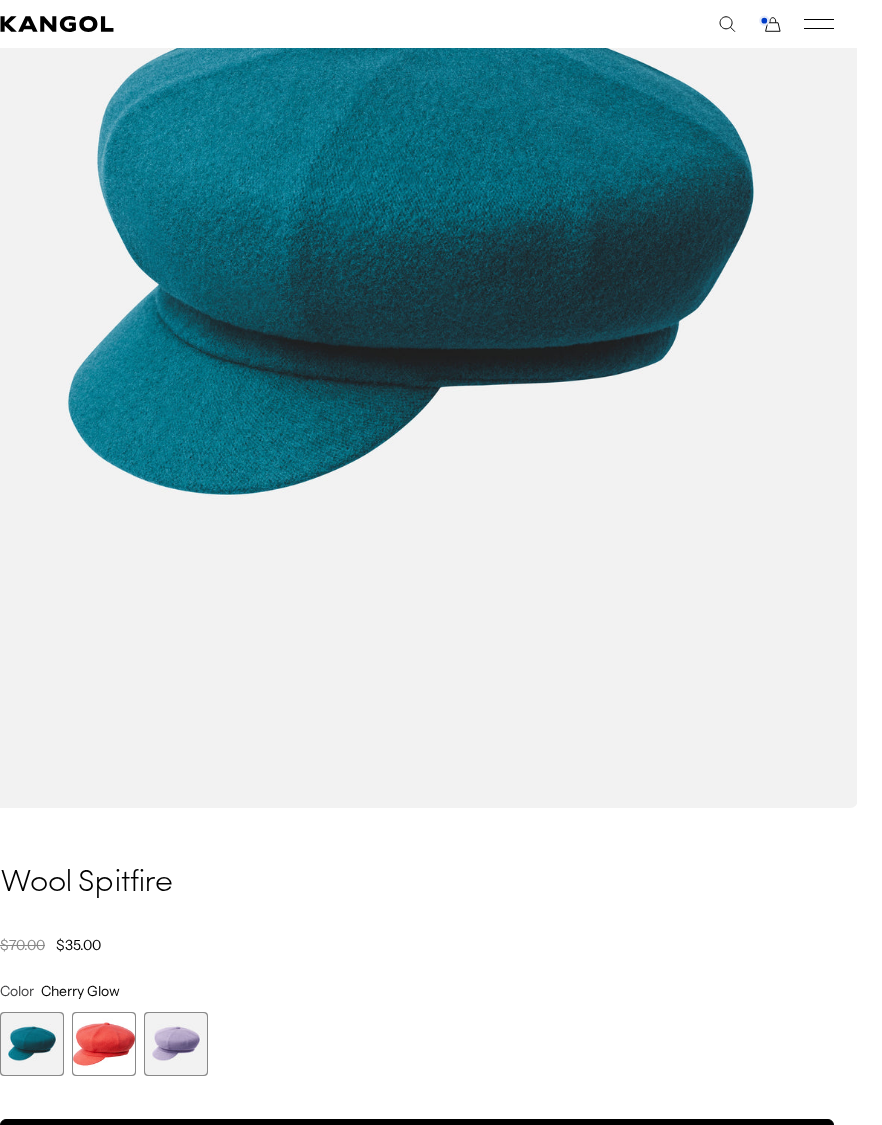 scroll, scrollTop: 500, scrollLeft: 0, axis: vertical 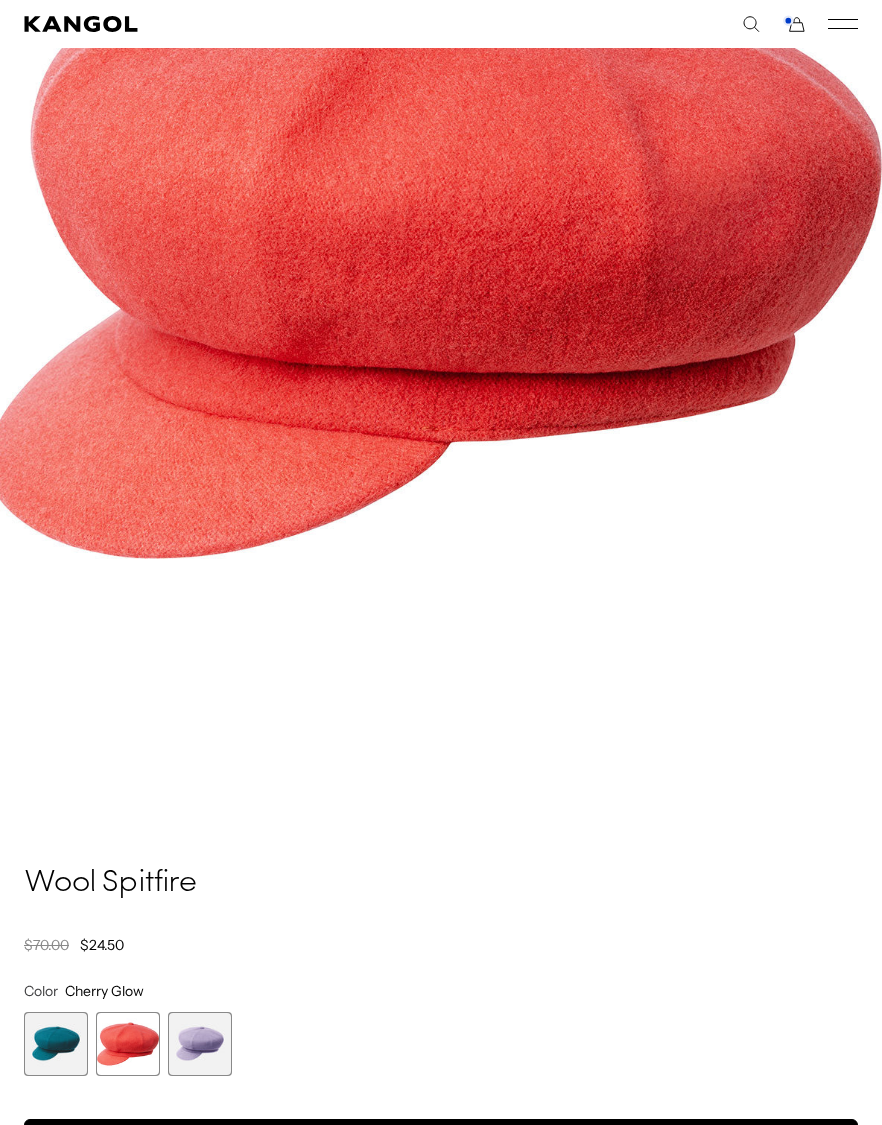 click at bounding box center [56, 1044] 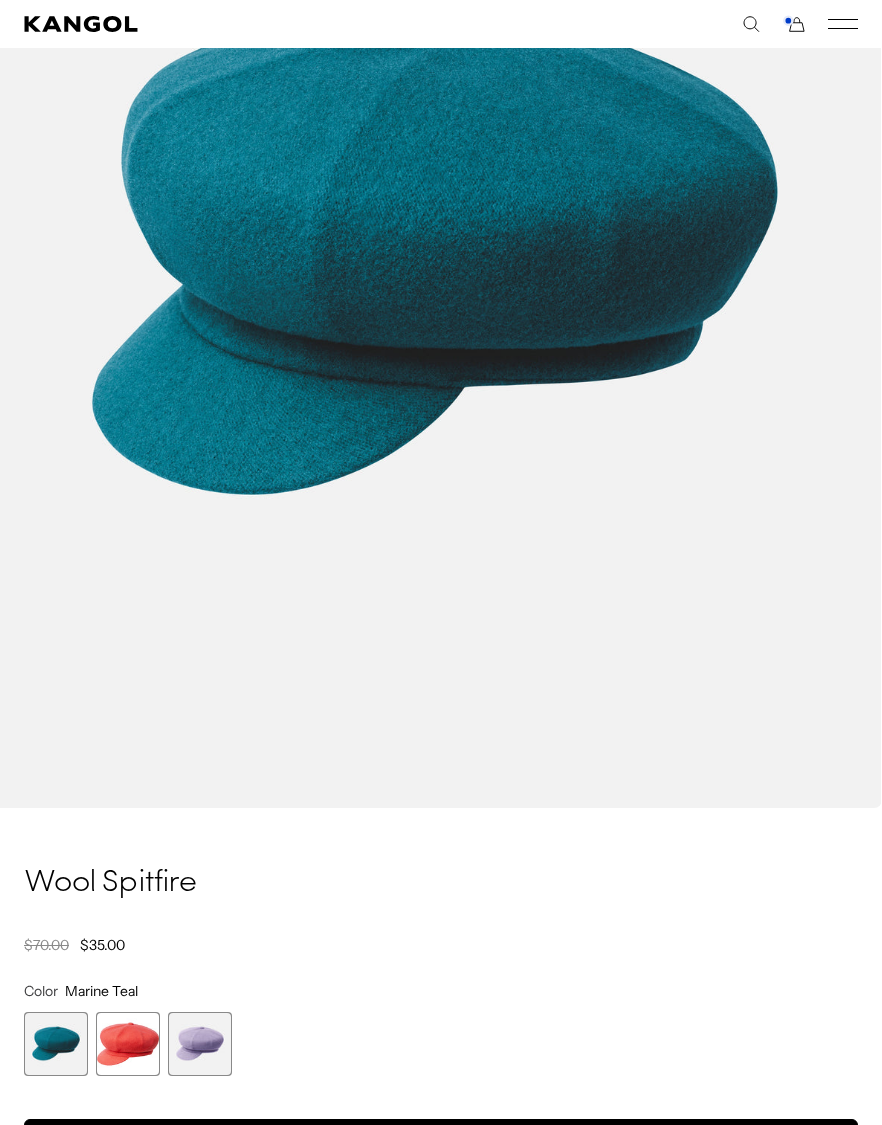click at bounding box center (128, 1044) 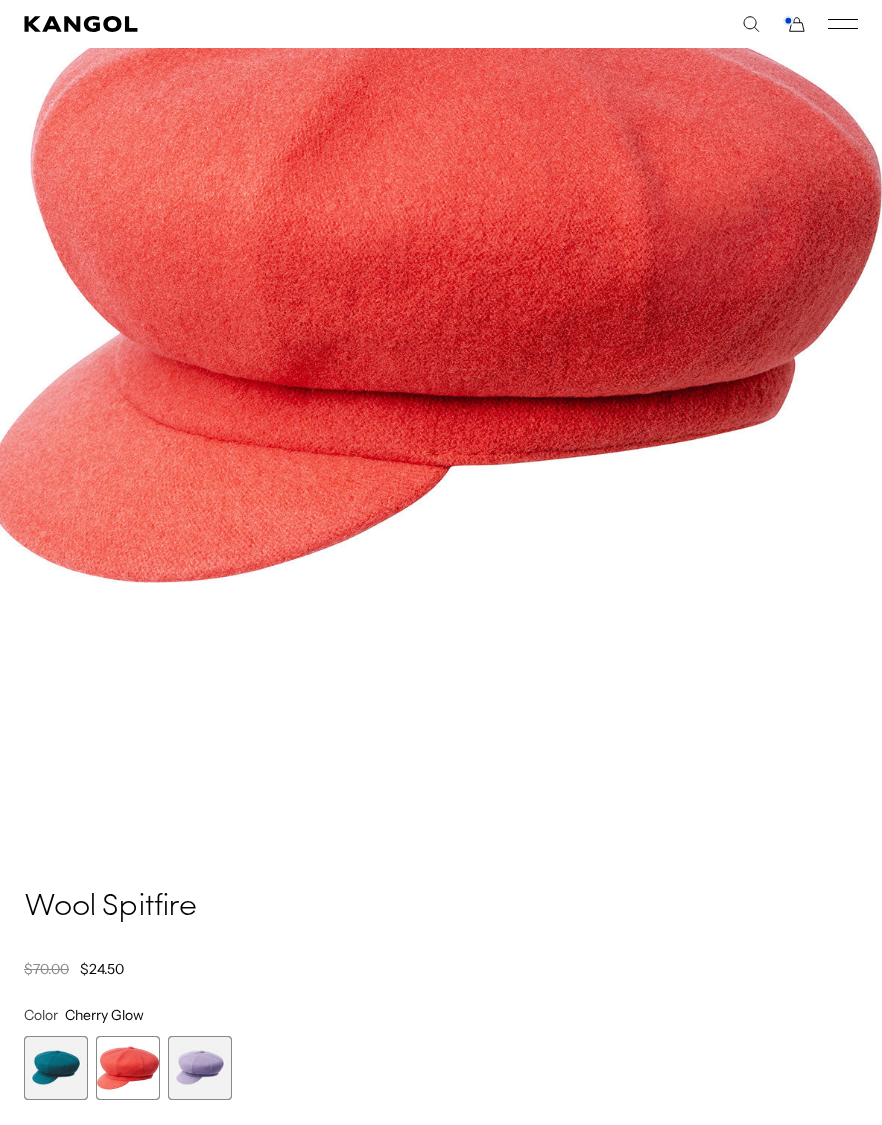 scroll, scrollTop: 475, scrollLeft: 0, axis: vertical 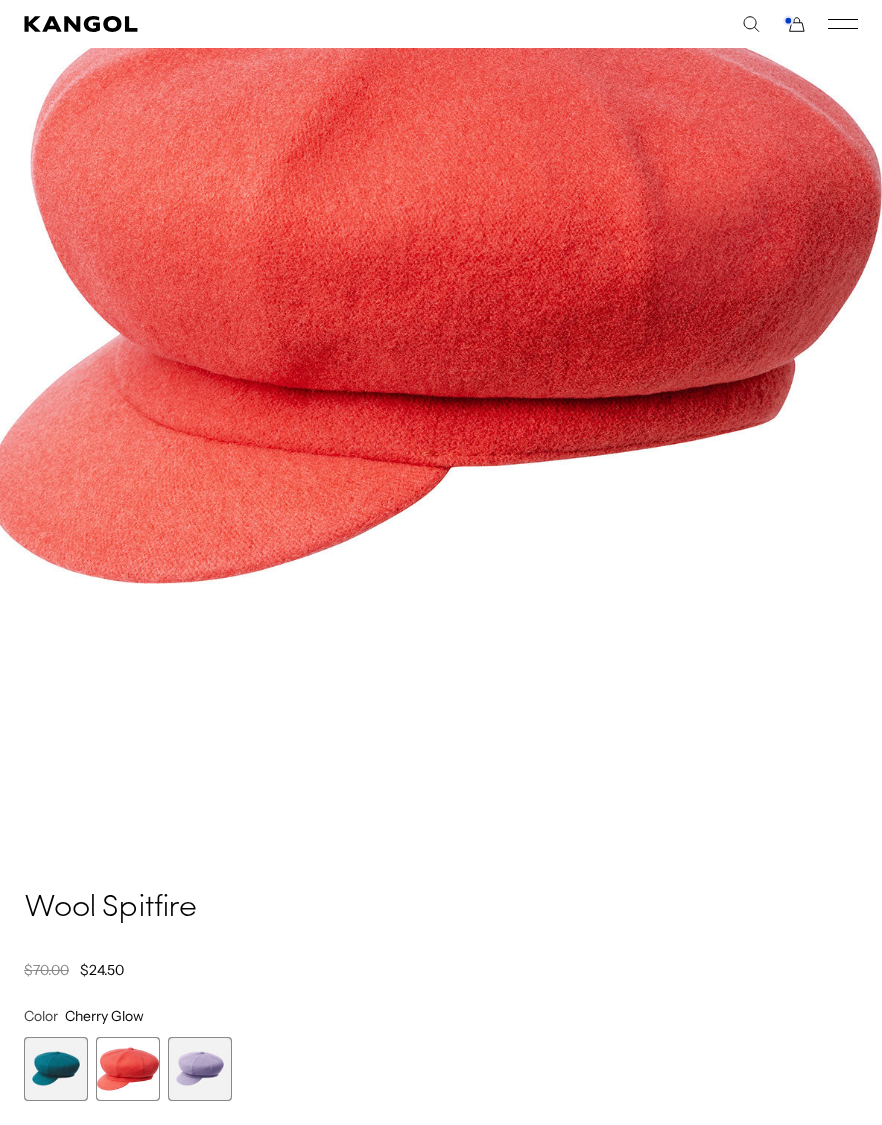 click at bounding box center [200, 1069] 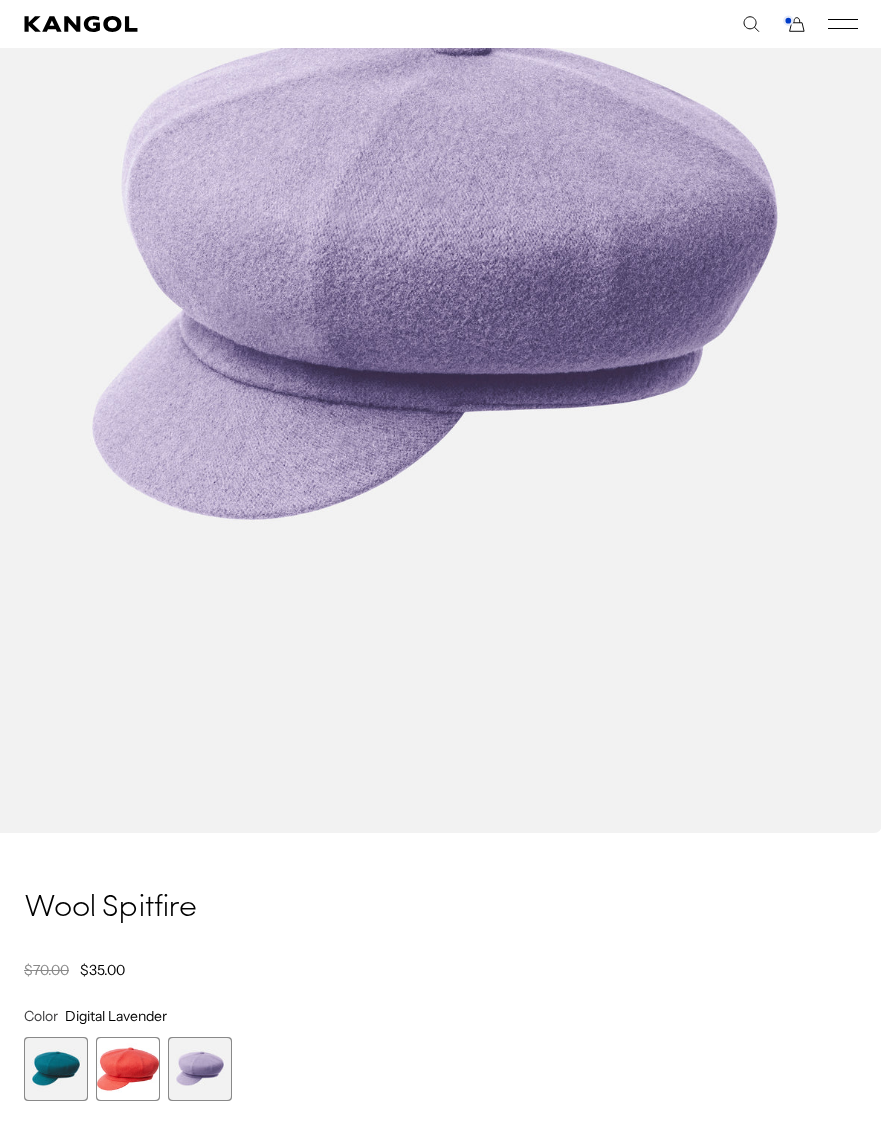click at bounding box center [128, 1069] 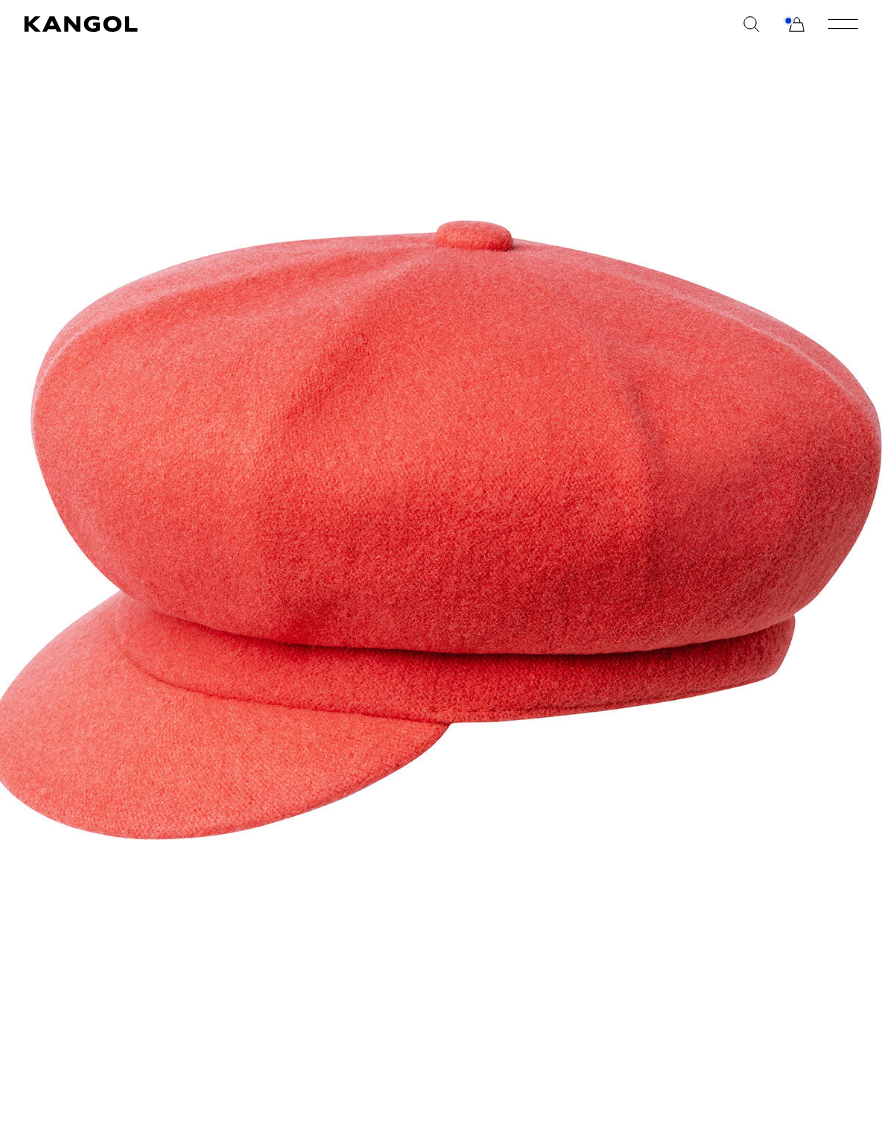 scroll, scrollTop: 215, scrollLeft: 0, axis: vertical 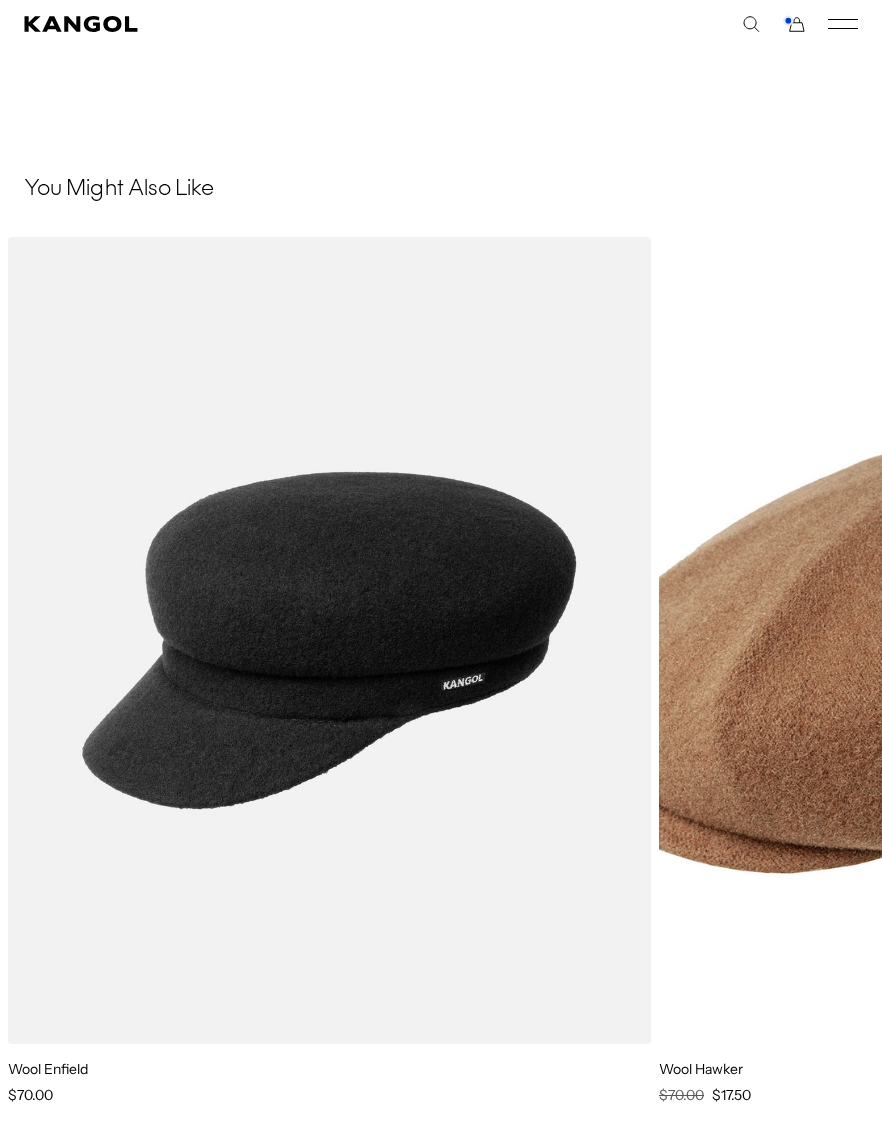 click at bounding box center (0, 0) 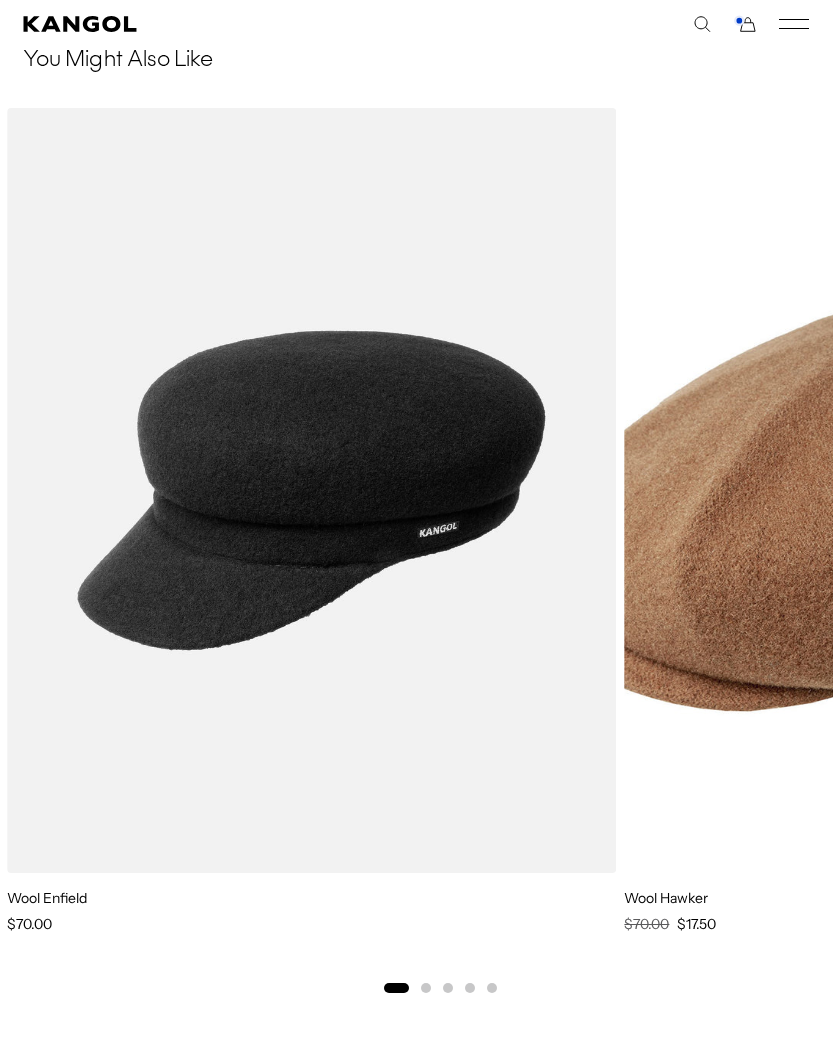 scroll, scrollTop: 1917, scrollLeft: 0, axis: vertical 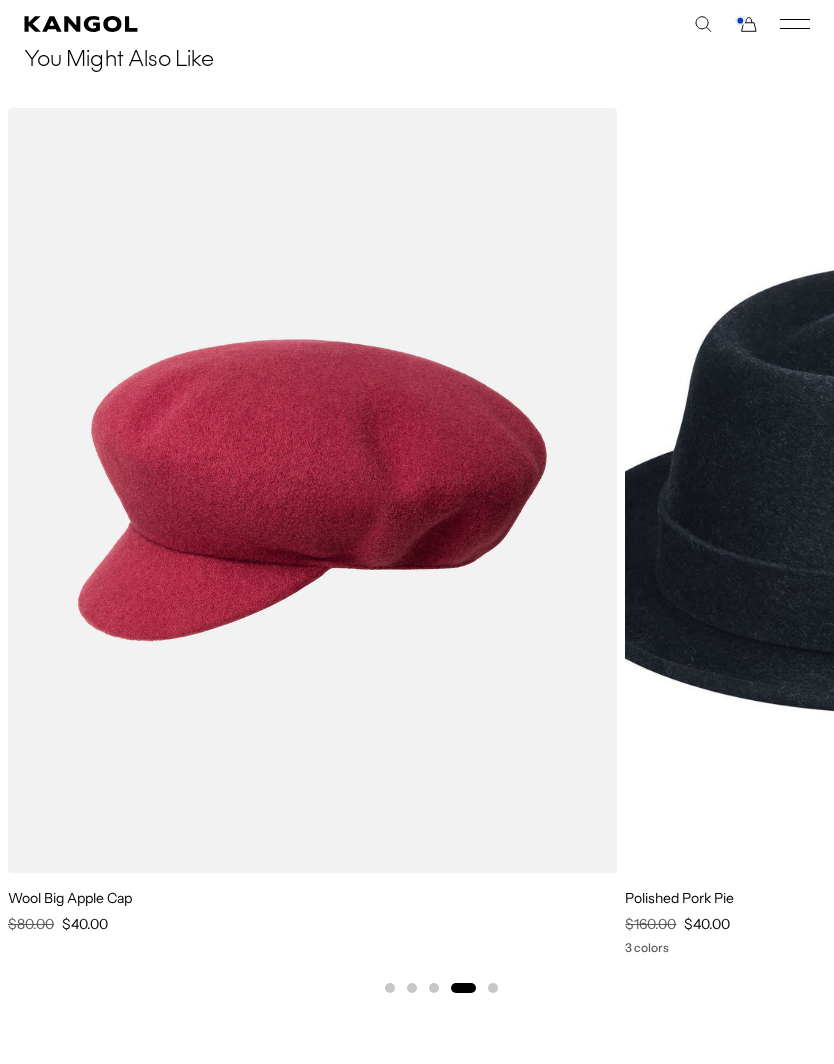 click at bounding box center [0, 0] 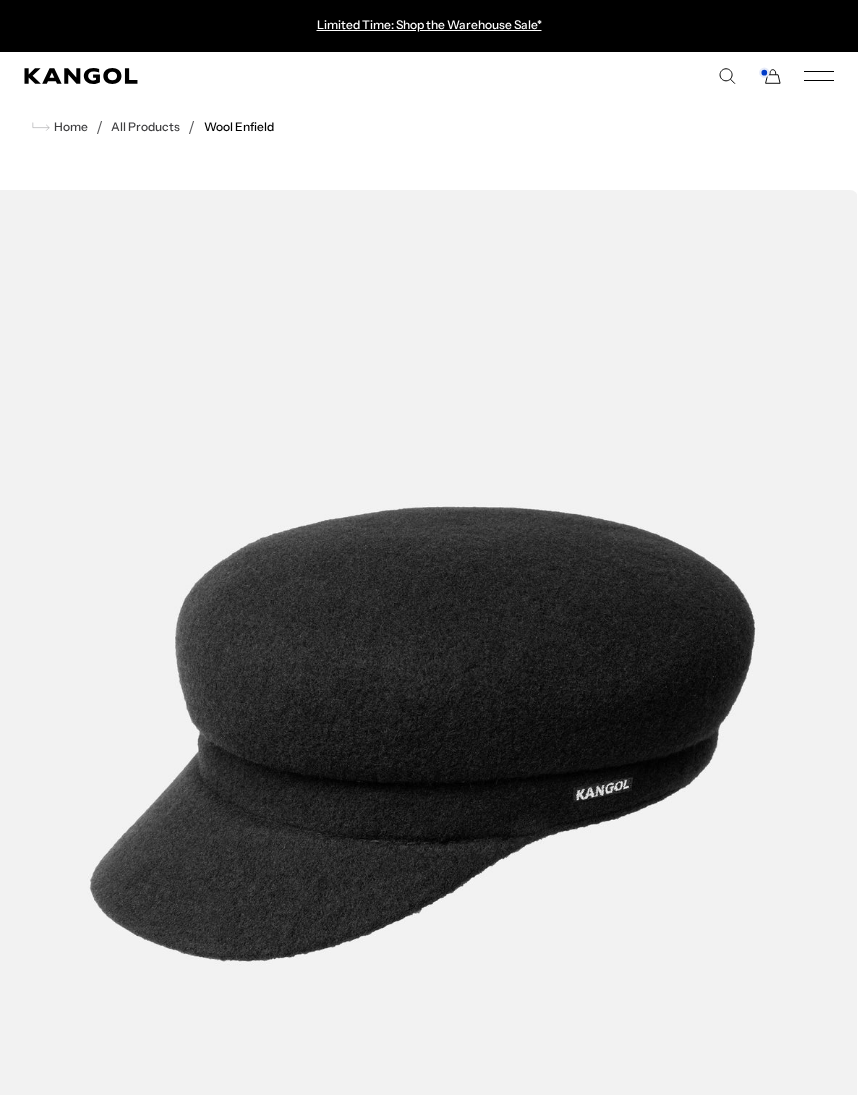 scroll, scrollTop: 4, scrollLeft: 0, axis: vertical 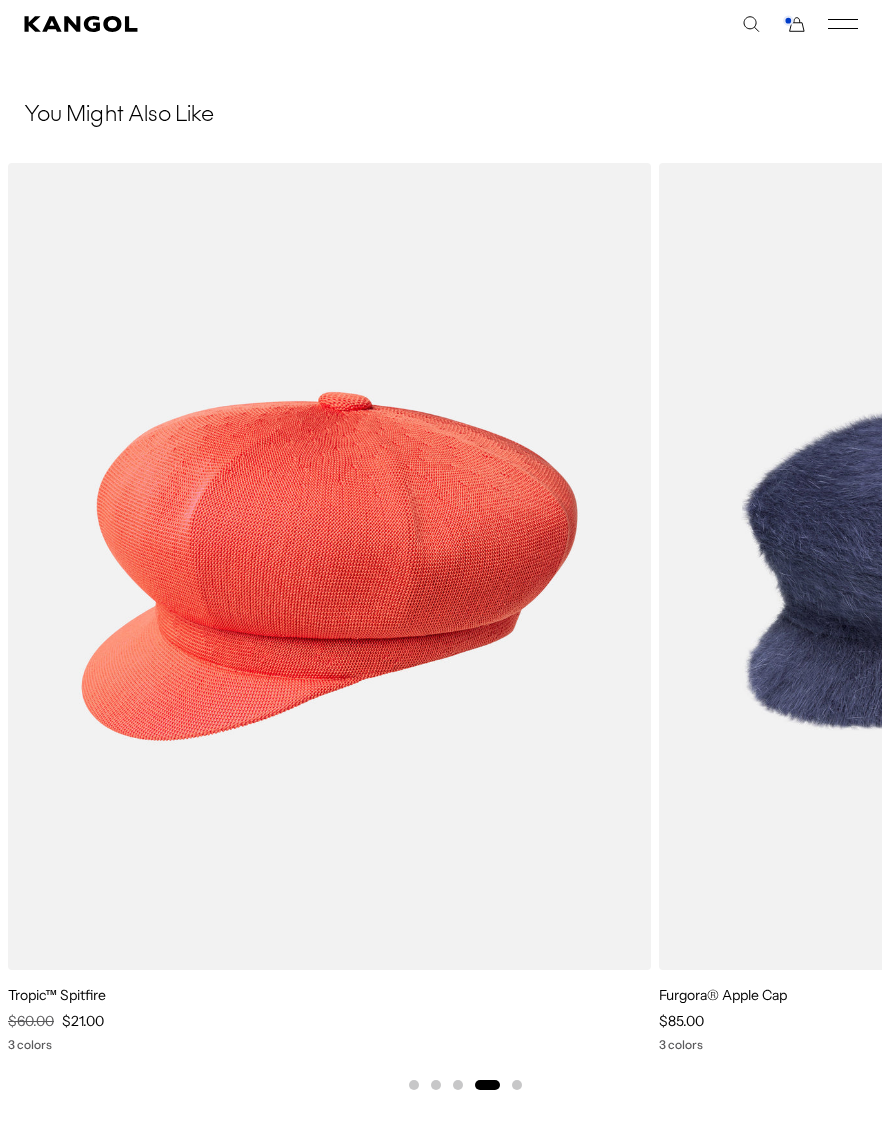 click at bounding box center (0, 0) 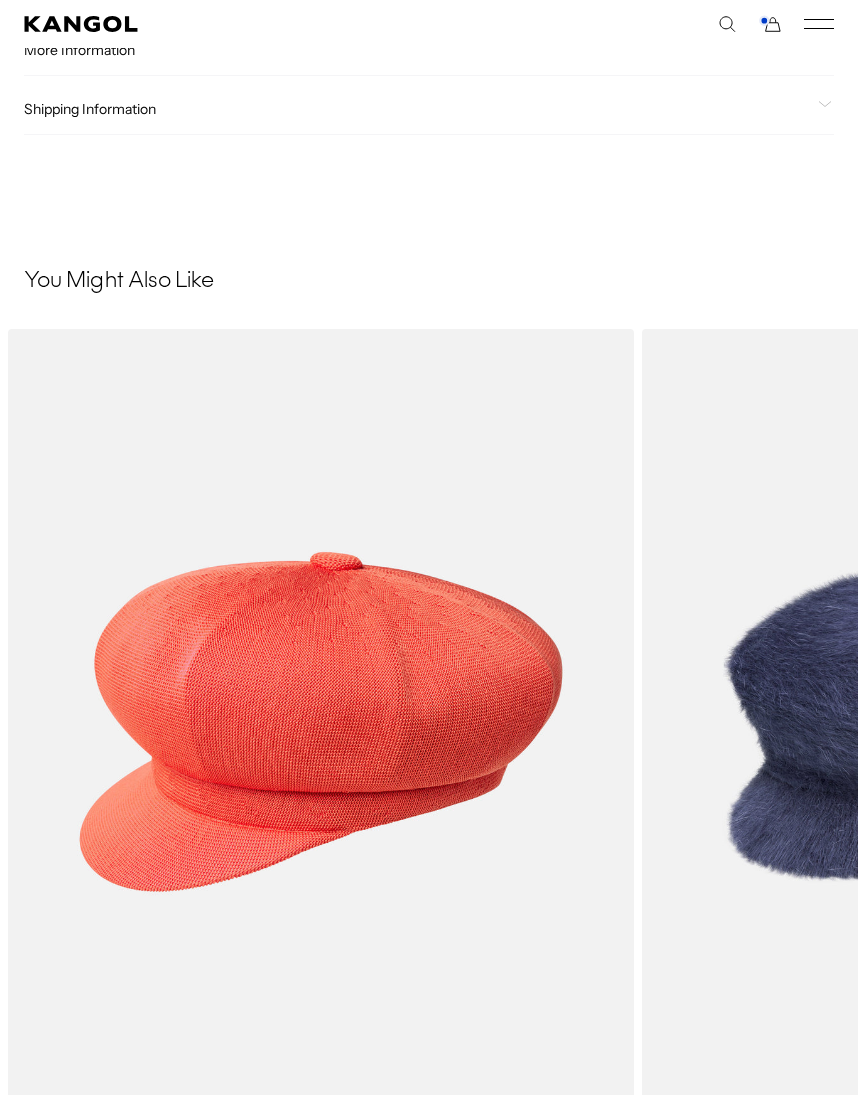 scroll, scrollTop: 1757, scrollLeft: 0, axis: vertical 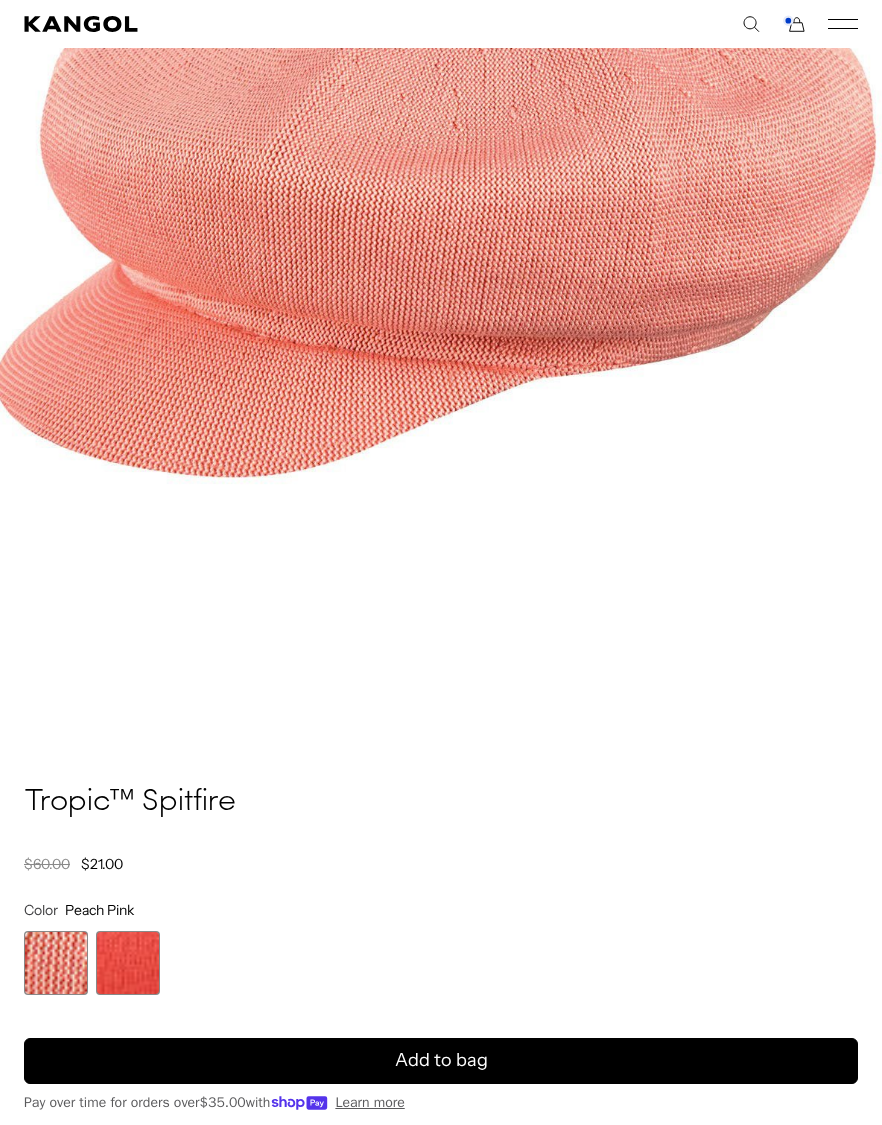 click at bounding box center [56, 963] 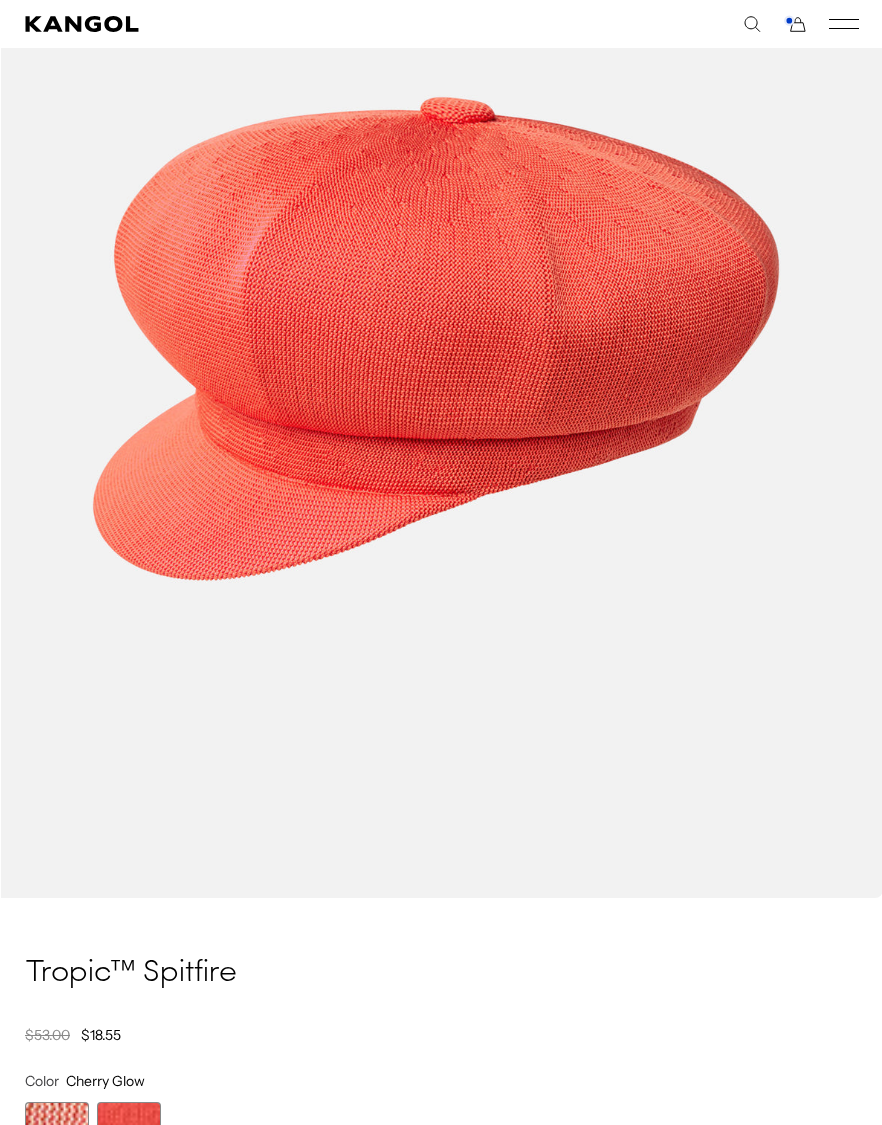 scroll, scrollTop: 410, scrollLeft: 24, axis: both 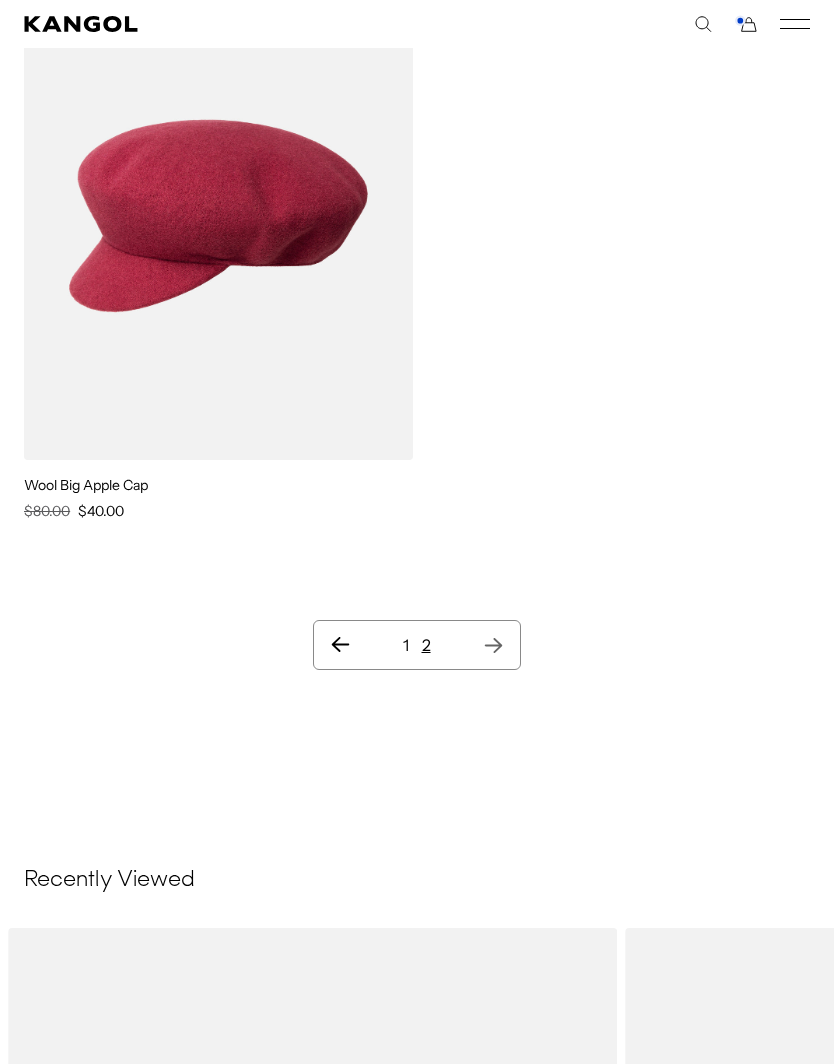 click on "1 2" 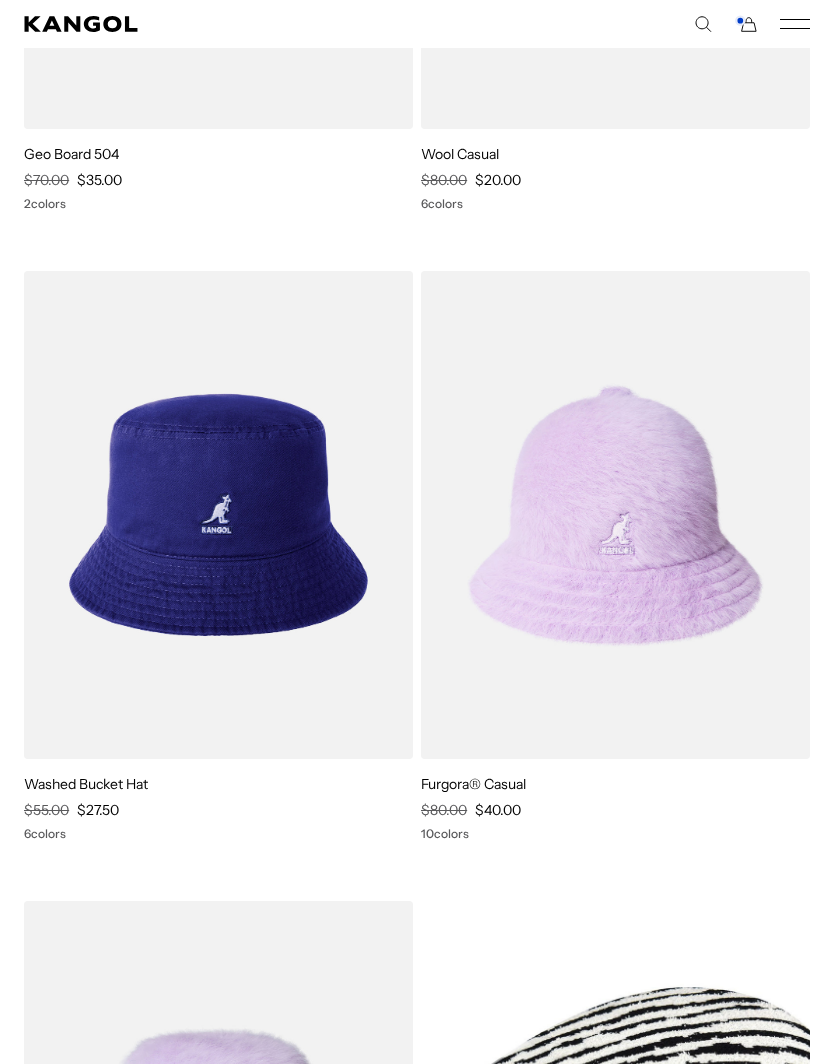 scroll, scrollTop: 15763, scrollLeft: 0, axis: vertical 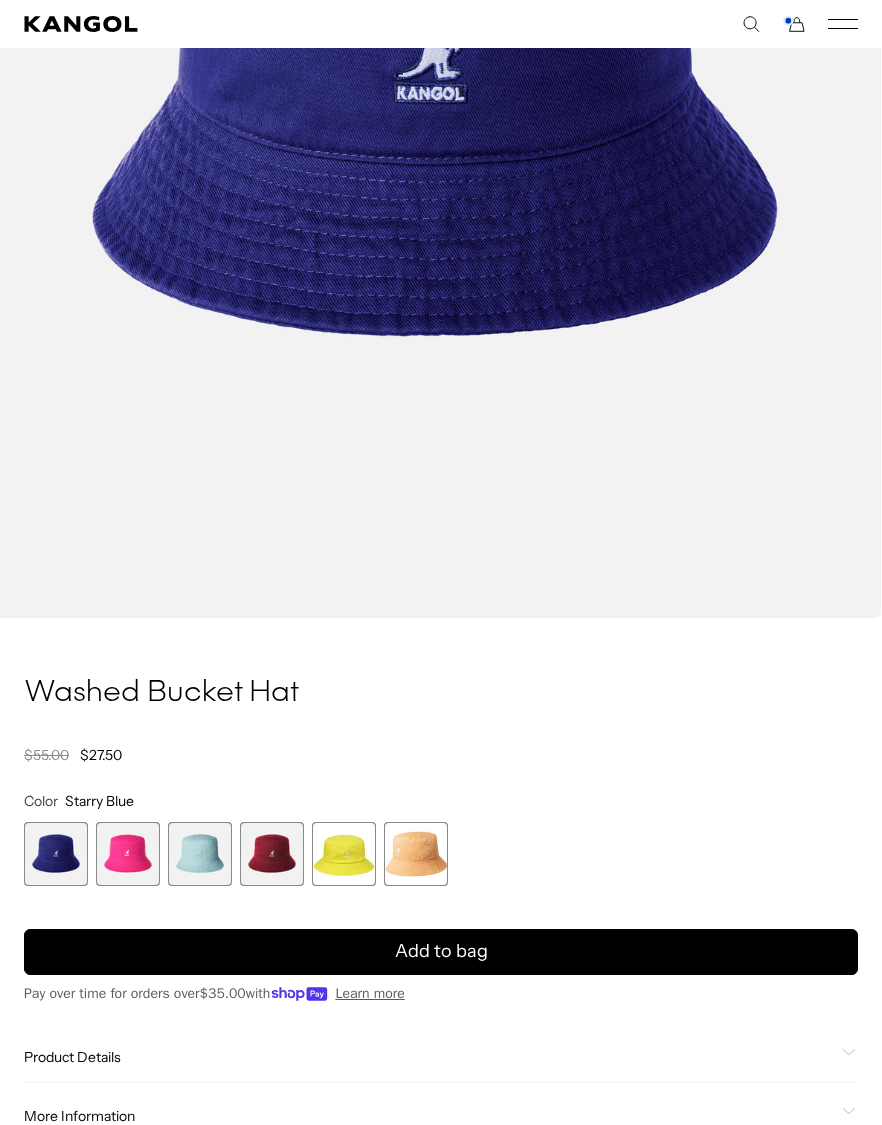 click at bounding box center [200, 854] 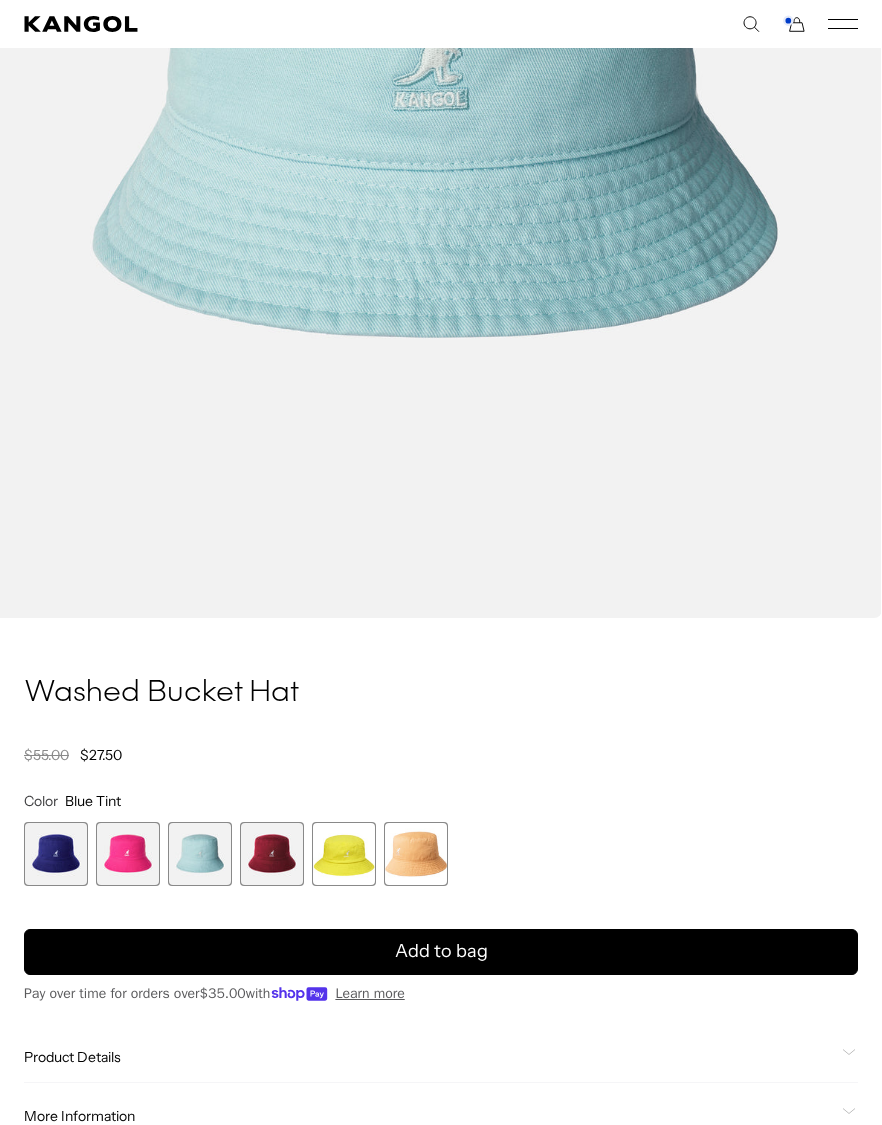 click at bounding box center (344, 854) 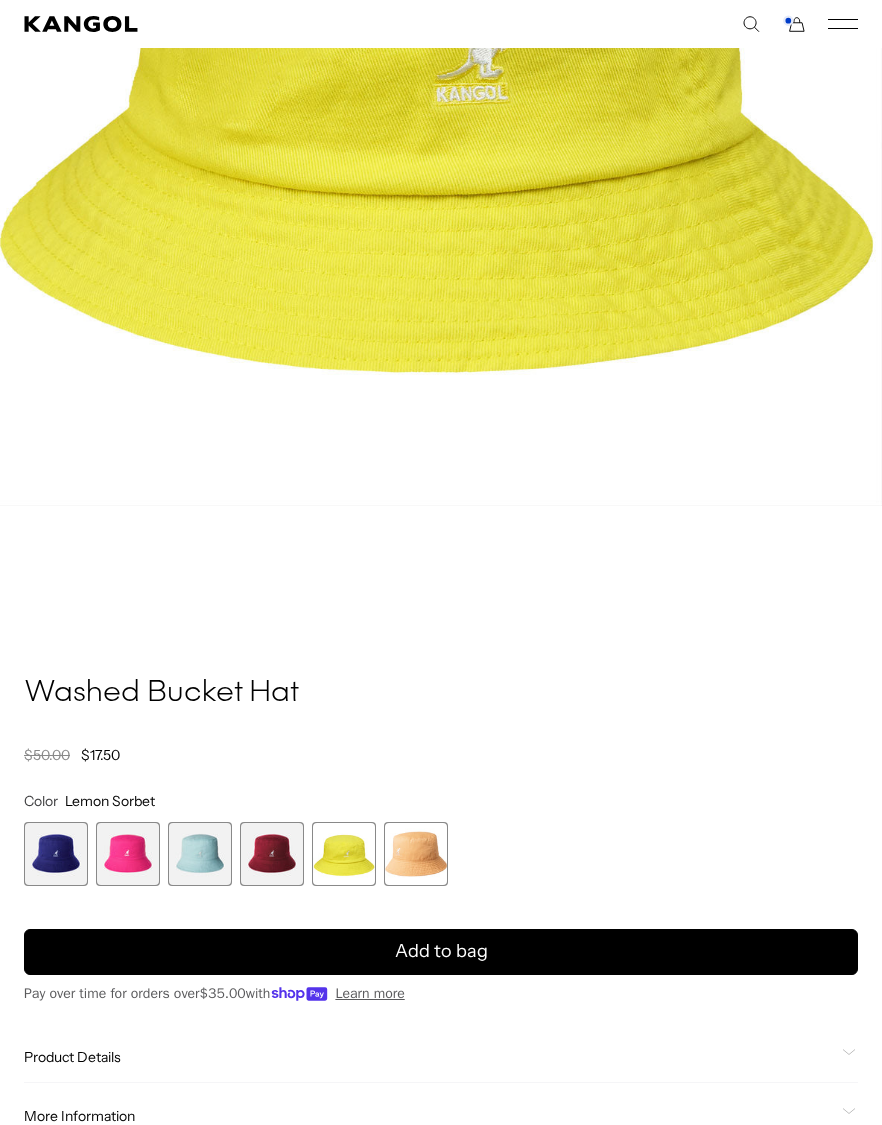 click at bounding box center (416, 854) 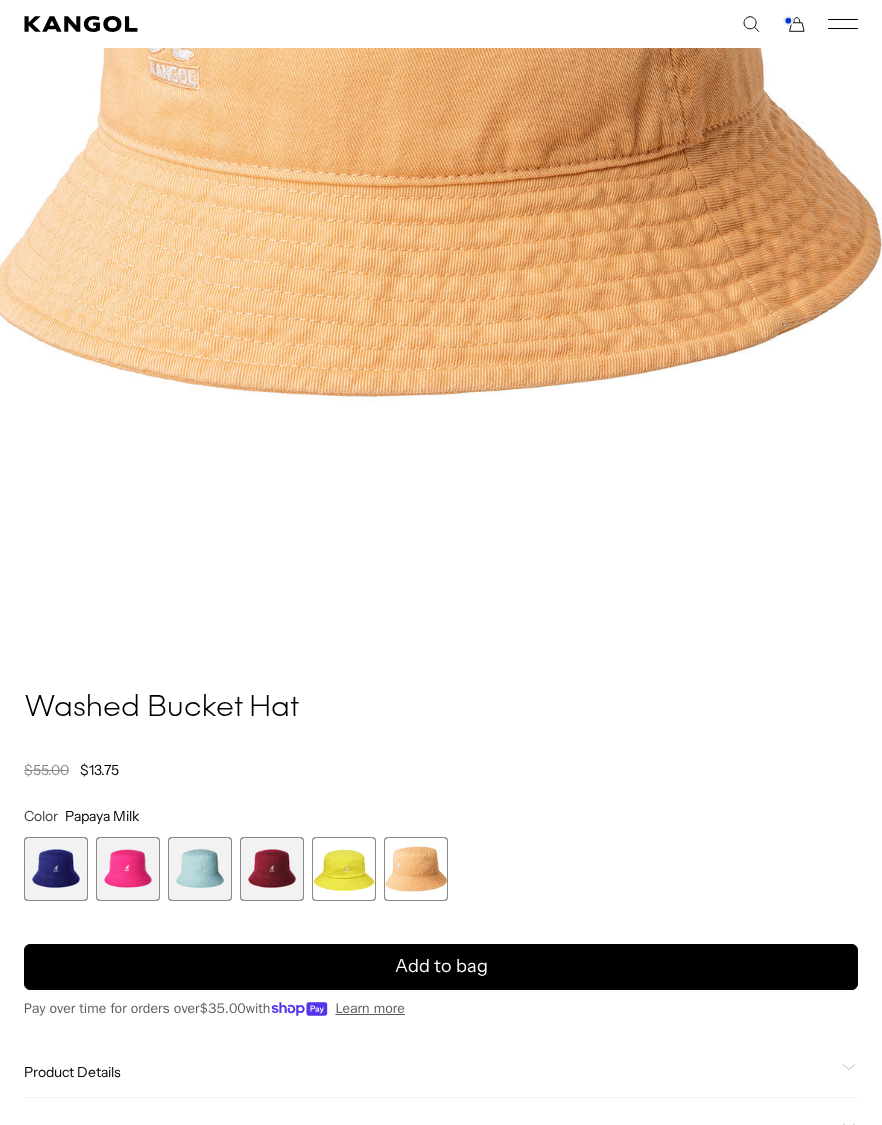 scroll, scrollTop: 692, scrollLeft: 0, axis: vertical 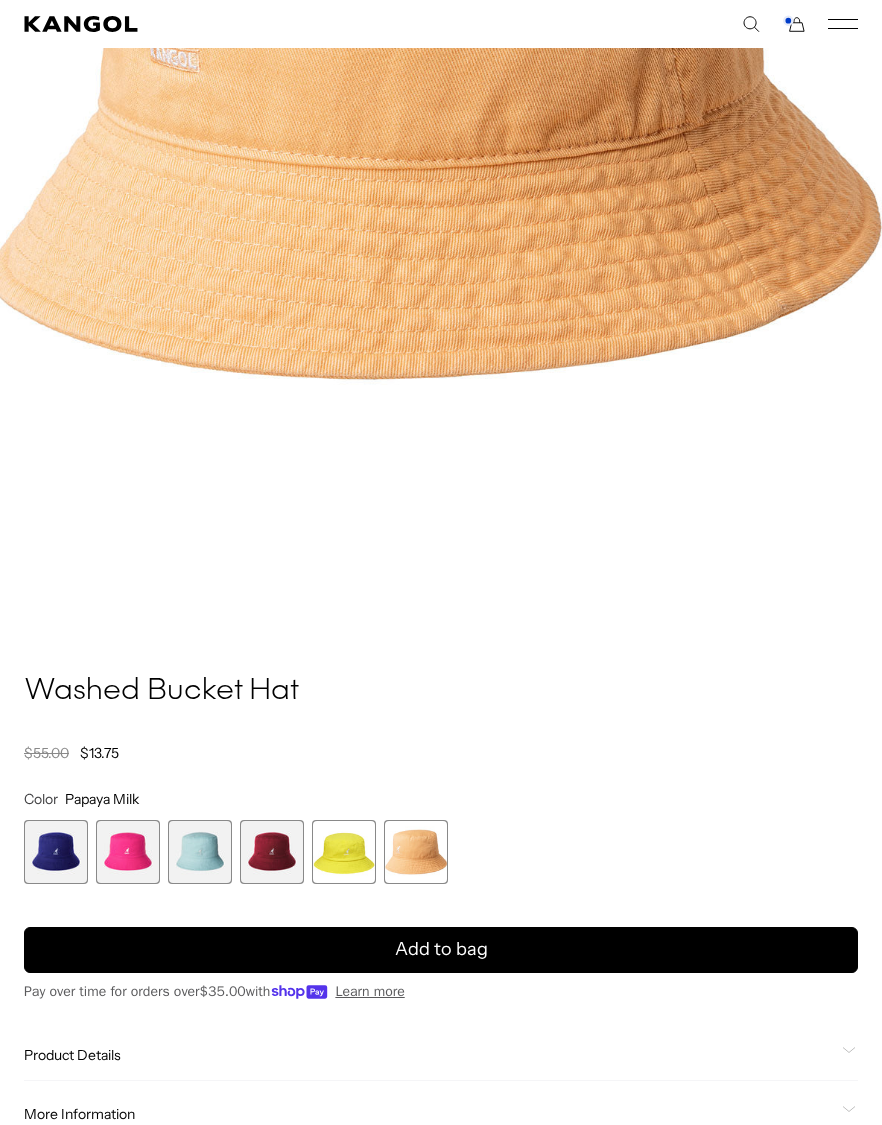click at bounding box center [56, 852] 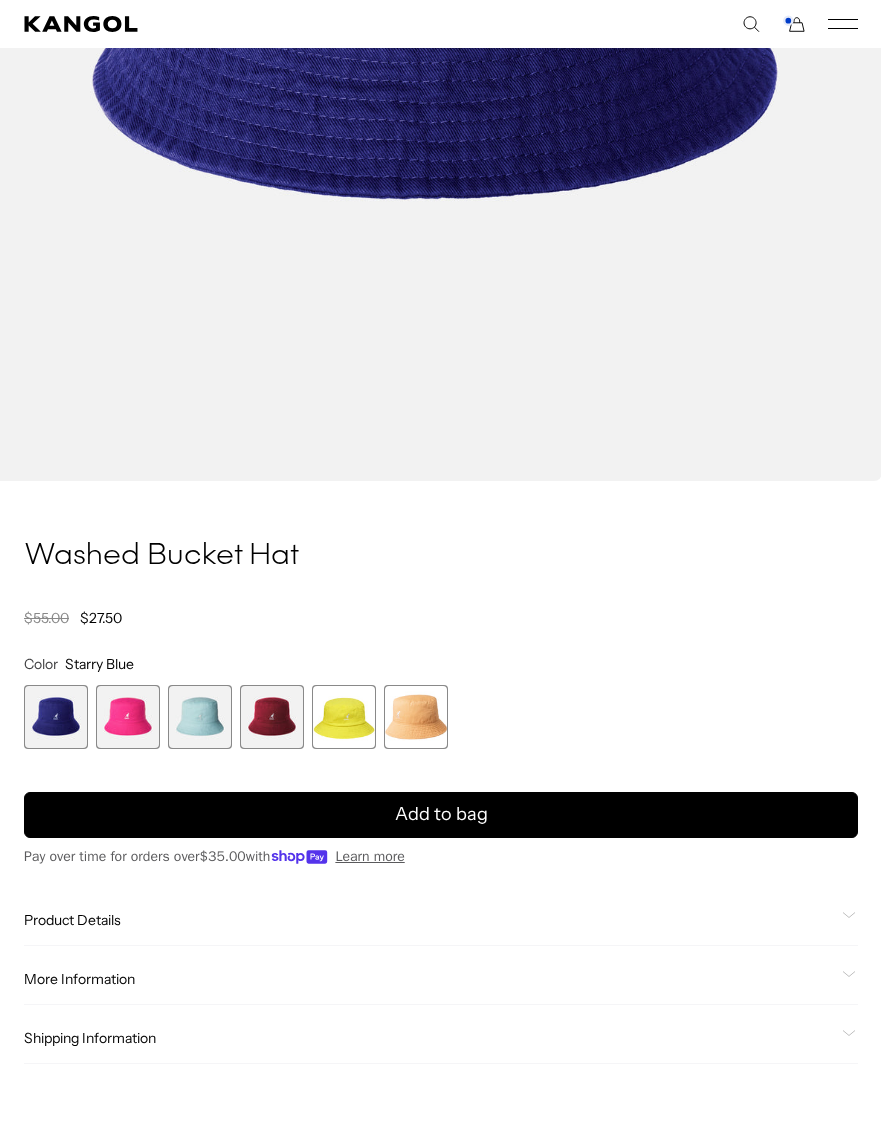 scroll, scrollTop: 852, scrollLeft: 0, axis: vertical 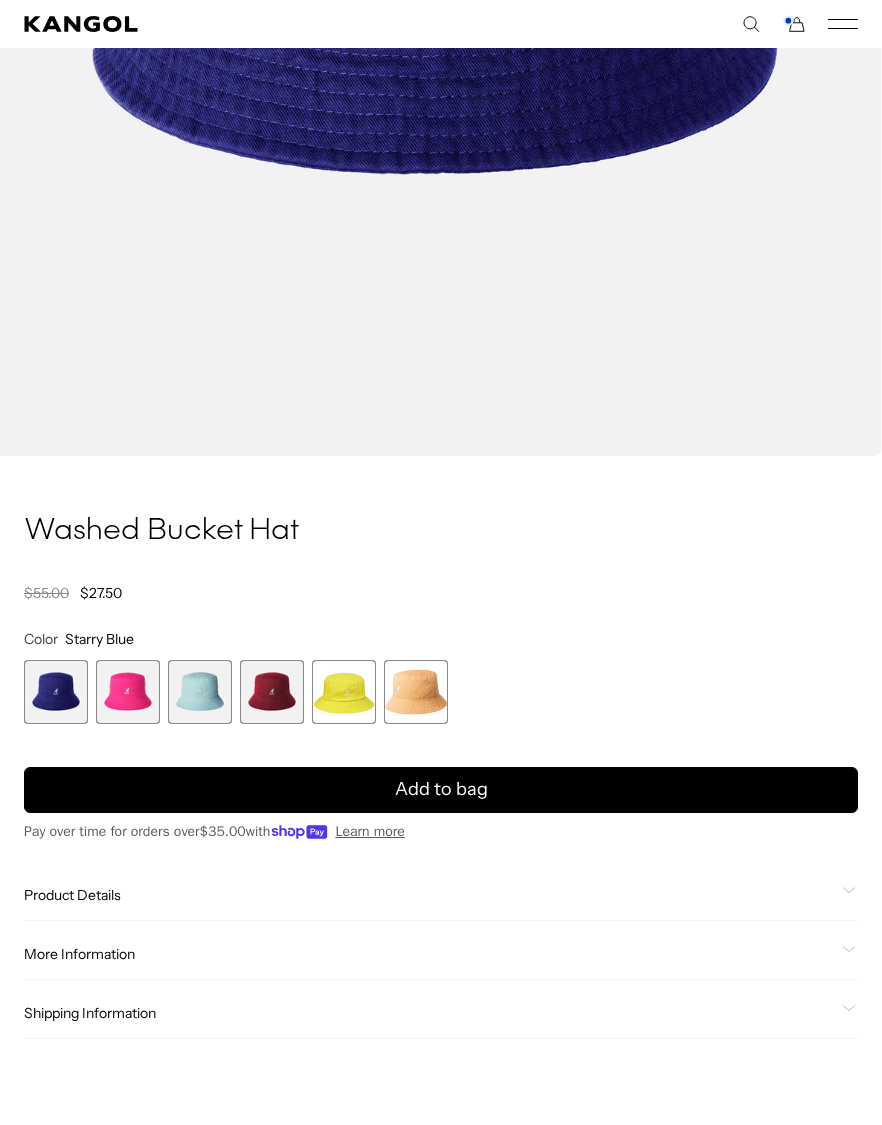 click on "Add to bag" at bounding box center [441, 790] 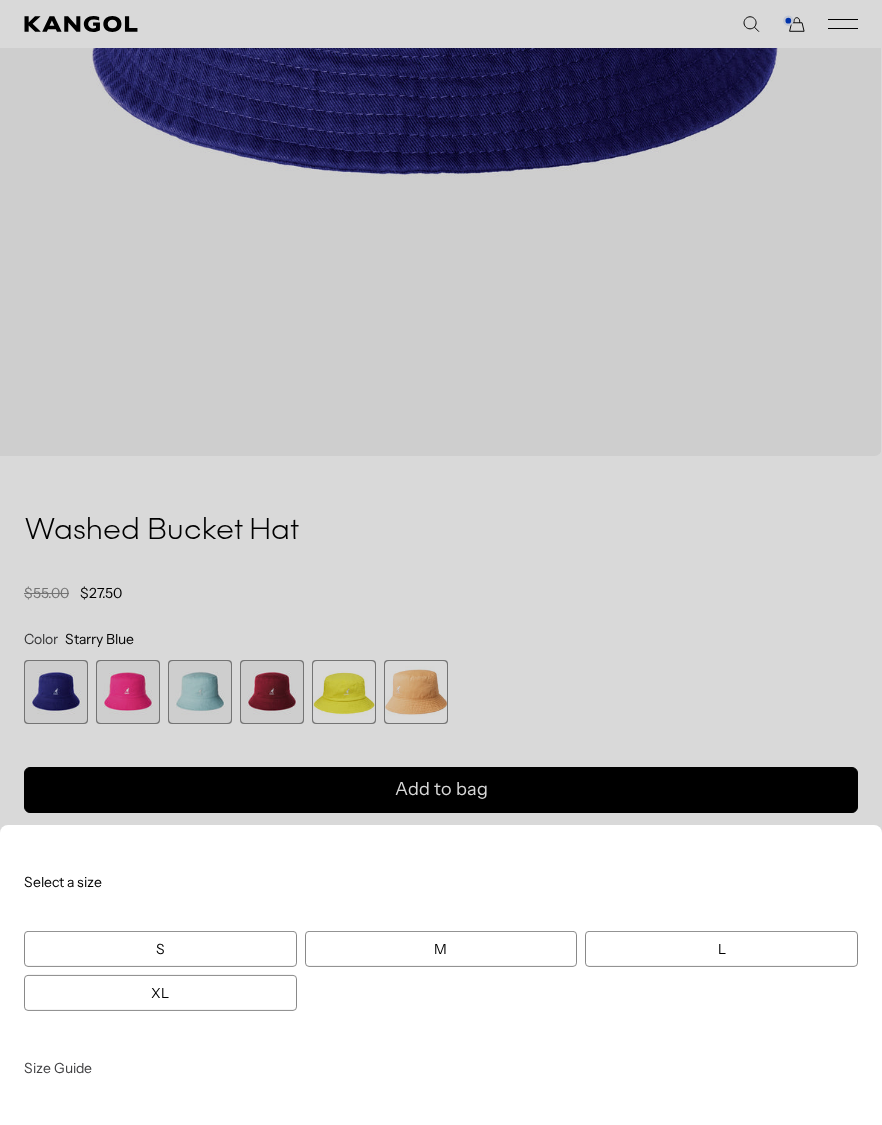 click on "L" at bounding box center (721, 949) 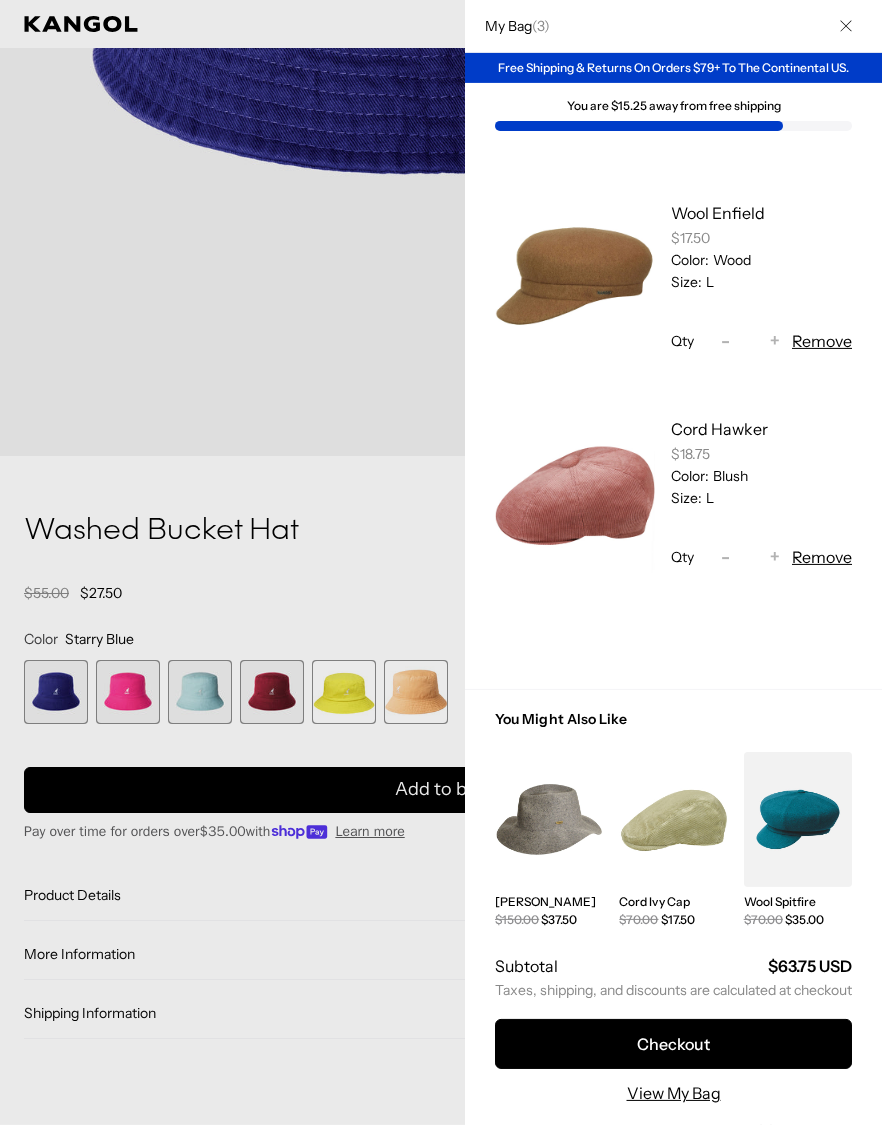 click at bounding box center [441, 562] 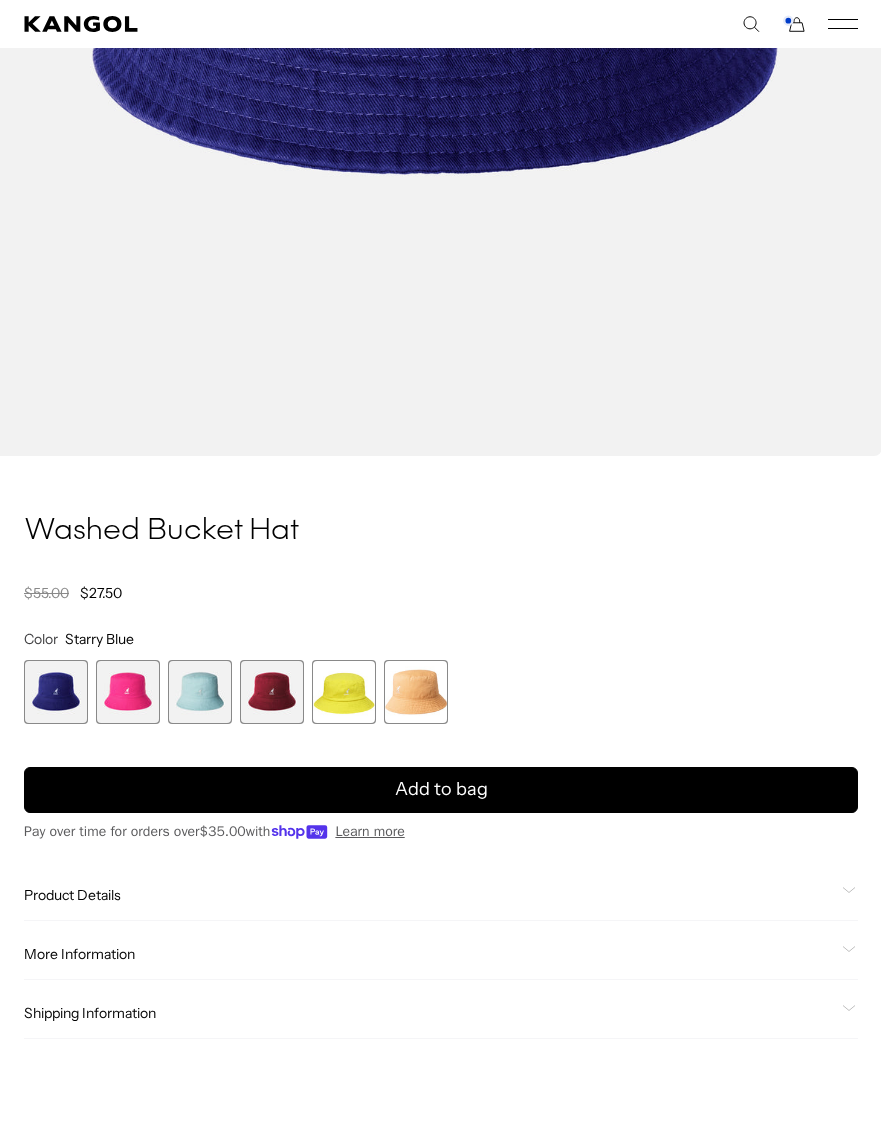click at bounding box center [56, 692] 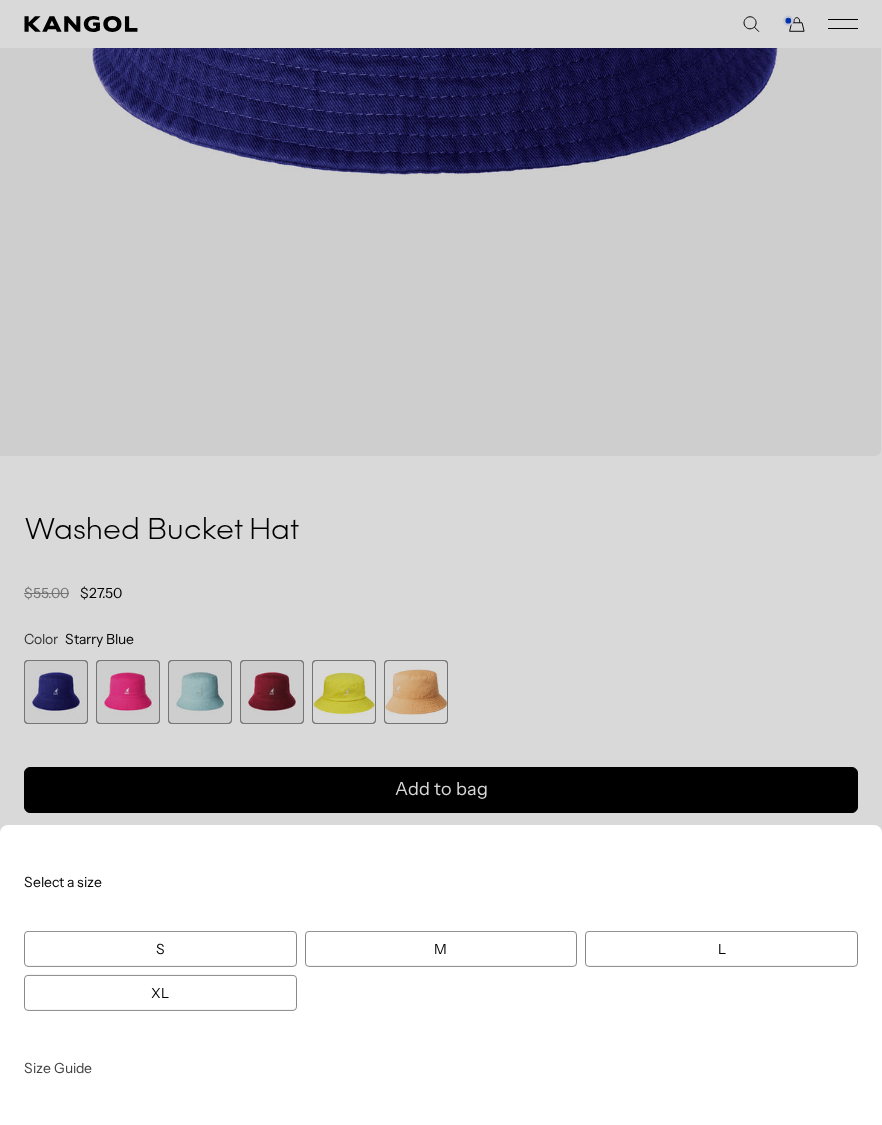 click on "L" at bounding box center [721, 949] 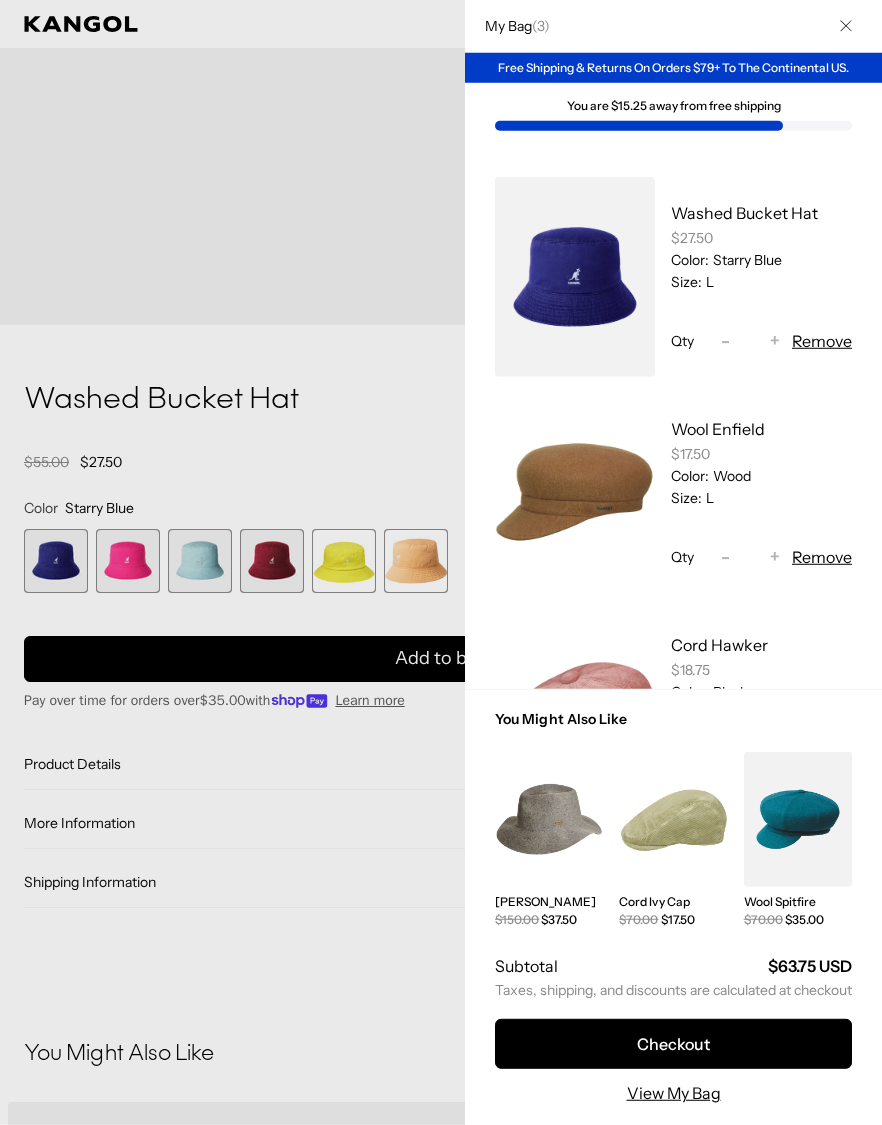 scroll, scrollTop: 998, scrollLeft: 0, axis: vertical 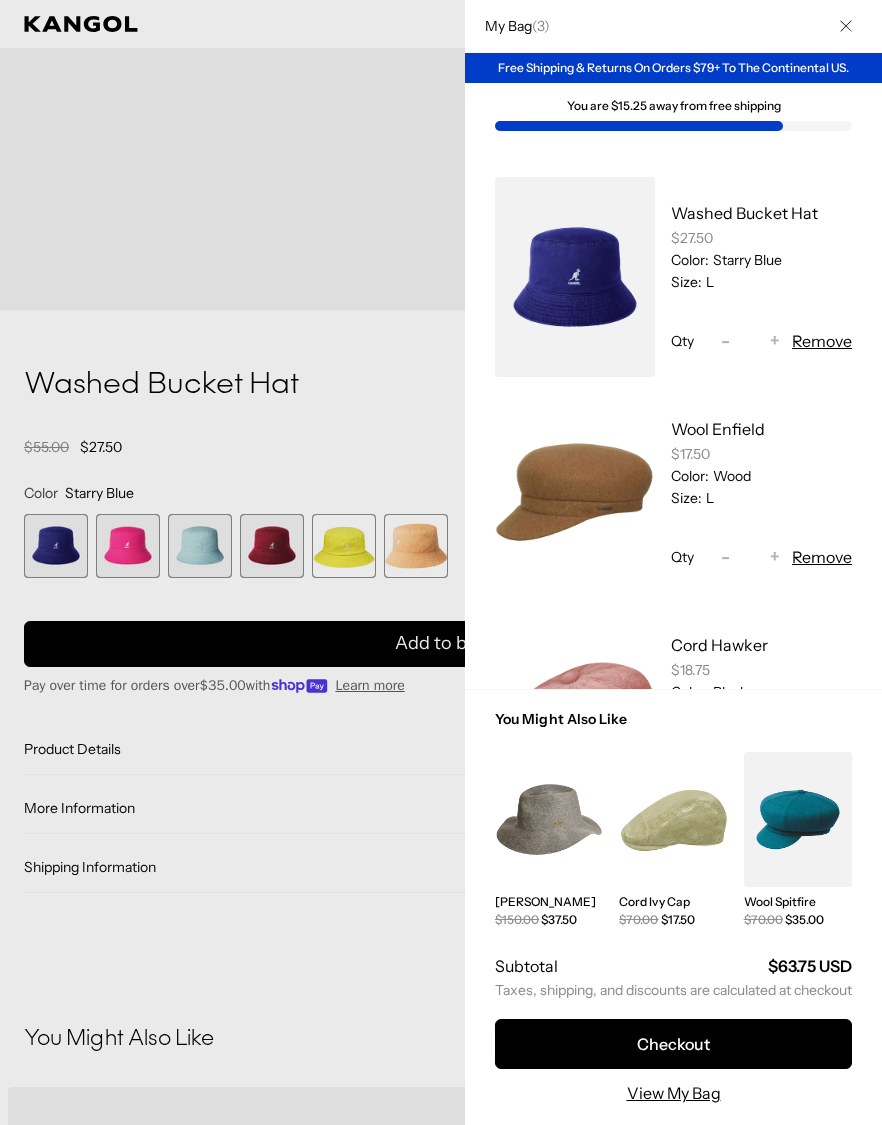 click at bounding box center (441, 562) 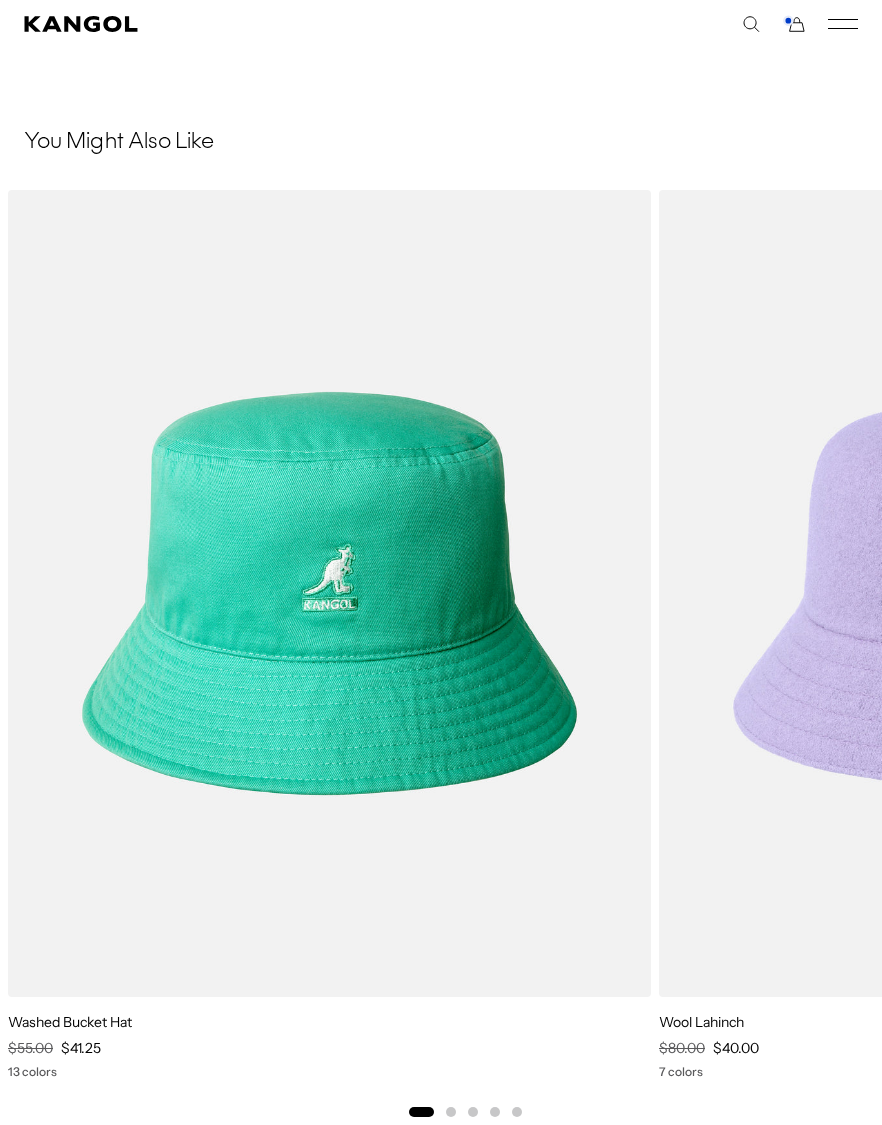 scroll, scrollTop: 1900, scrollLeft: 0, axis: vertical 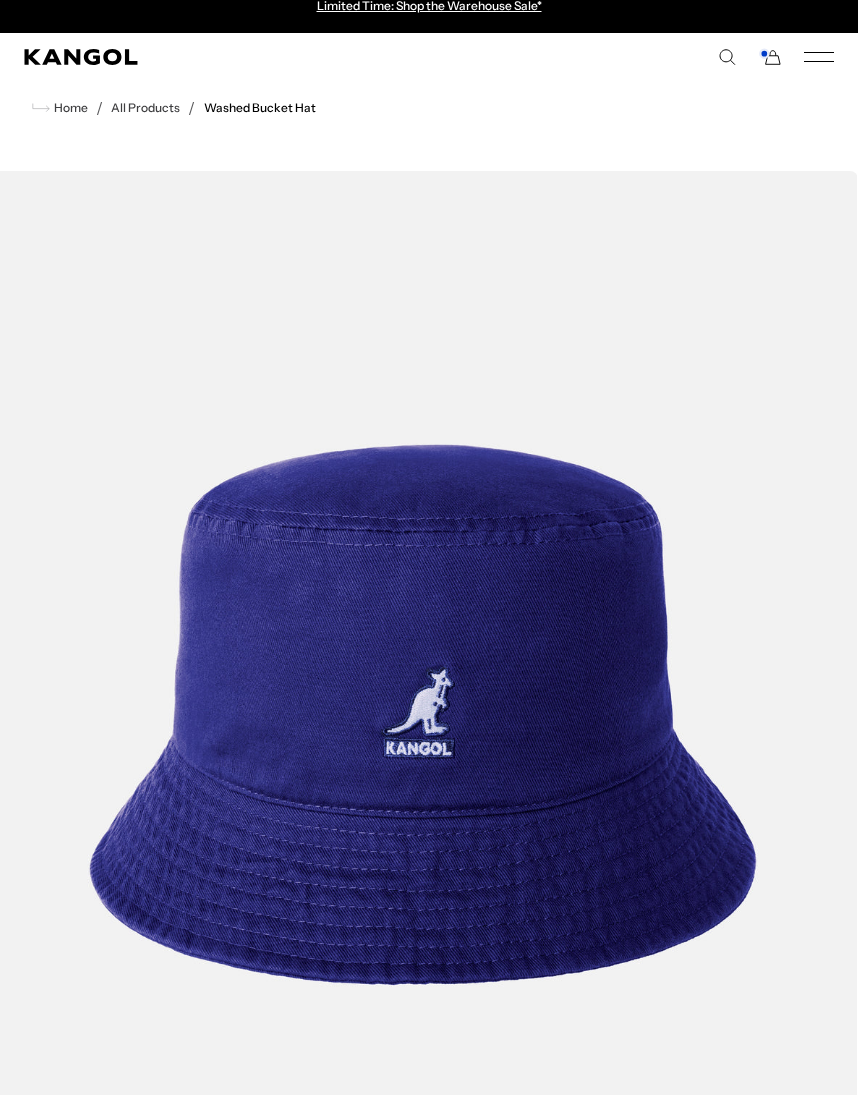 click 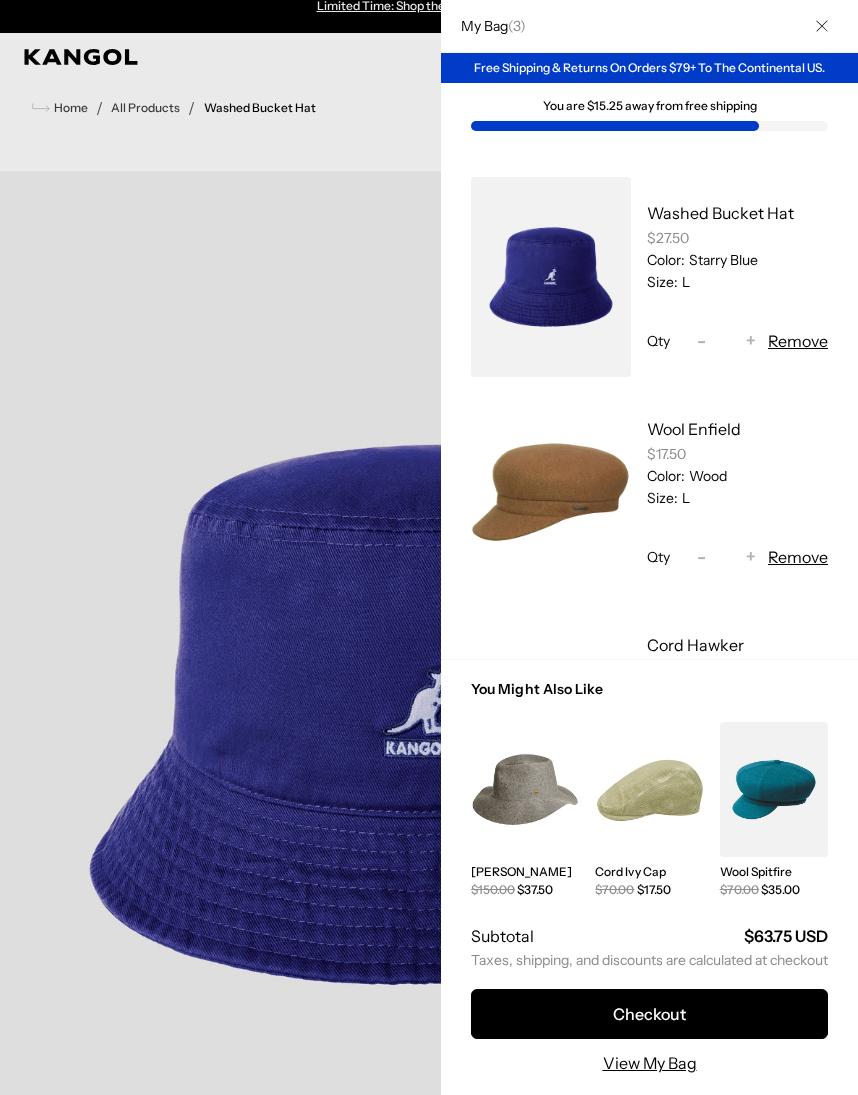 click on "View My Bag" at bounding box center (650, 1063) 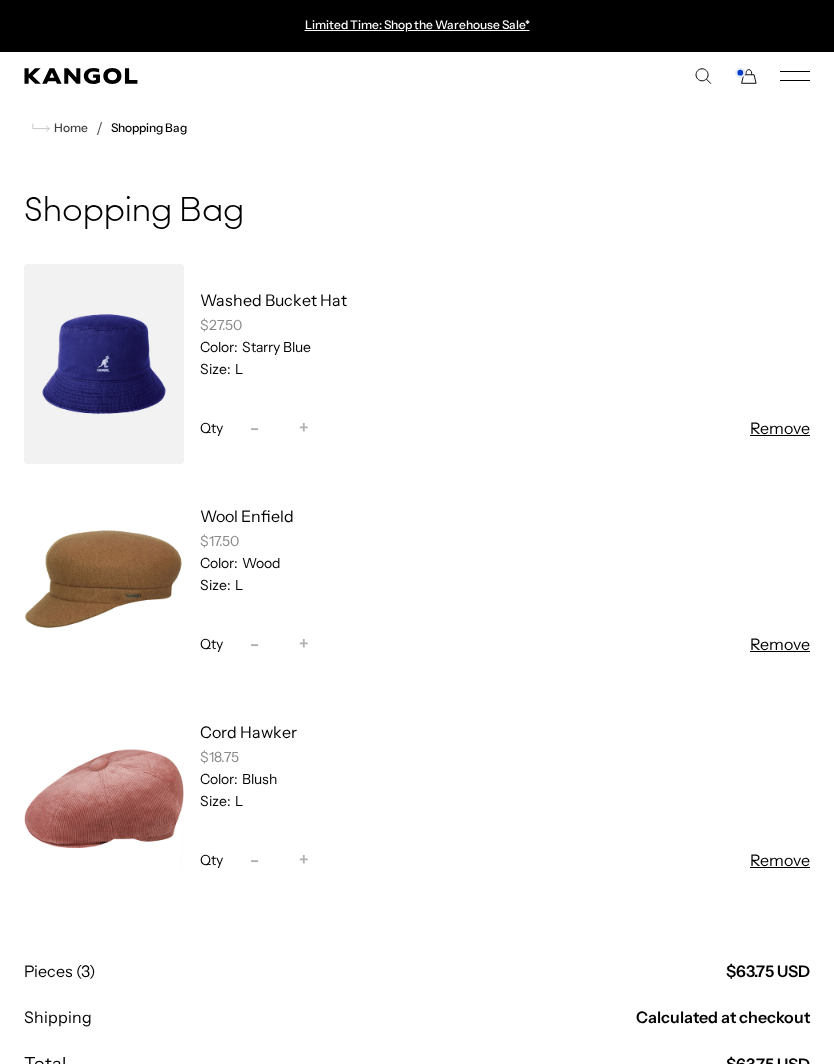 scroll, scrollTop: 0, scrollLeft: 0, axis: both 